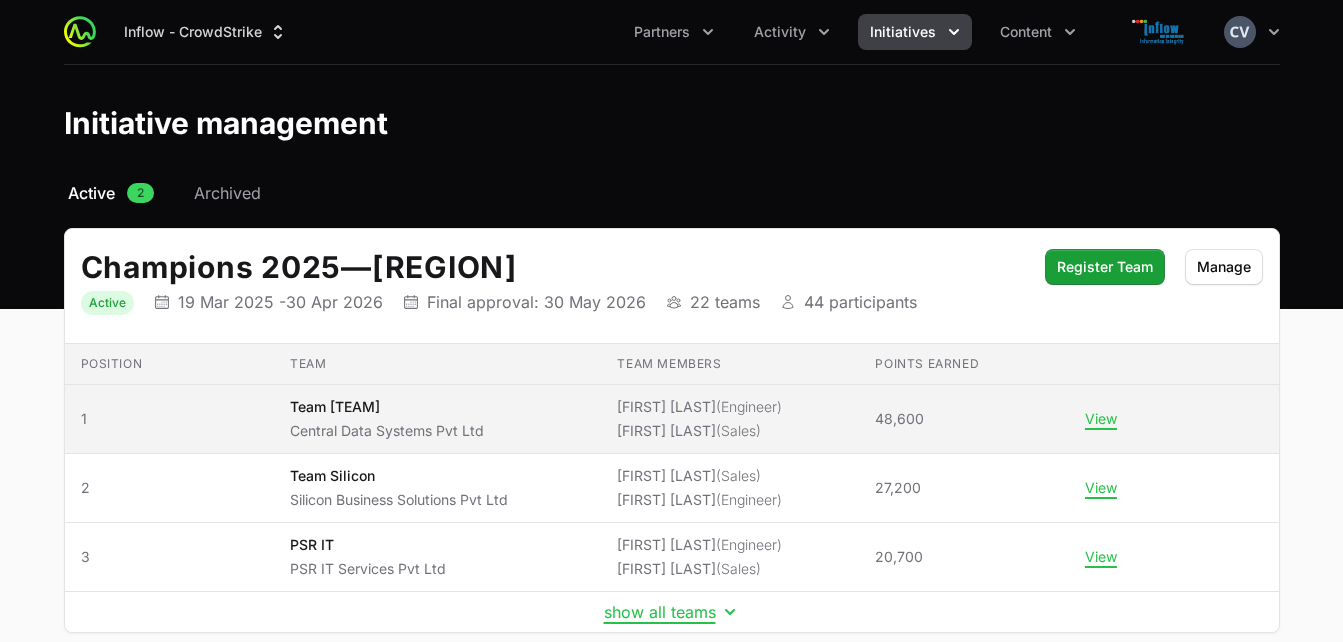 scroll, scrollTop: 0, scrollLeft: 0, axis: both 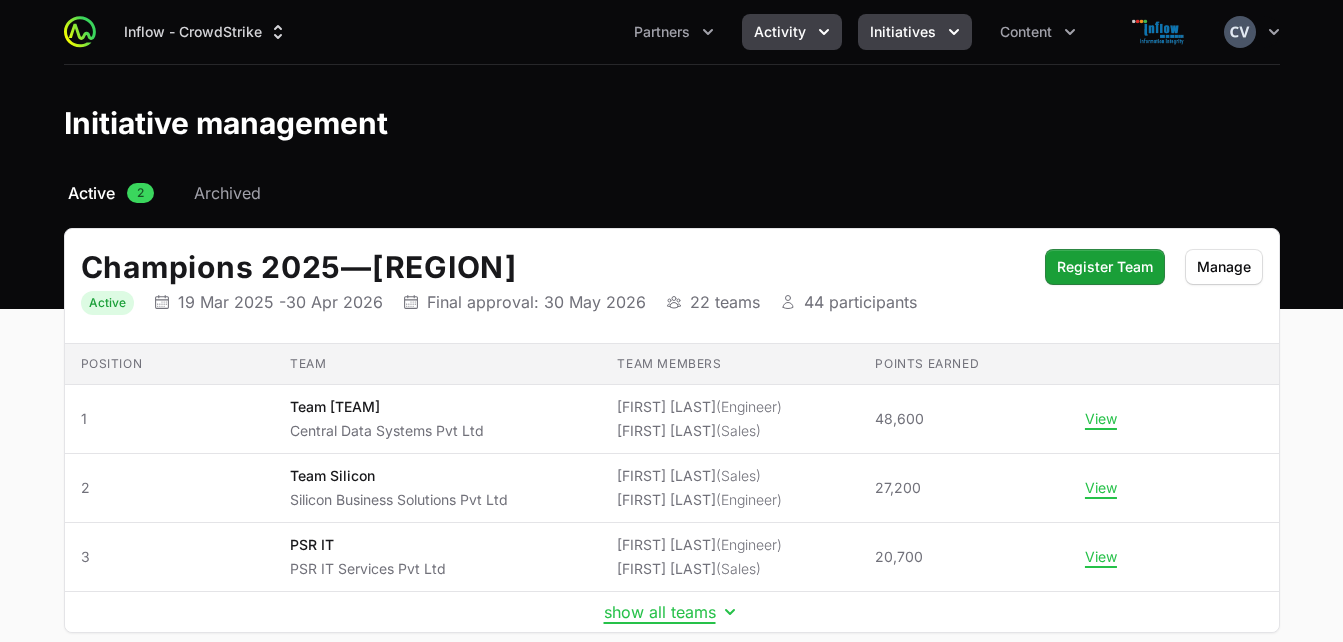 click 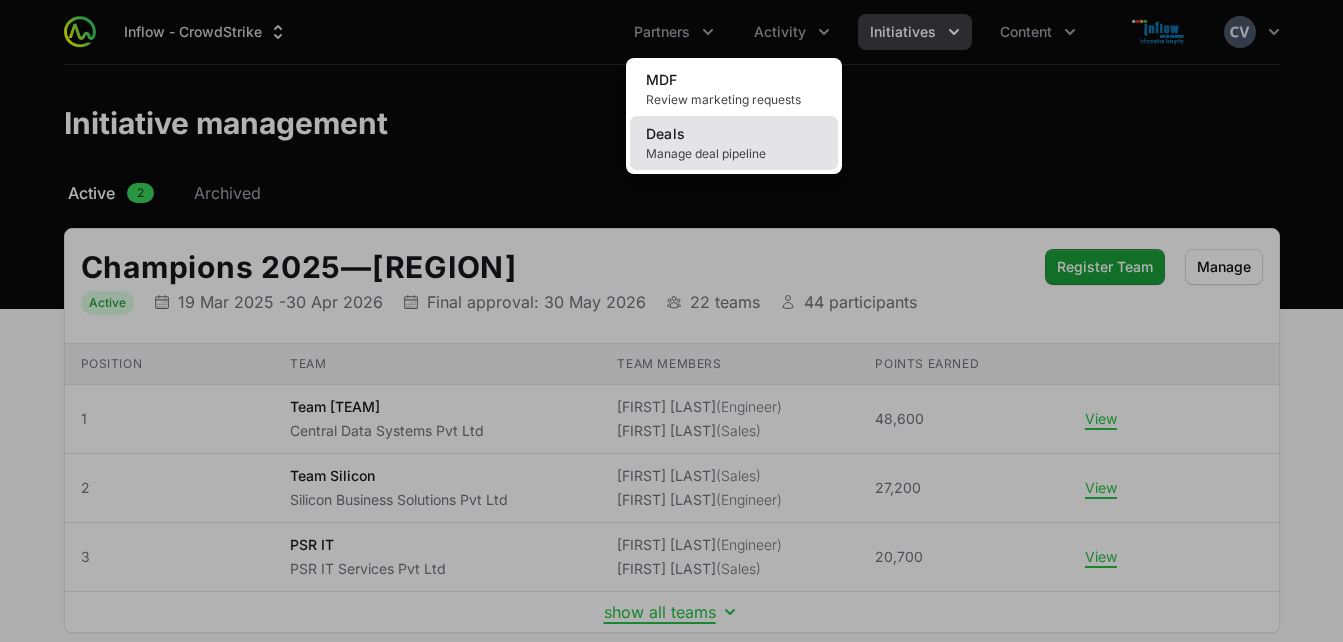 click on "Manage deal pipeline" 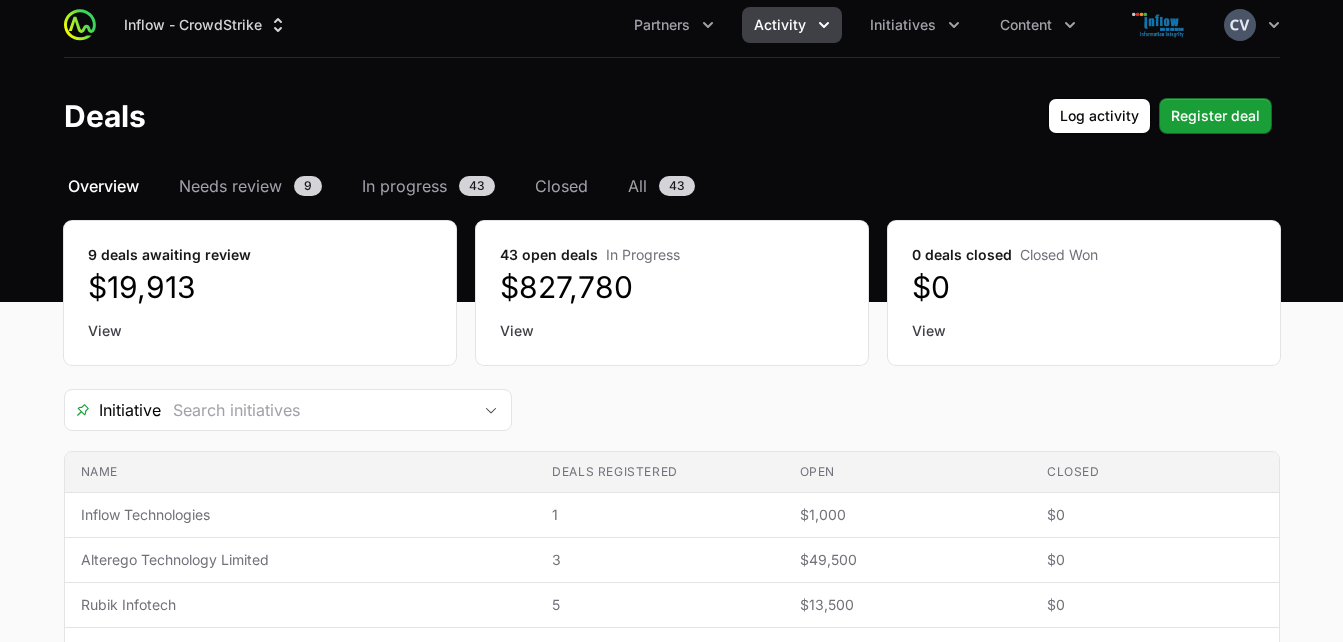 scroll, scrollTop: 0, scrollLeft: 0, axis: both 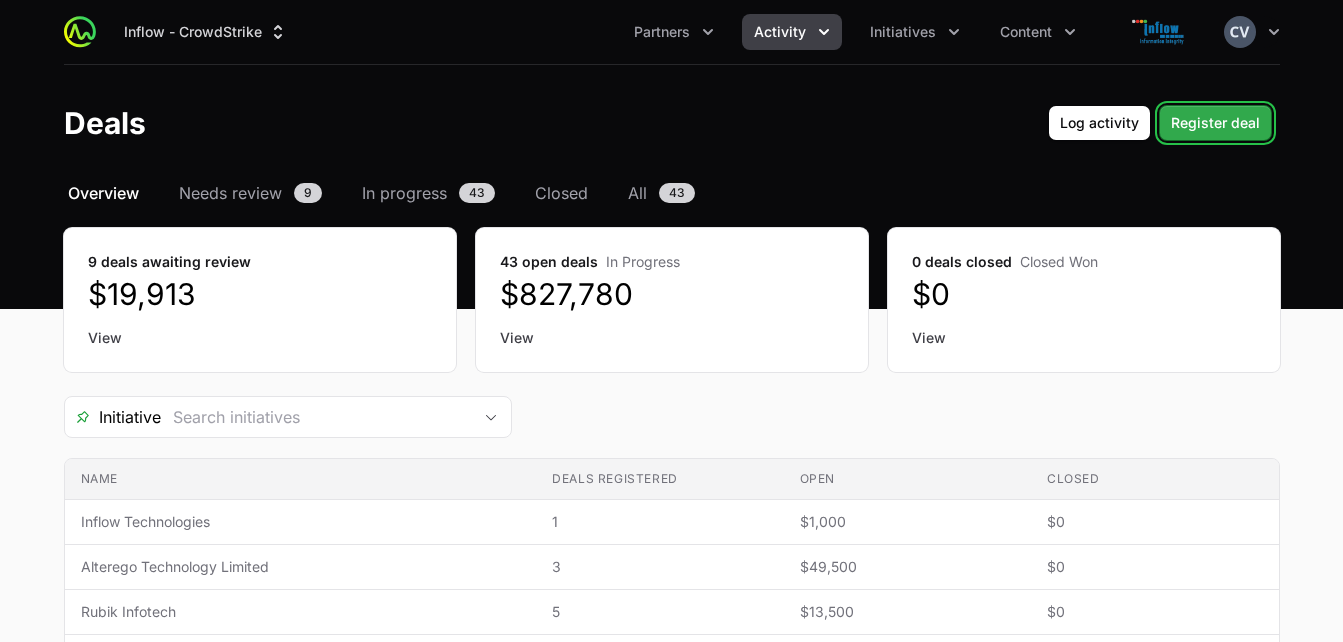 click on "Register deal" 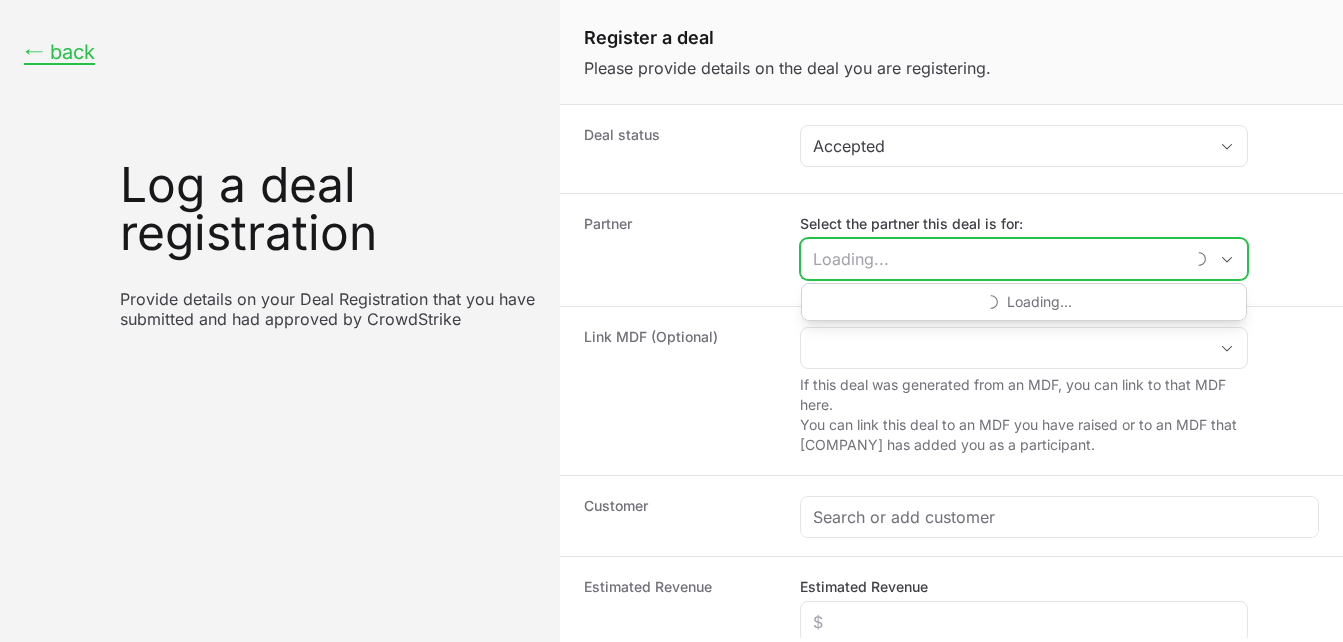 click on "Select the partner this deal is for:" 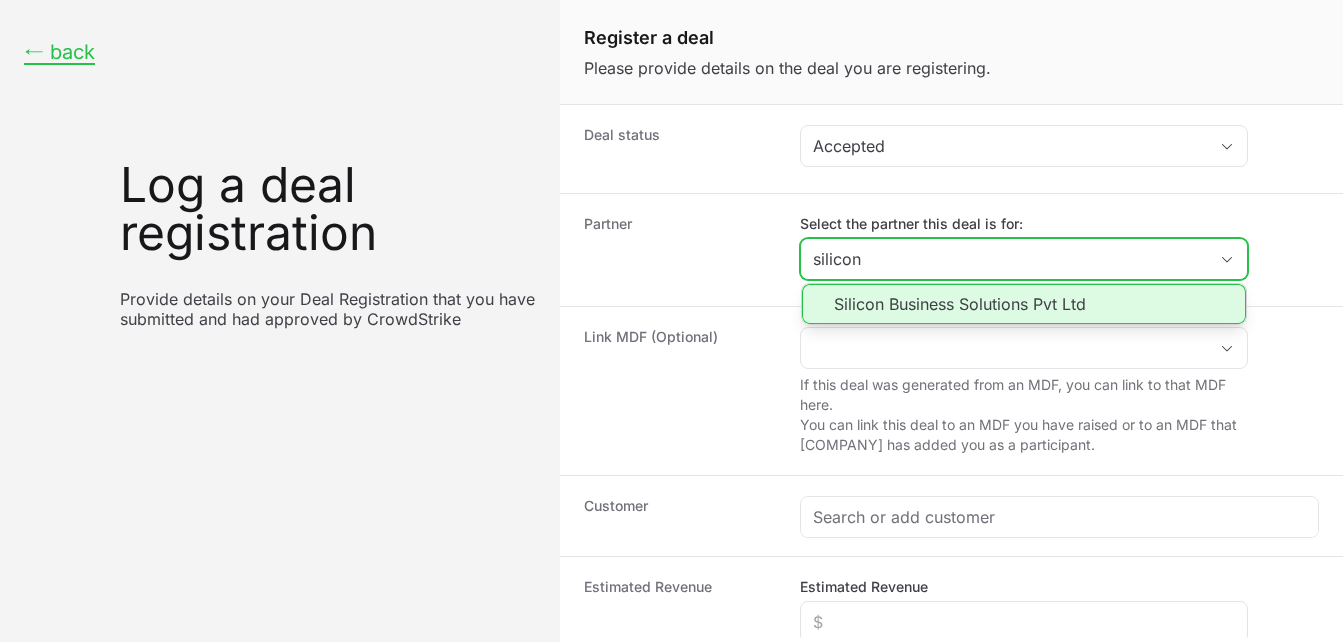 click on "Silicon Business Solutions Pvt Ltd" 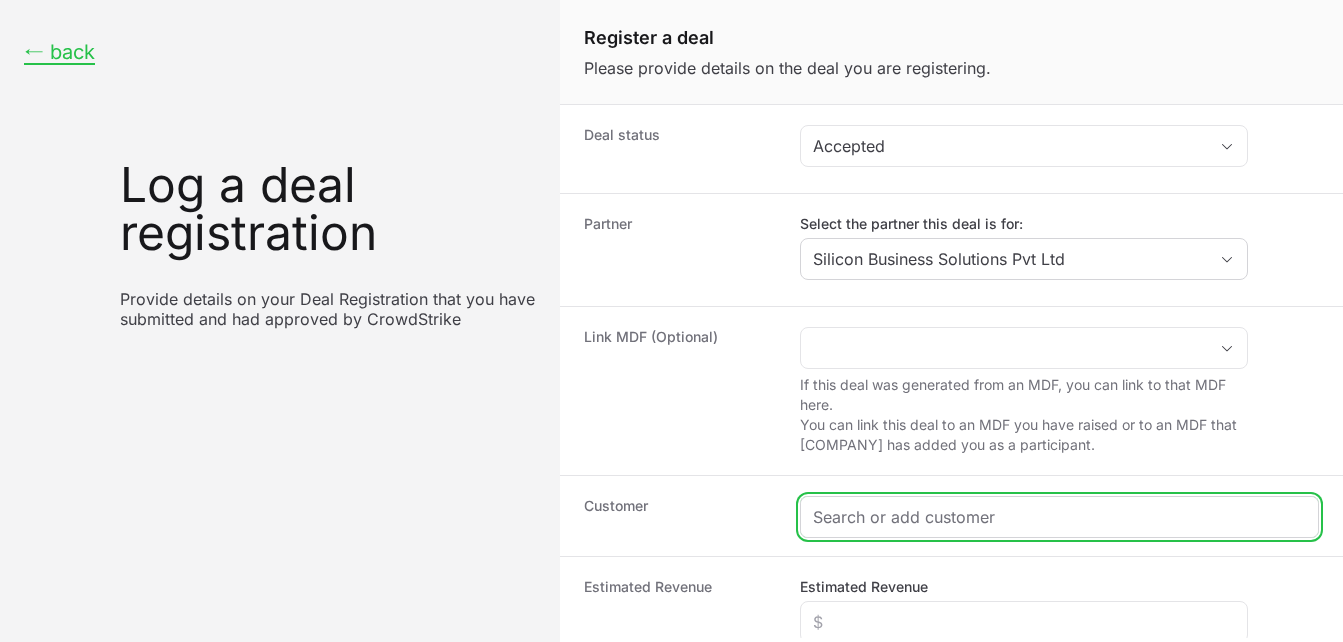 click 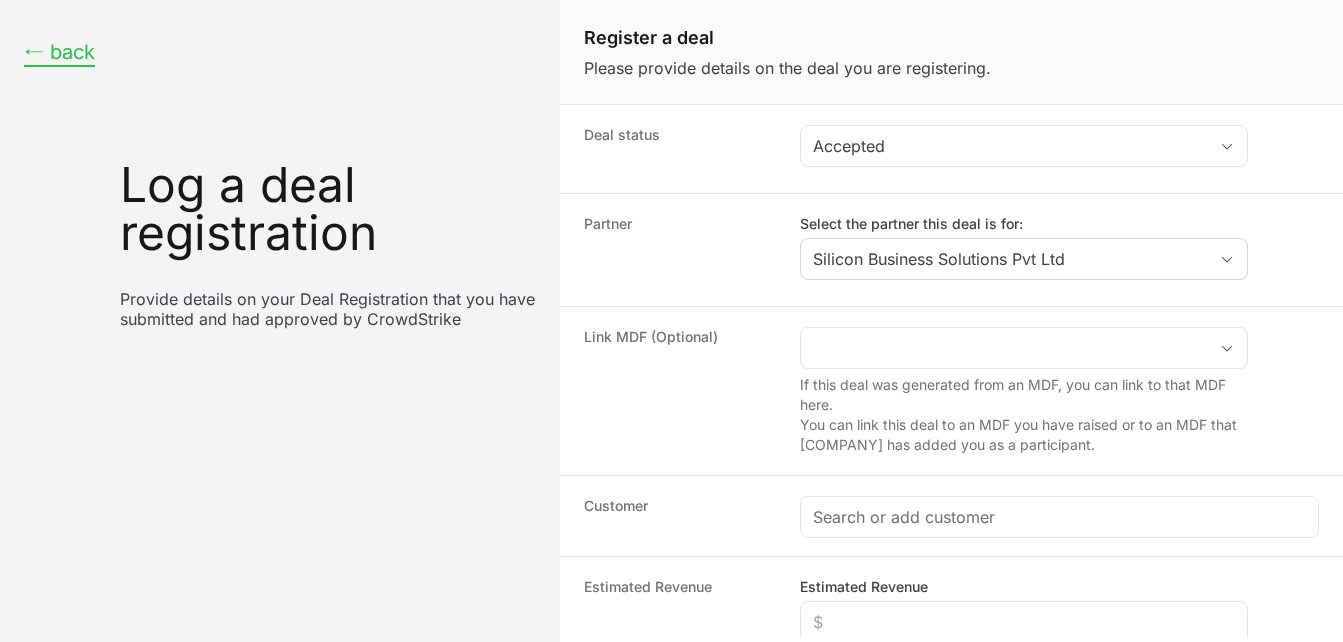 click on "← back" 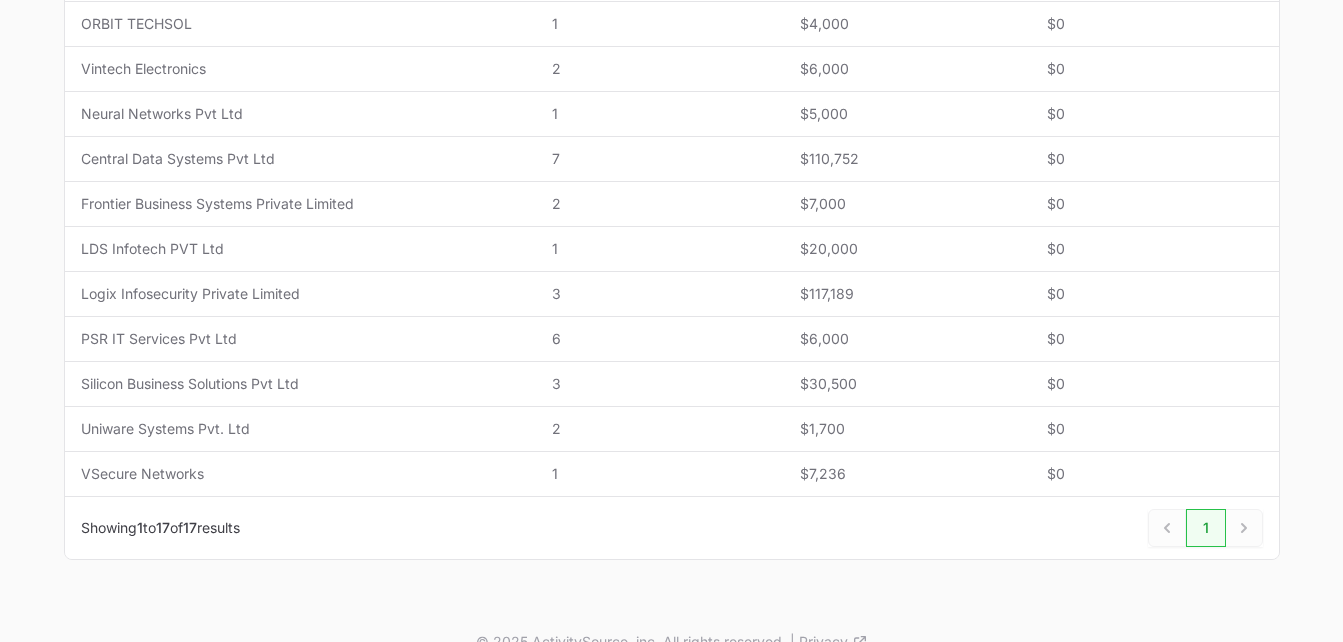 scroll, scrollTop: 773, scrollLeft: 0, axis: vertical 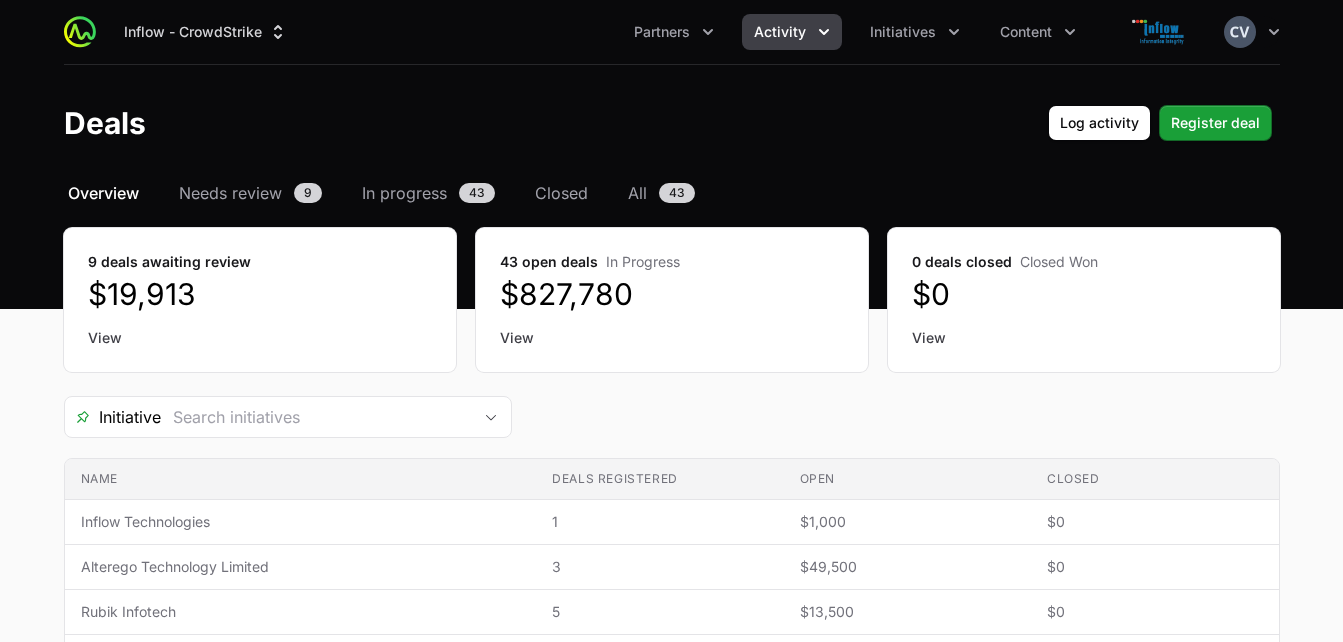 click 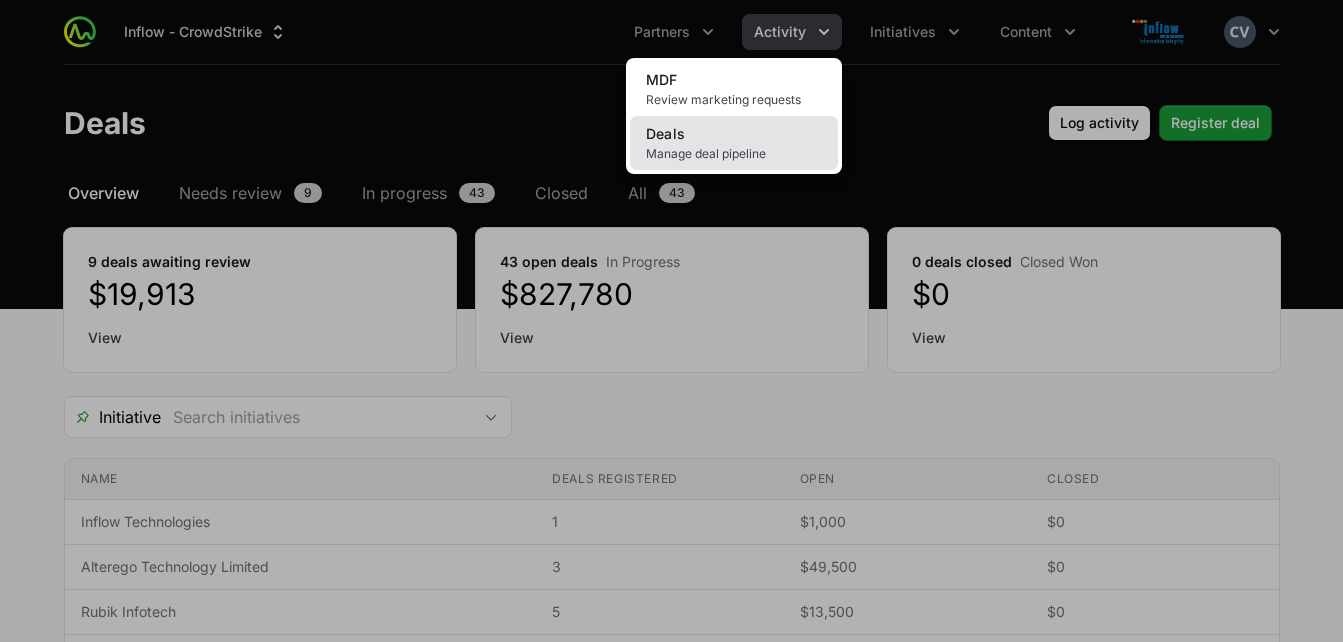 click on "Manage deal pipeline" 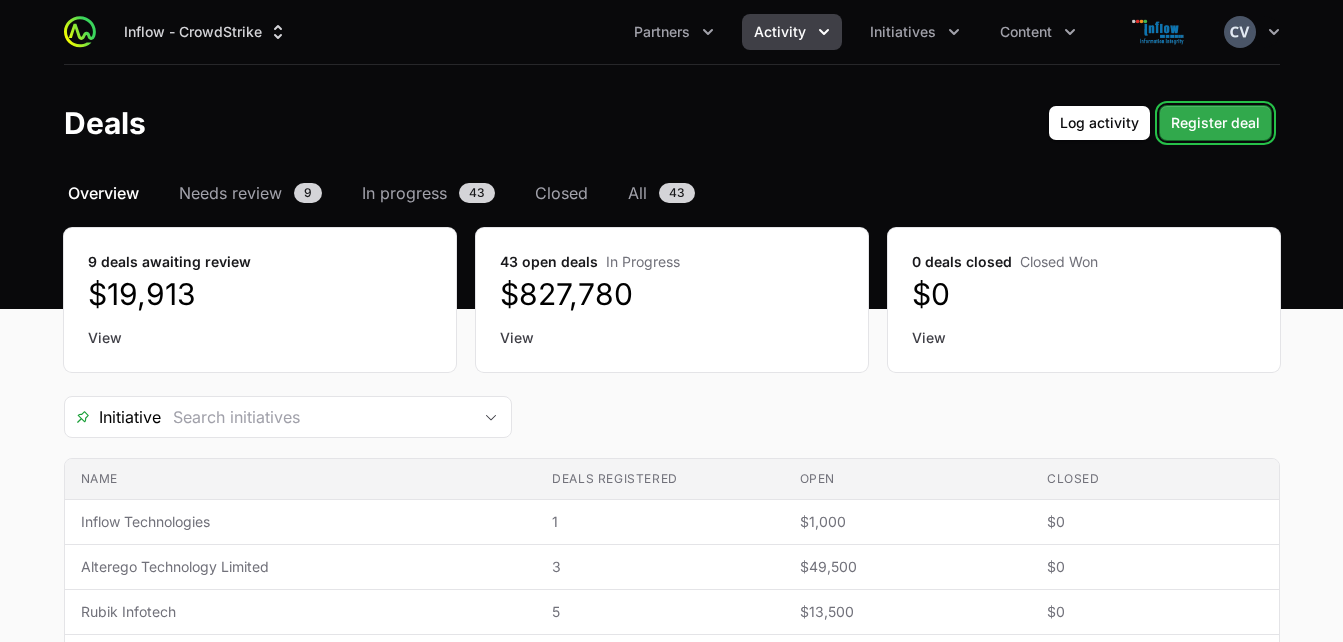 click on "Register deal" 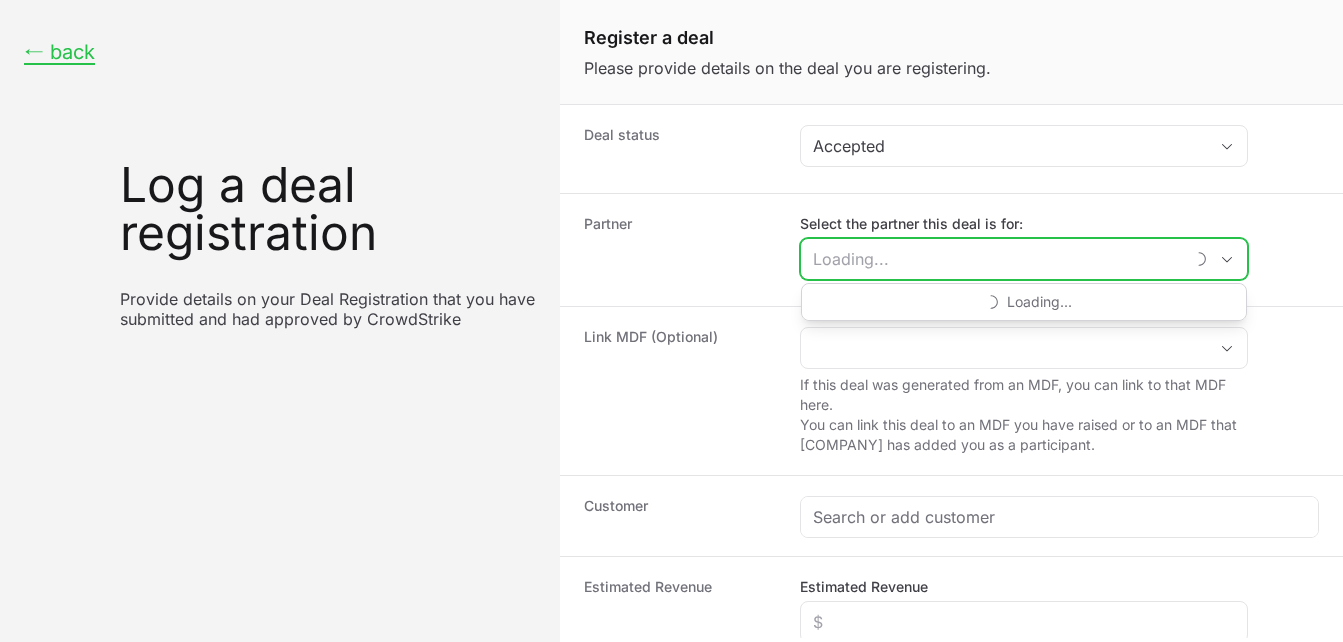 click on "Select the partner this deal is for:" 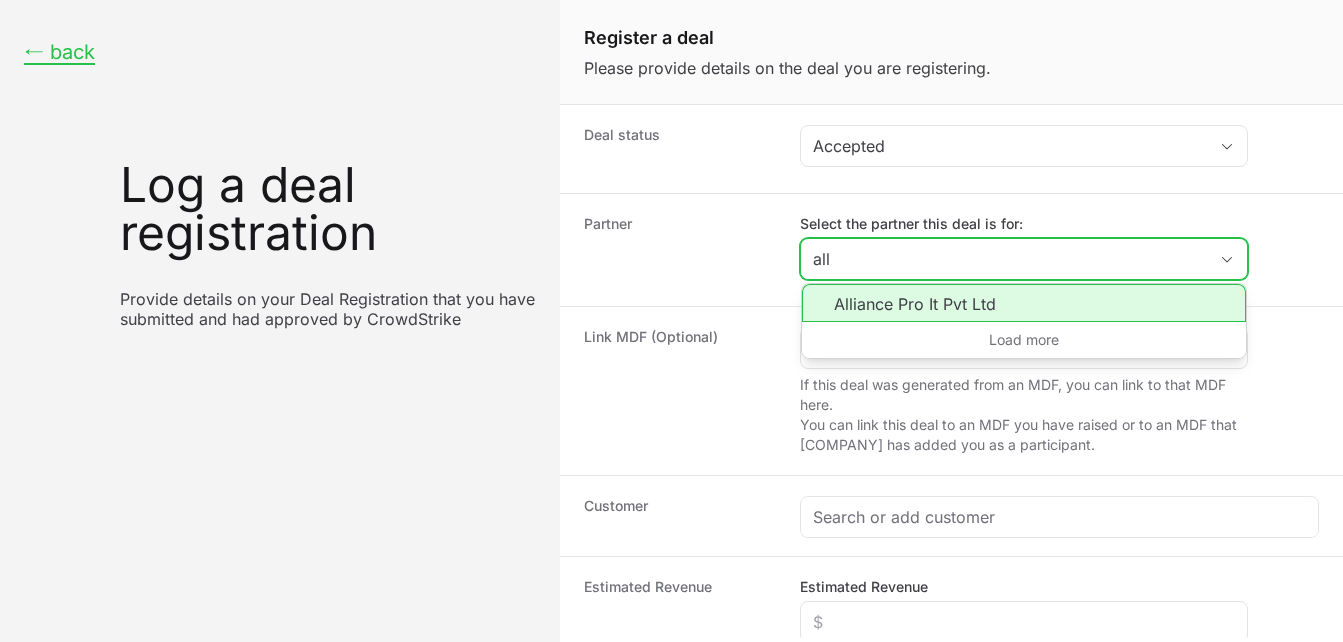 click on "Alliance Pro It Pvt Ltd" 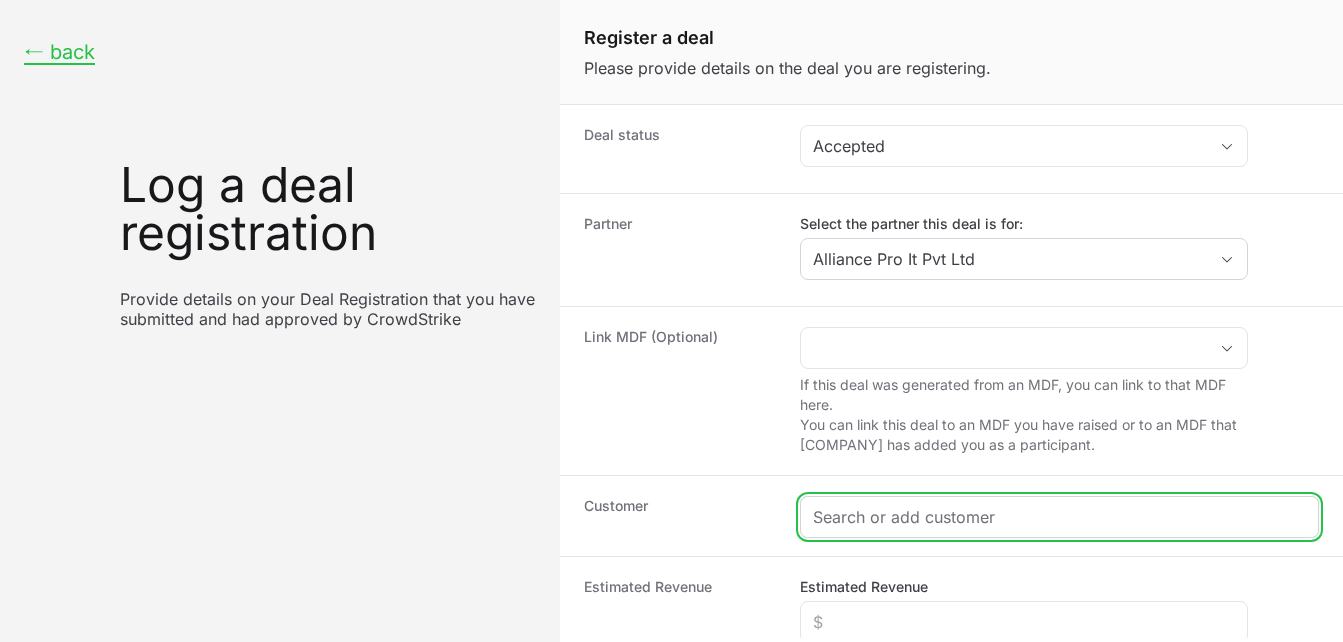 click 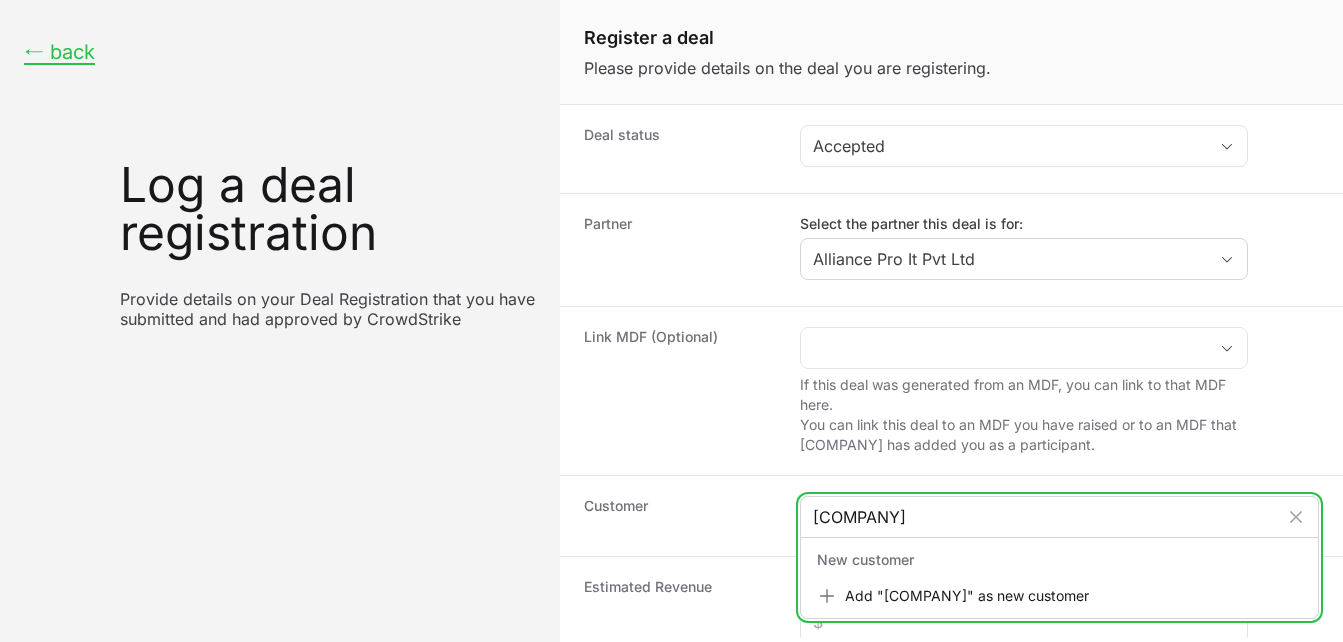type on "[COMPANY]" 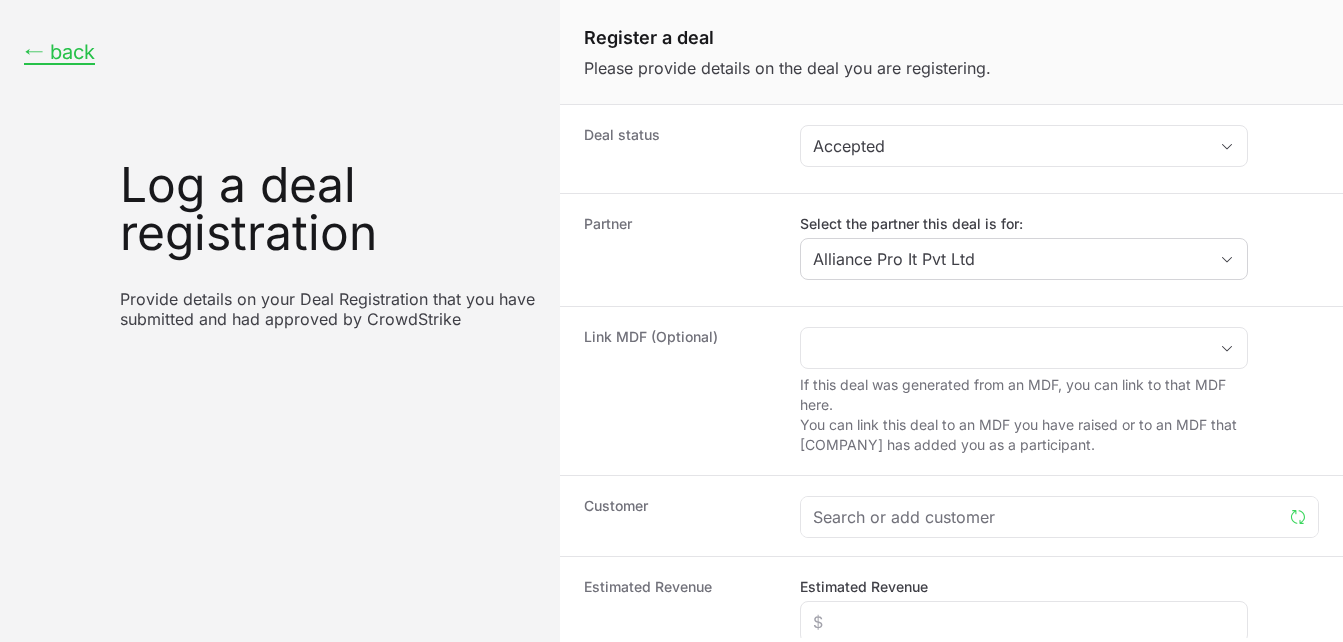 click on "Customer" 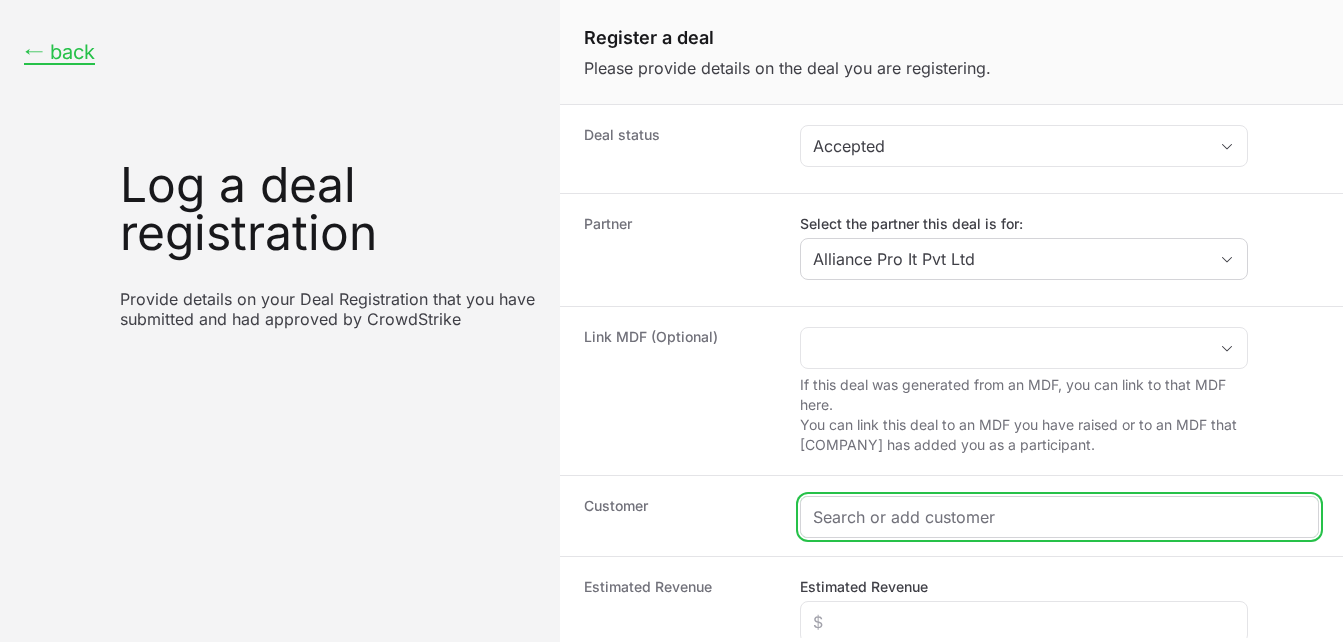 click 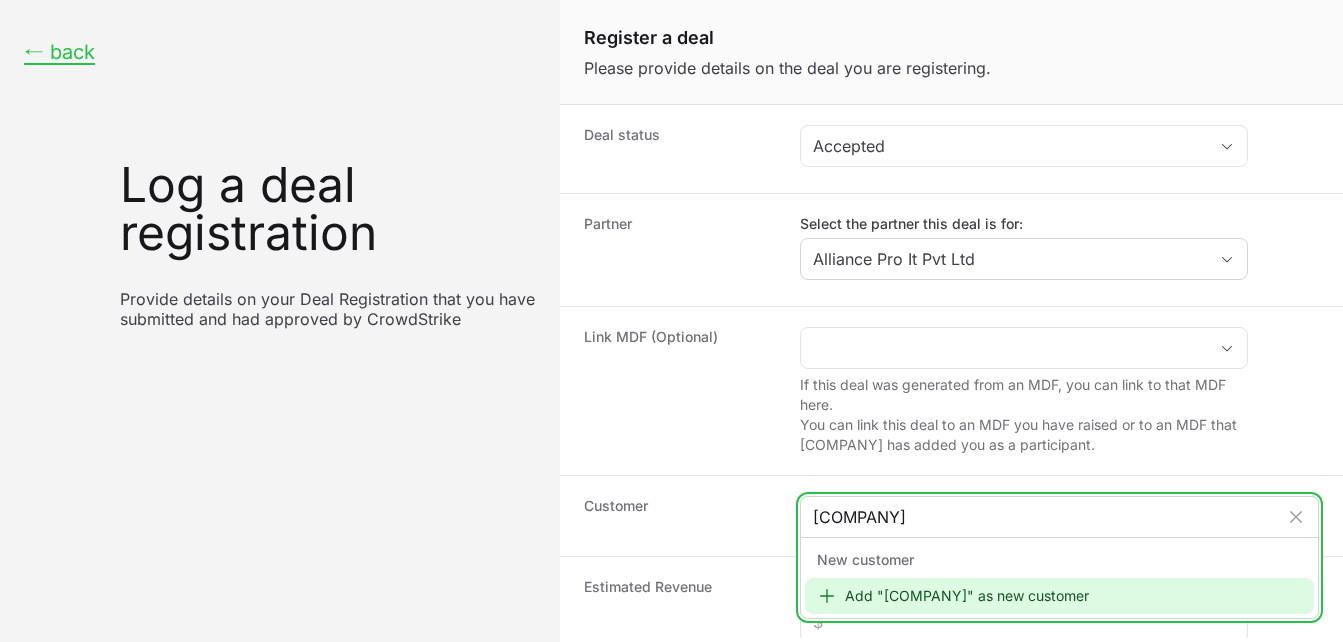 type on "[COMPANY]" 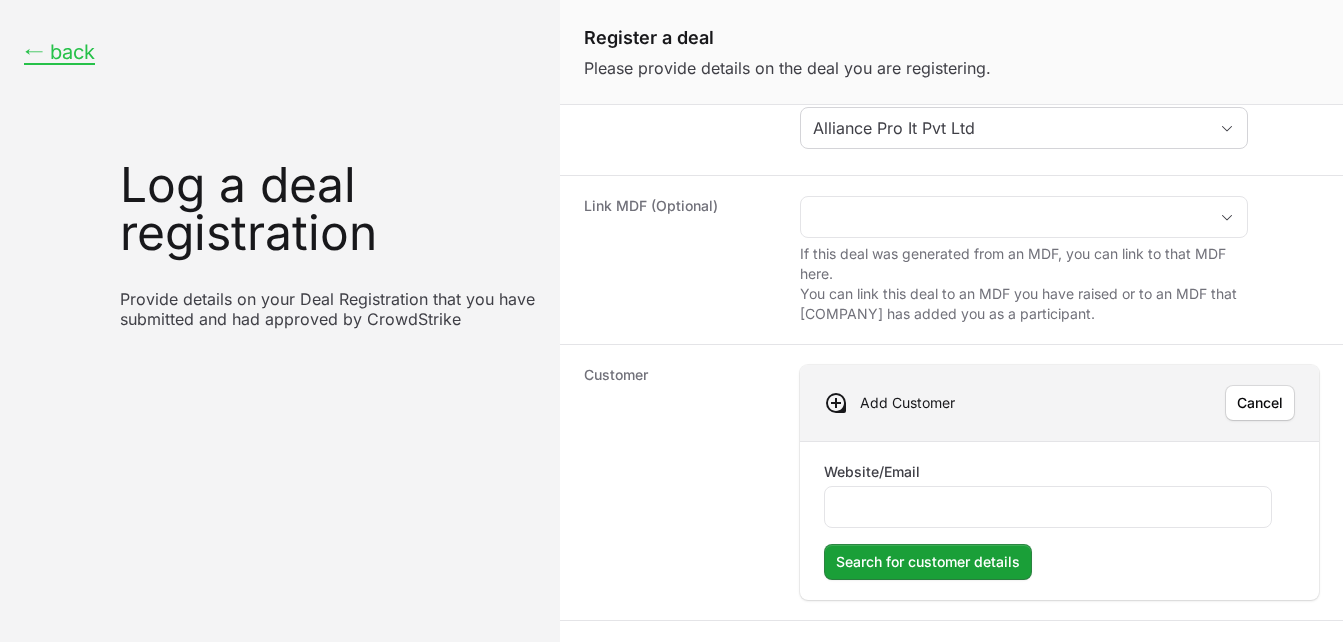 scroll, scrollTop: 135, scrollLeft: 0, axis: vertical 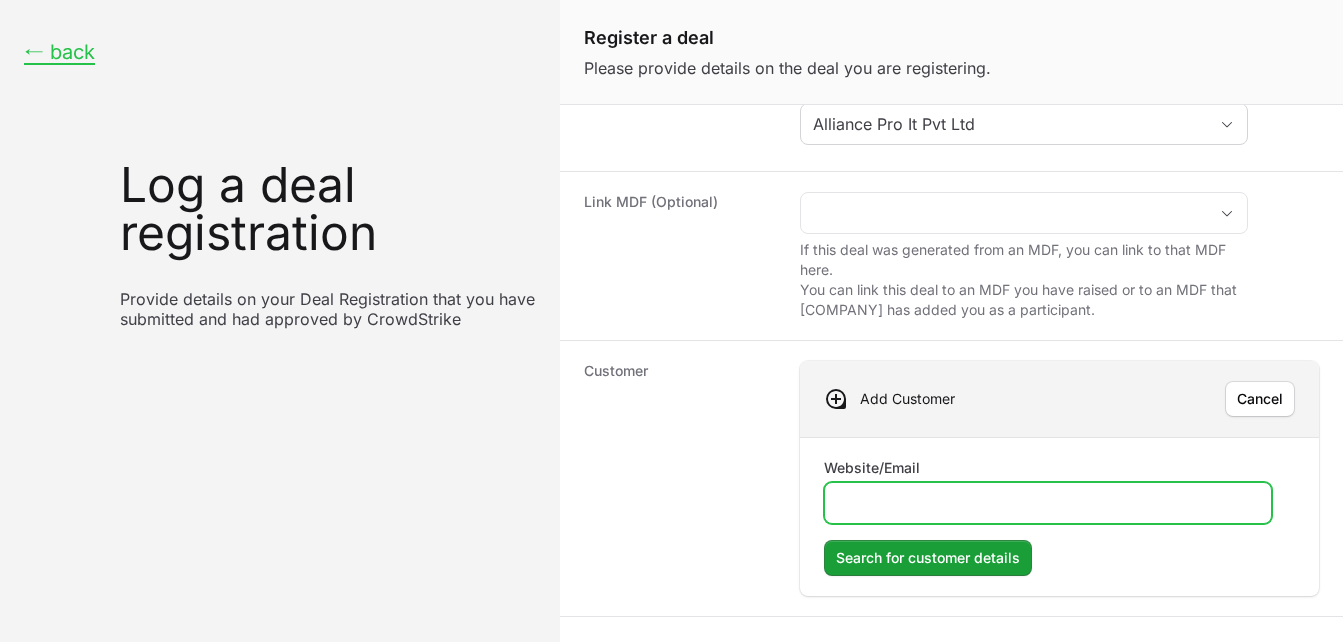 click on "Website/Email" 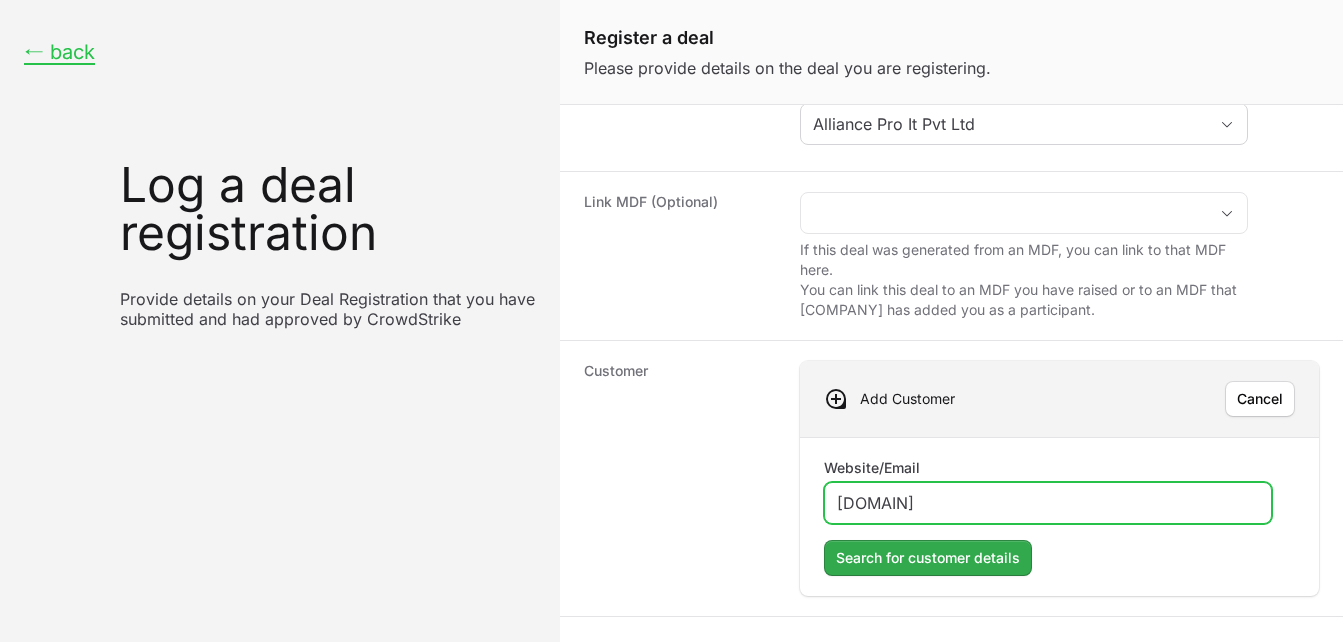 type on "[DOMAIN]" 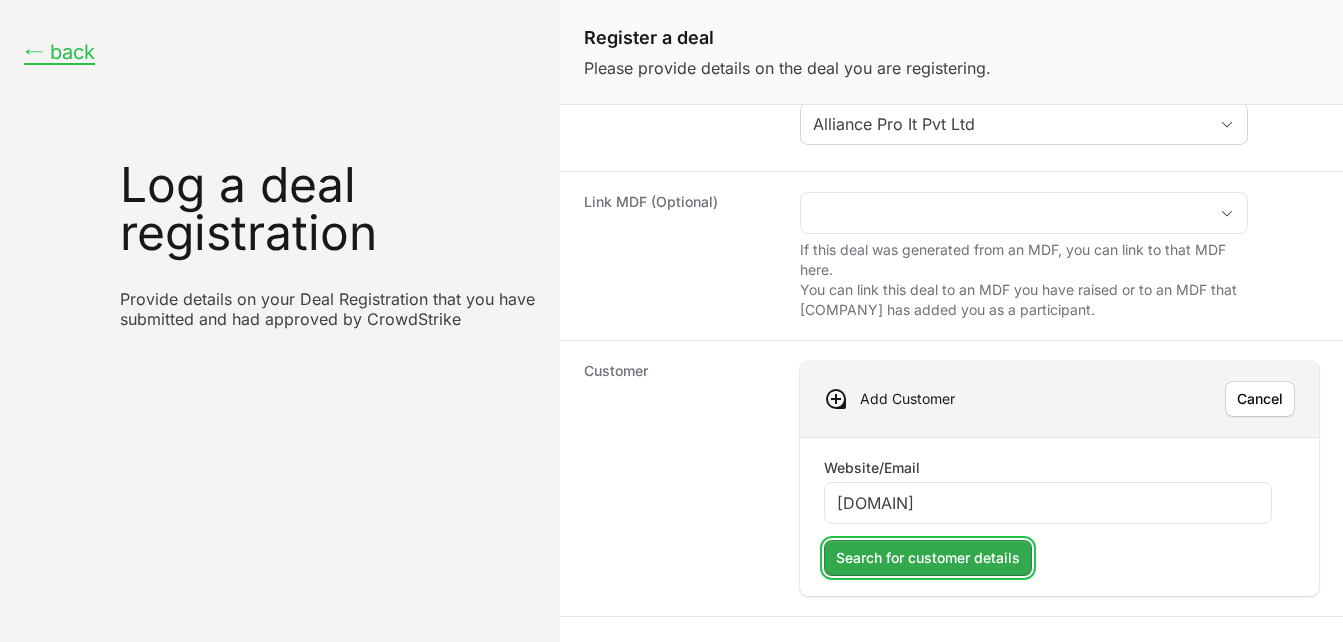click on "Search for customer details" 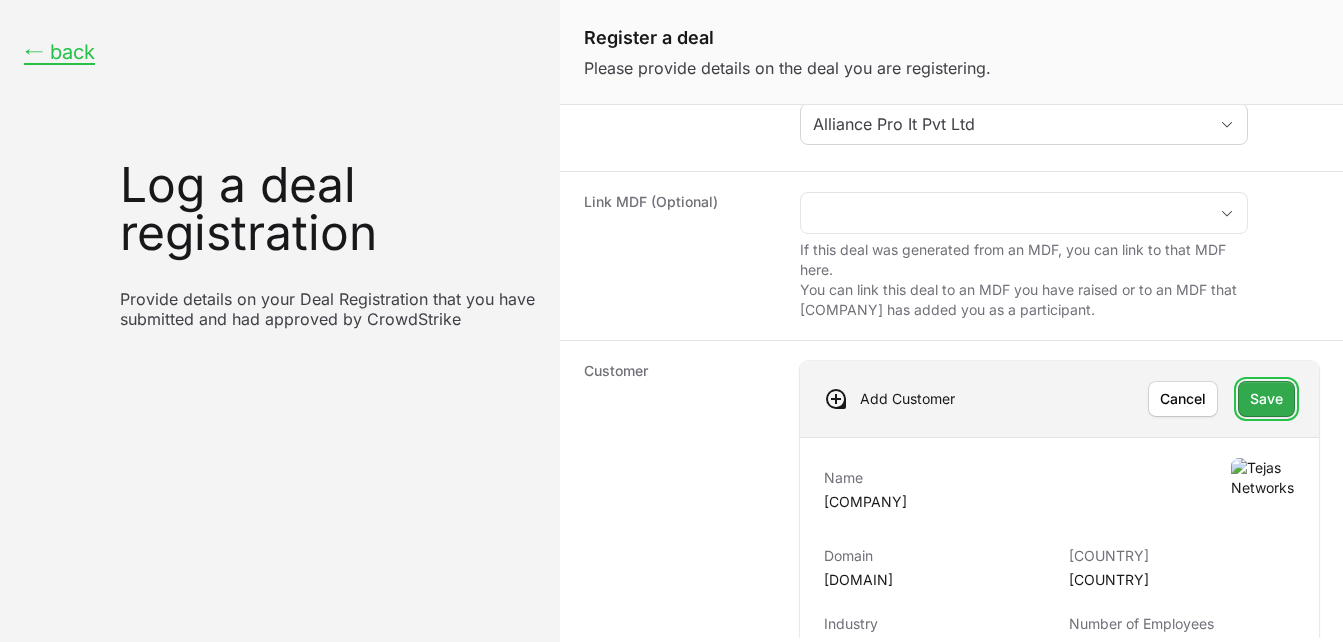 click on "Save" 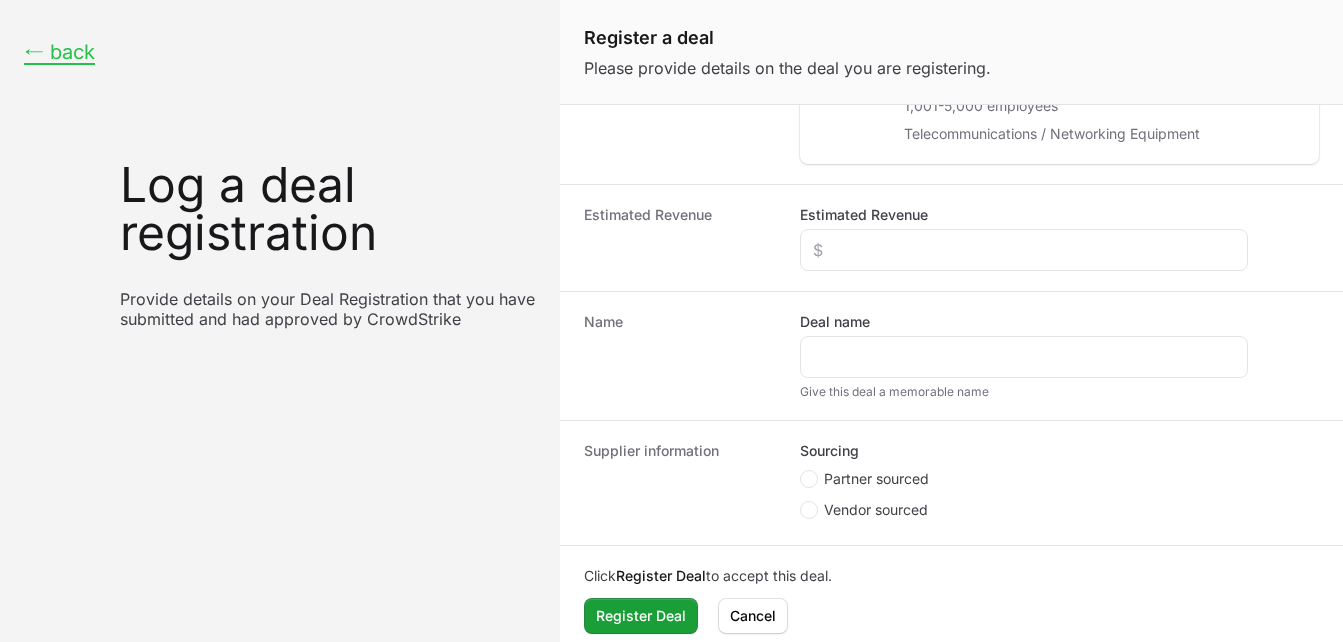 scroll, scrollTop: 506, scrollLeft: 0, axis: vertical 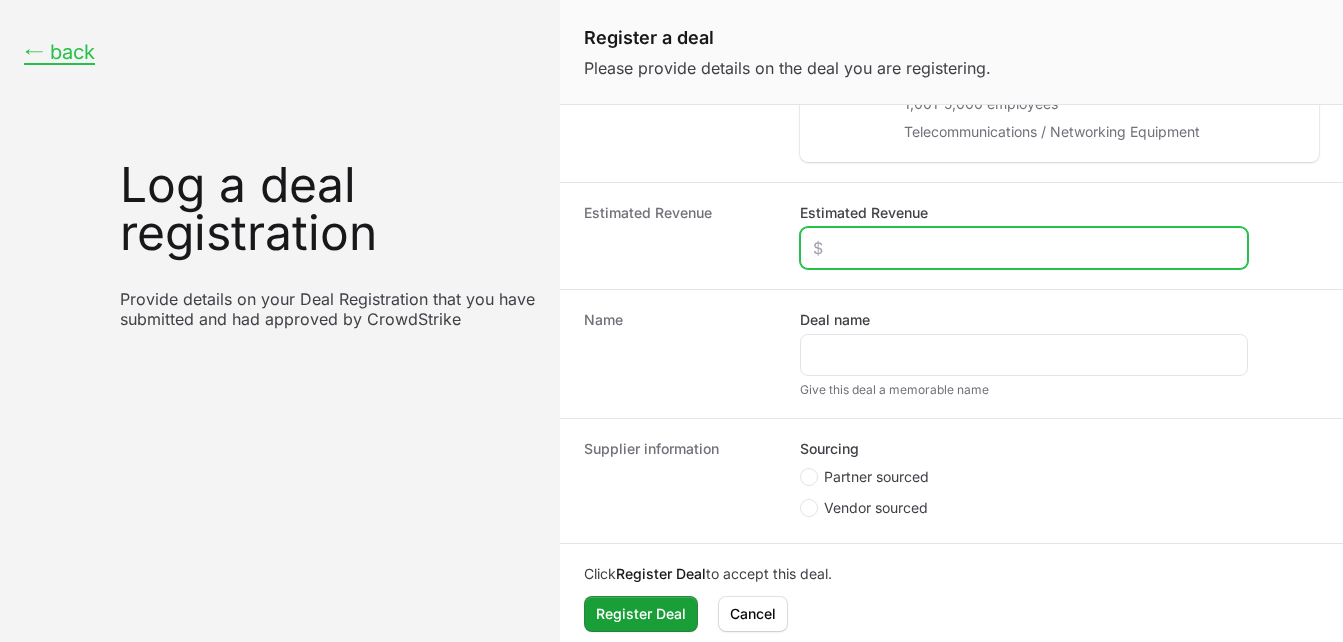 click on "Estimated Revenue" 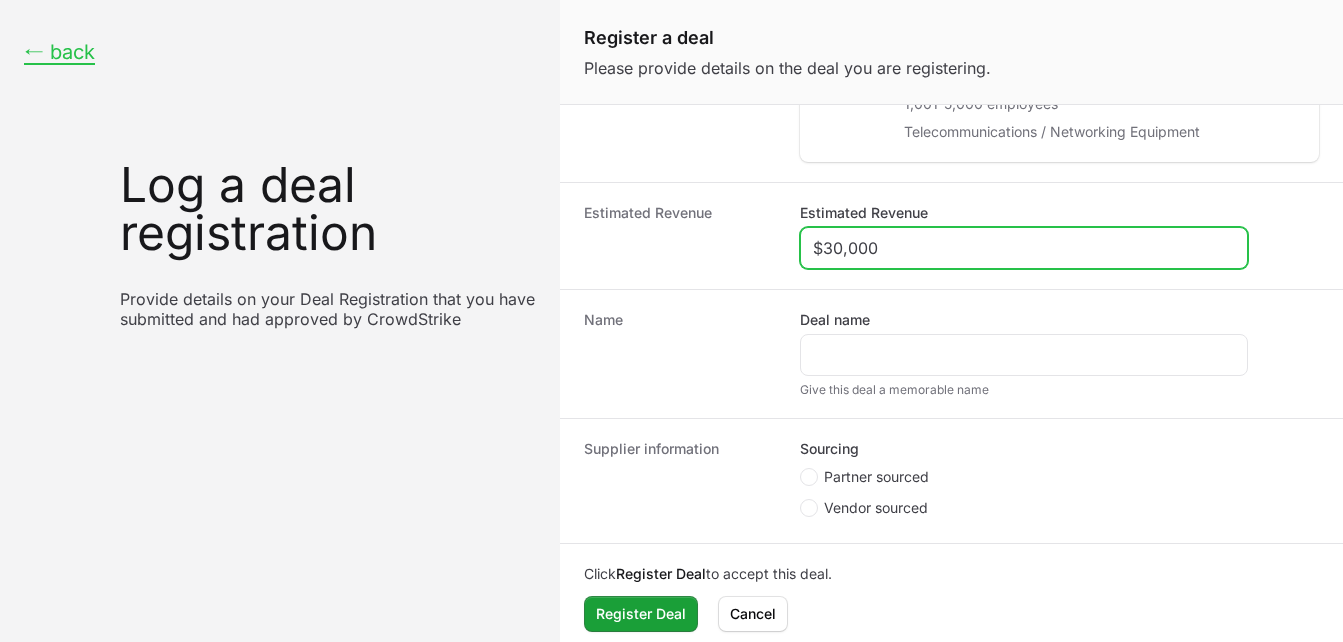 type on "$30,000" 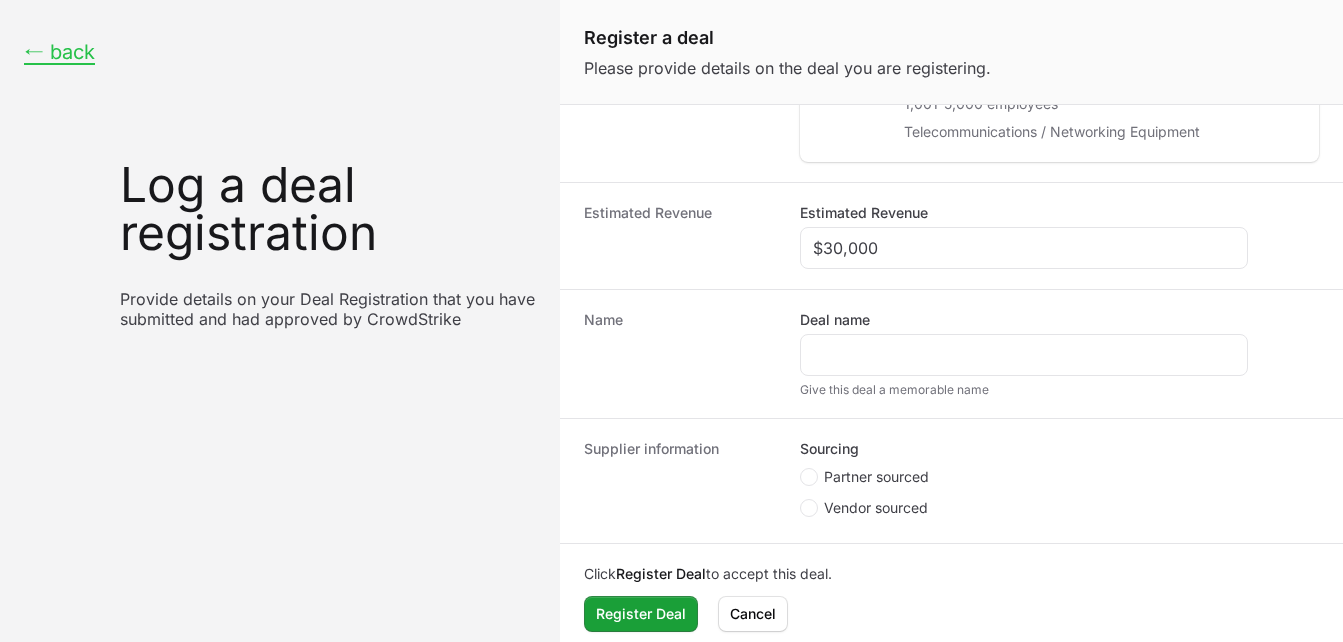 click on "Name" 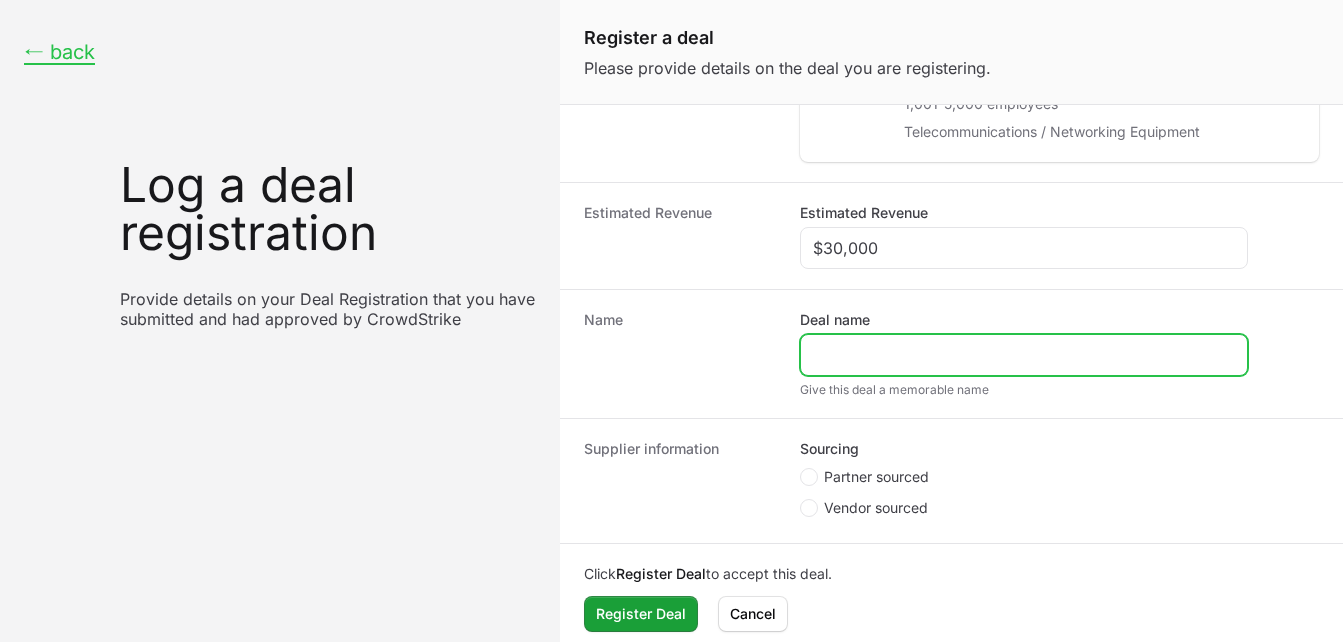 click on "Deal name" 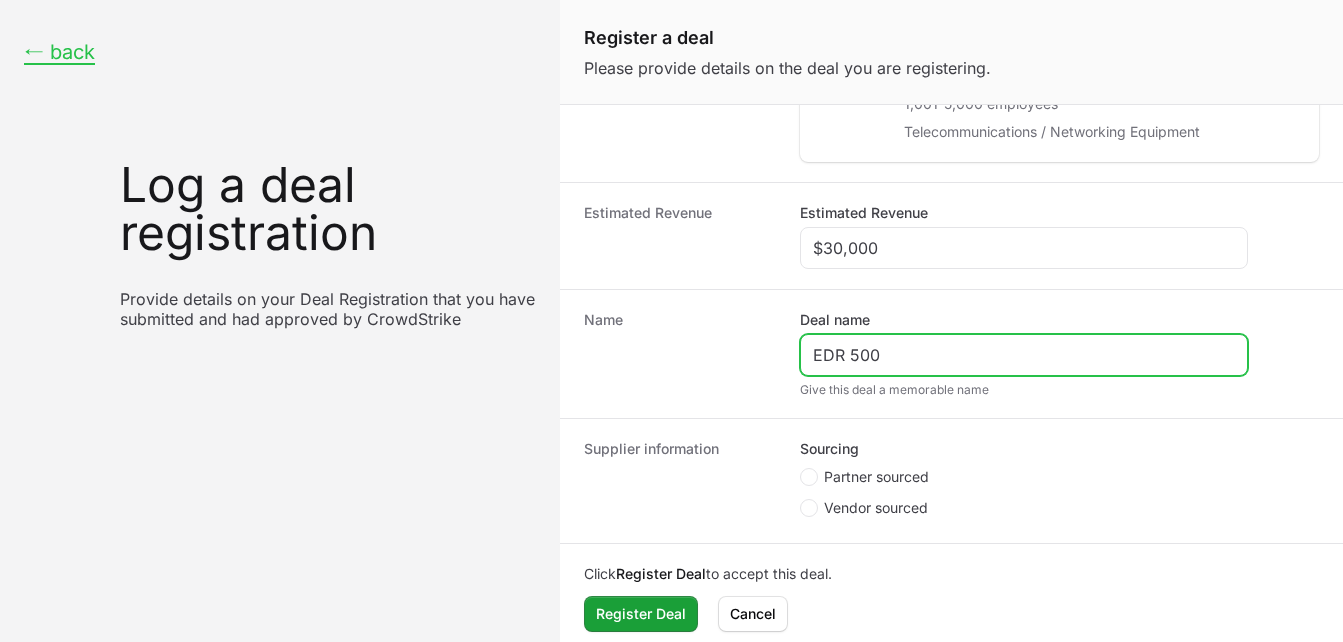 scroll, scrollTop: 0, scrollLeft: 0, axis: both 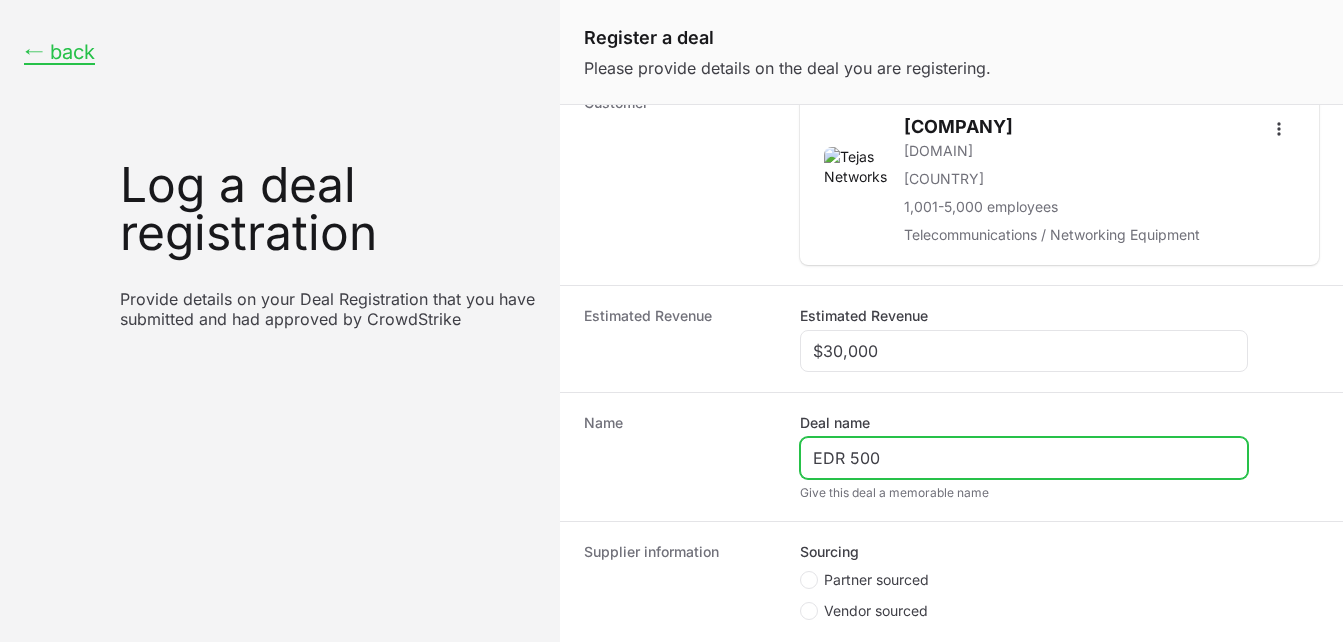 click on "EDR 500" 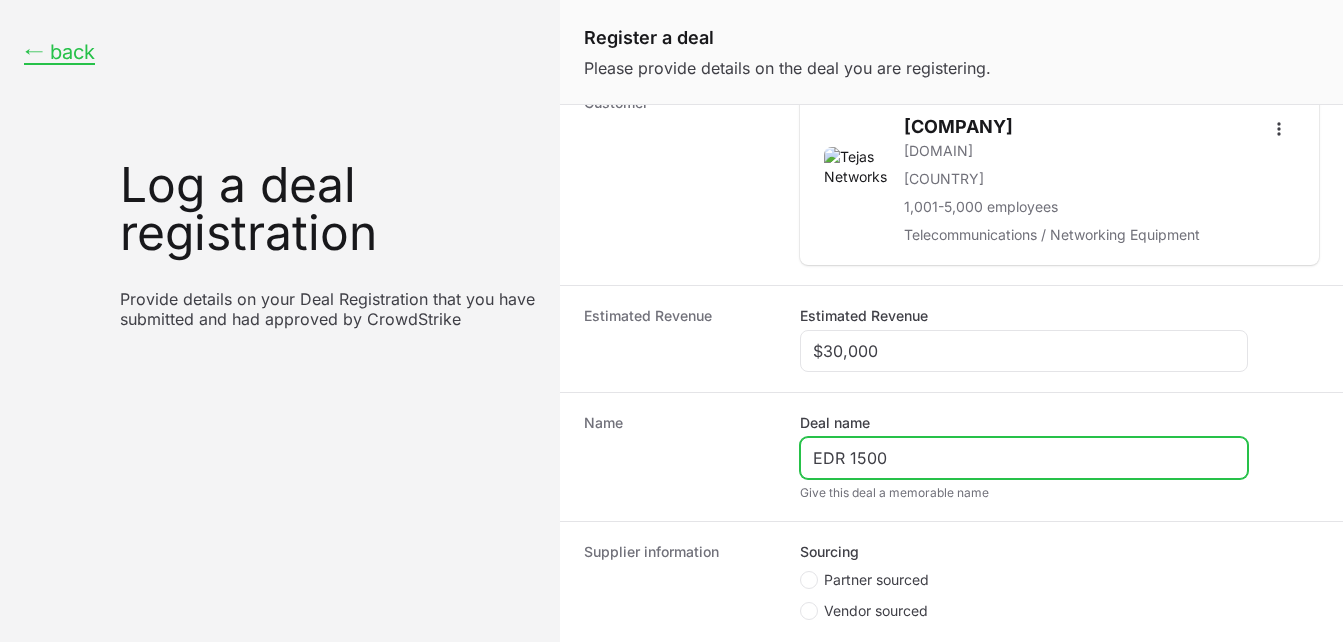 type on "EDR 1500" 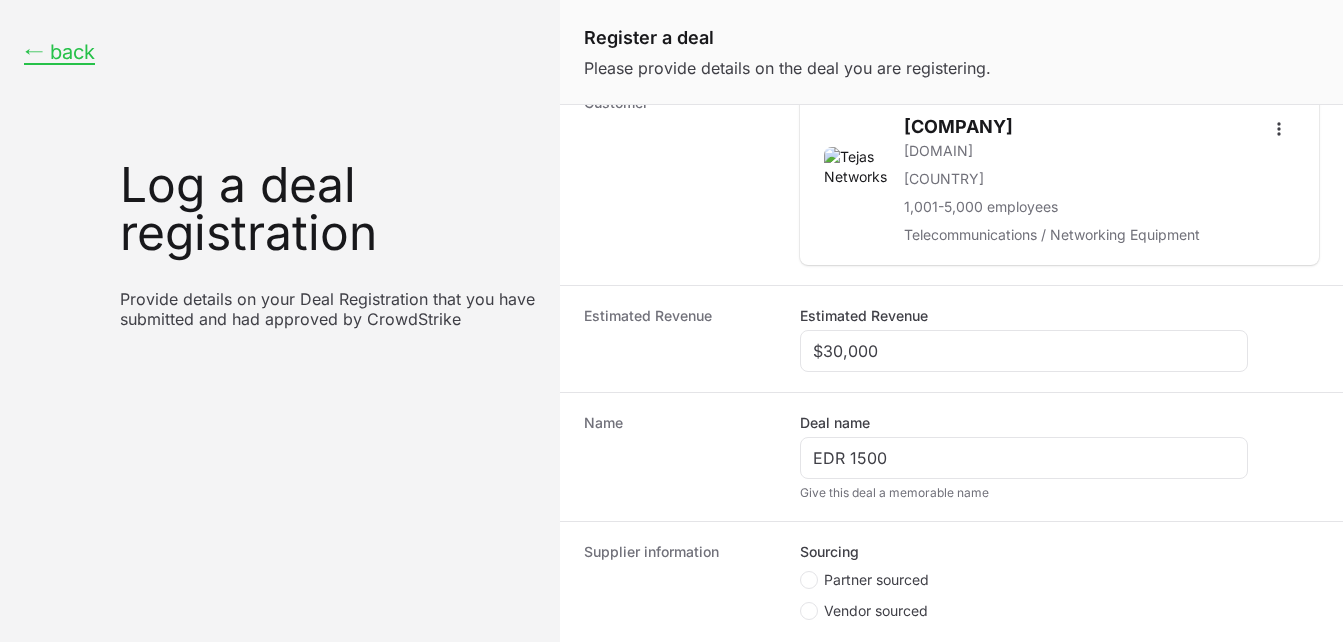 click on "Name" 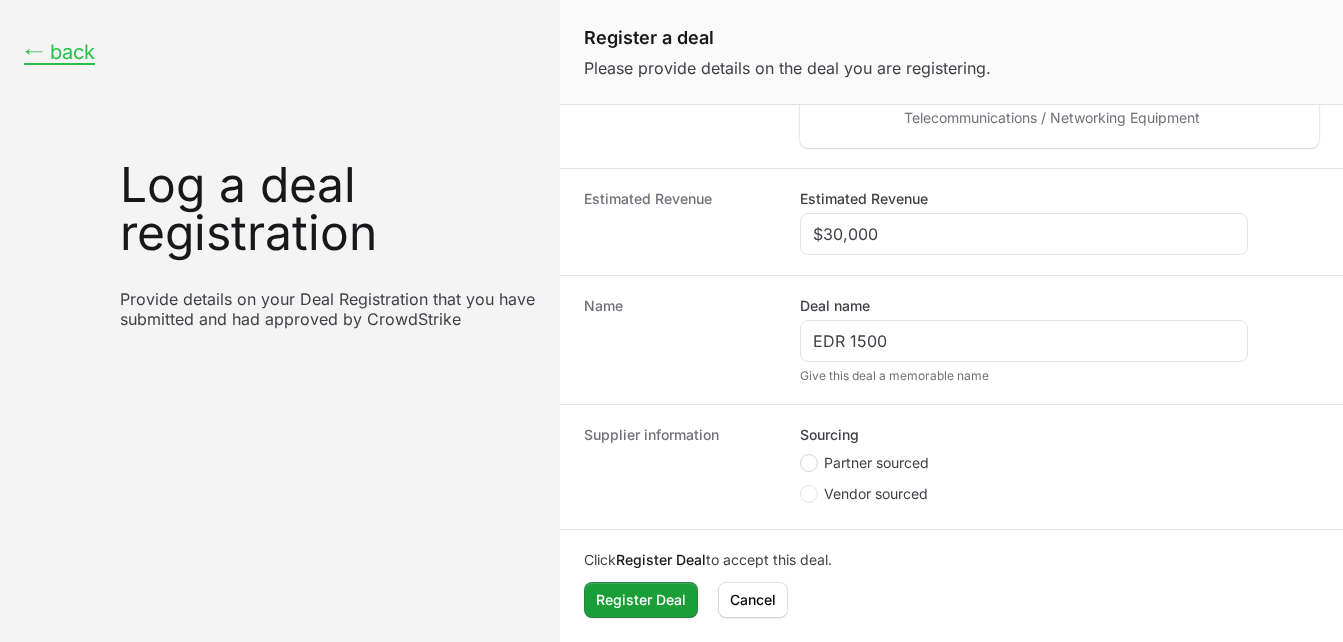 click 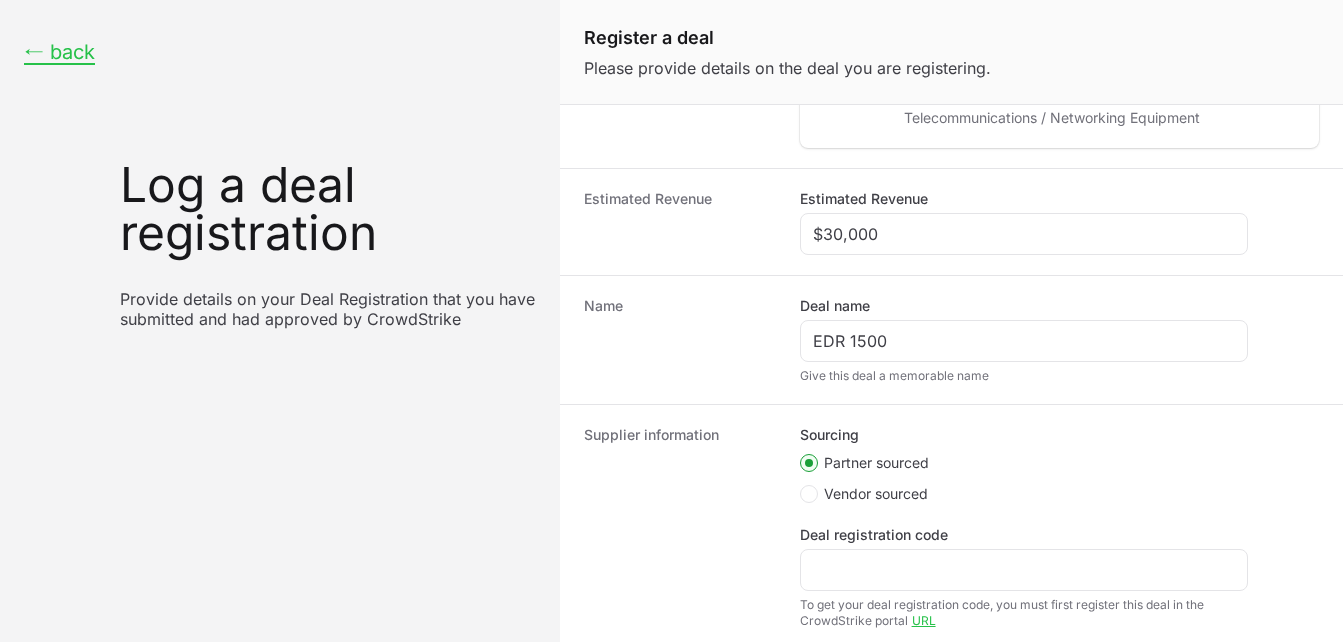 scroll, scrollTop: 365, scrollLeft: 0, axis: vertical 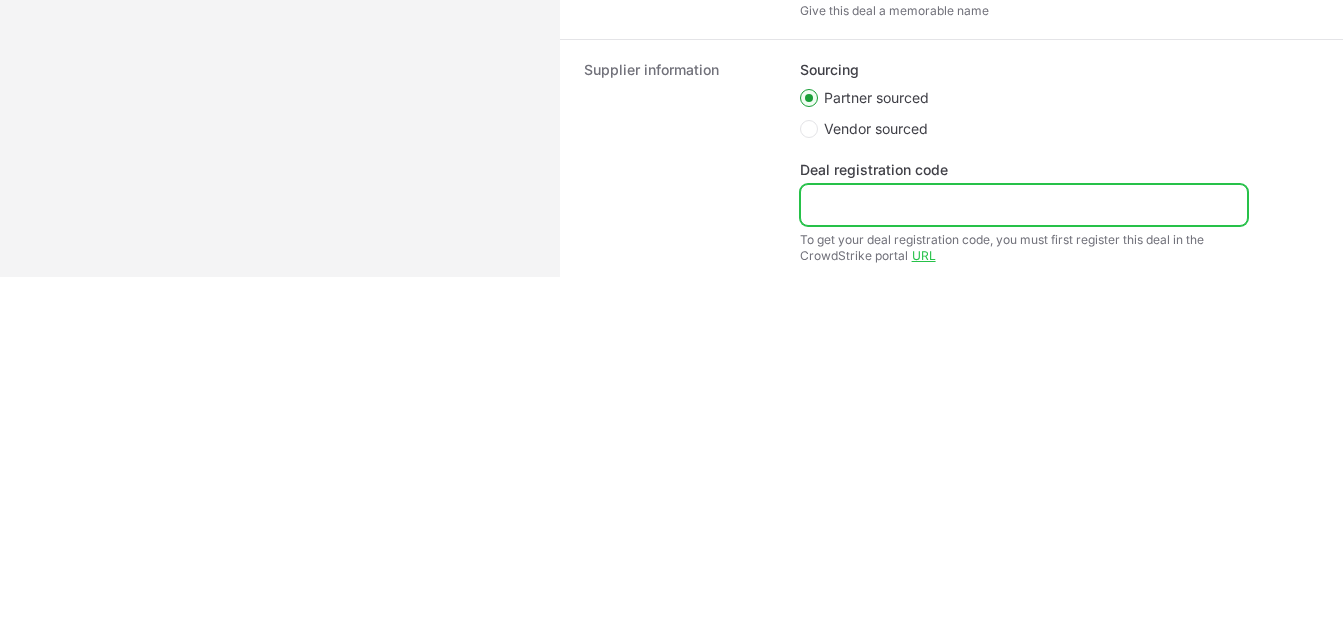 click on "Deal registration code" 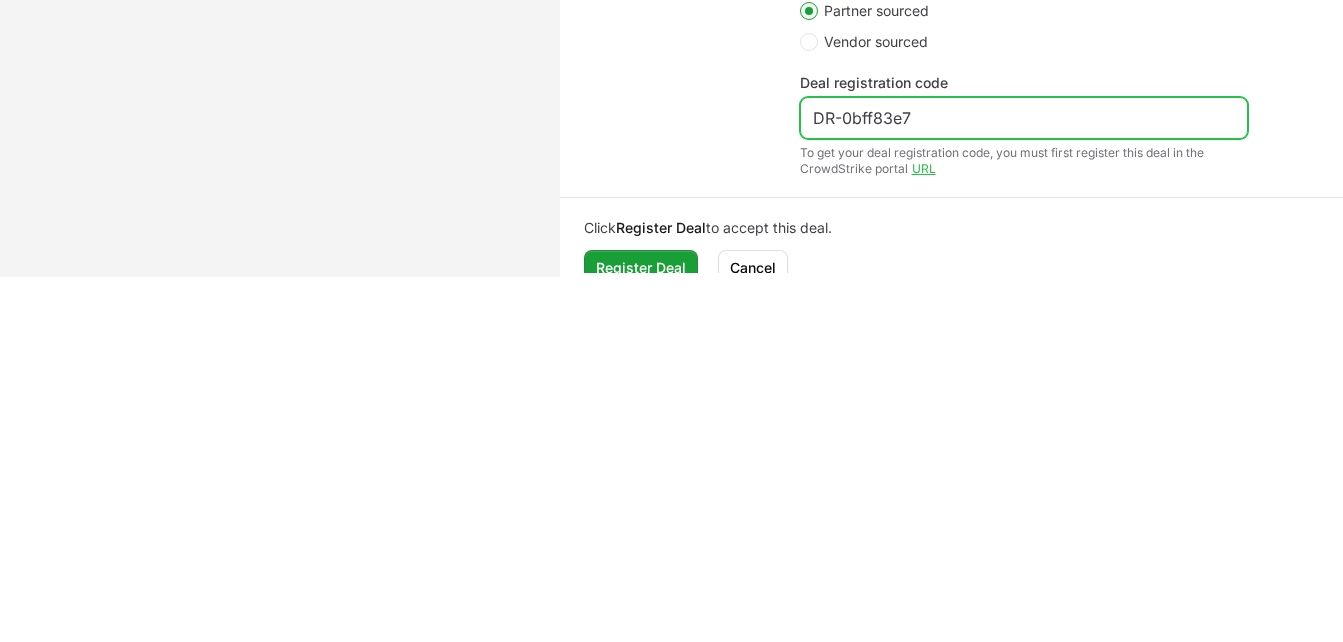 scroll, scrollTop: 609, scrollLeft: 0, axis: vertical 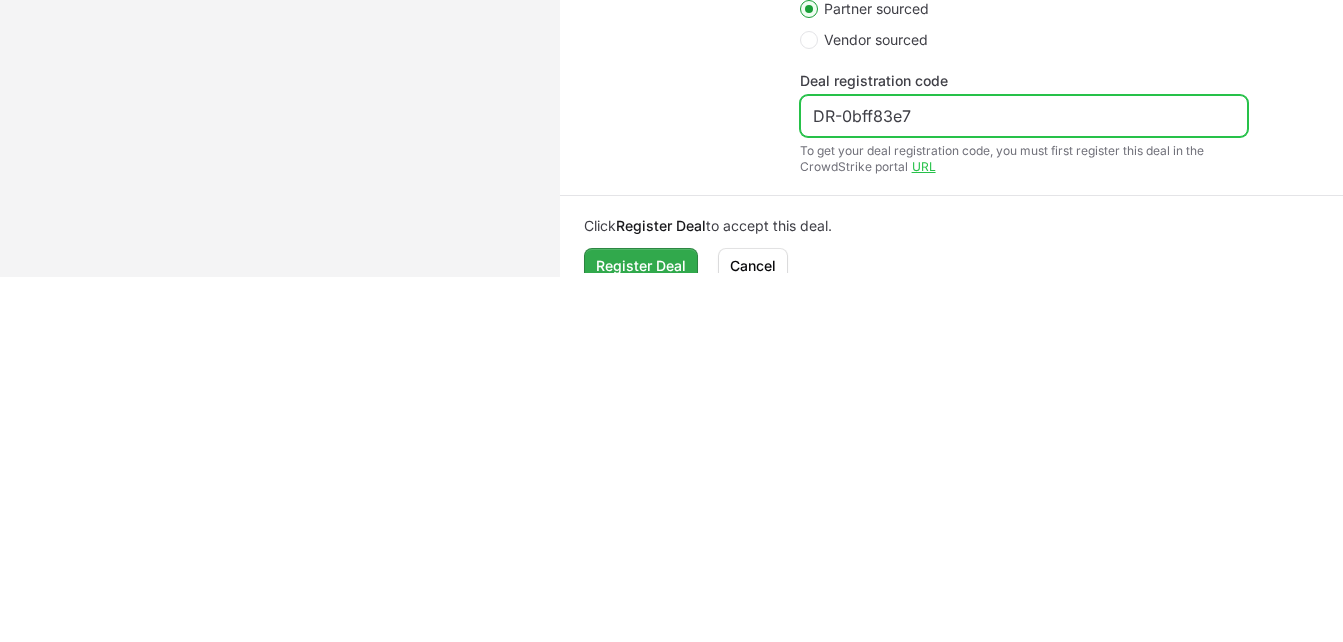 type on "DR-0bff83e7" 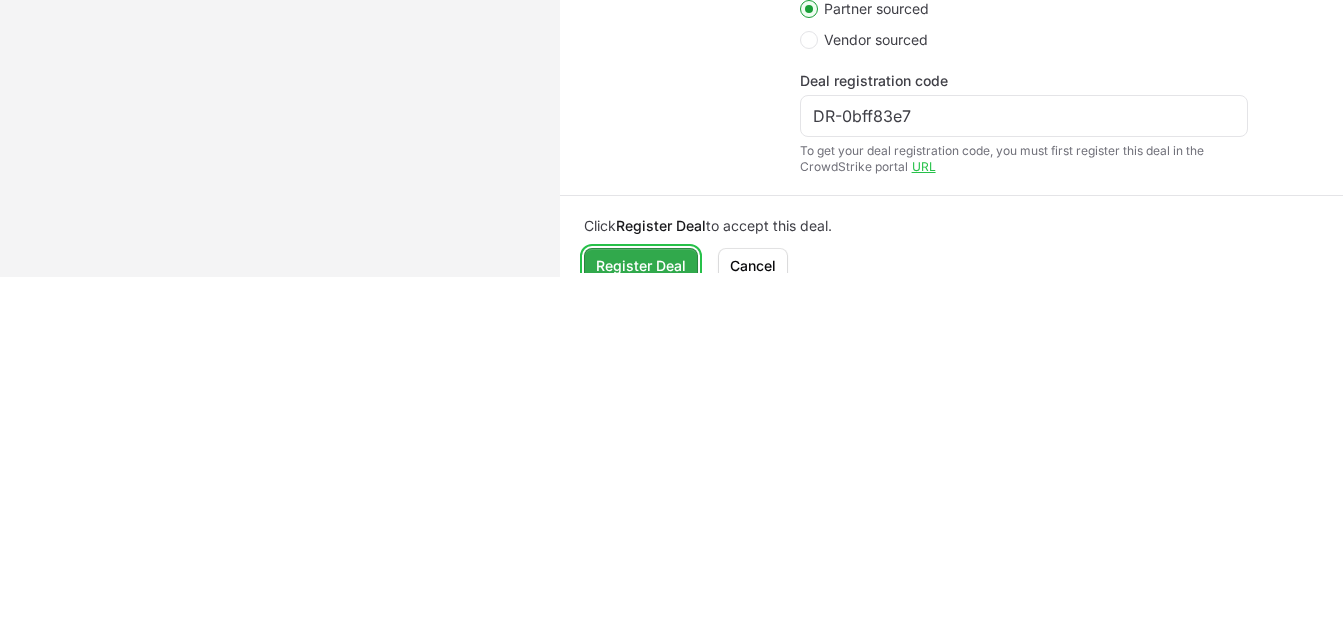 click on "Register Deal" 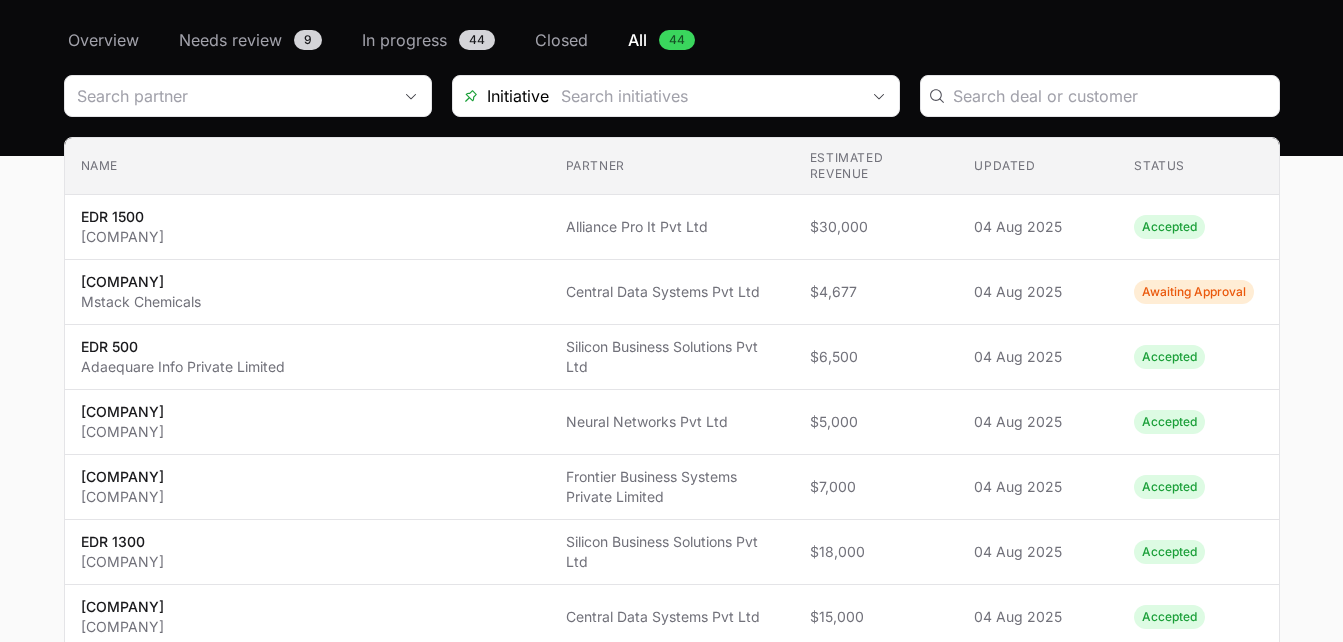 scroll, scrollTop: 214, scrollLeft: 0, axis: vertical 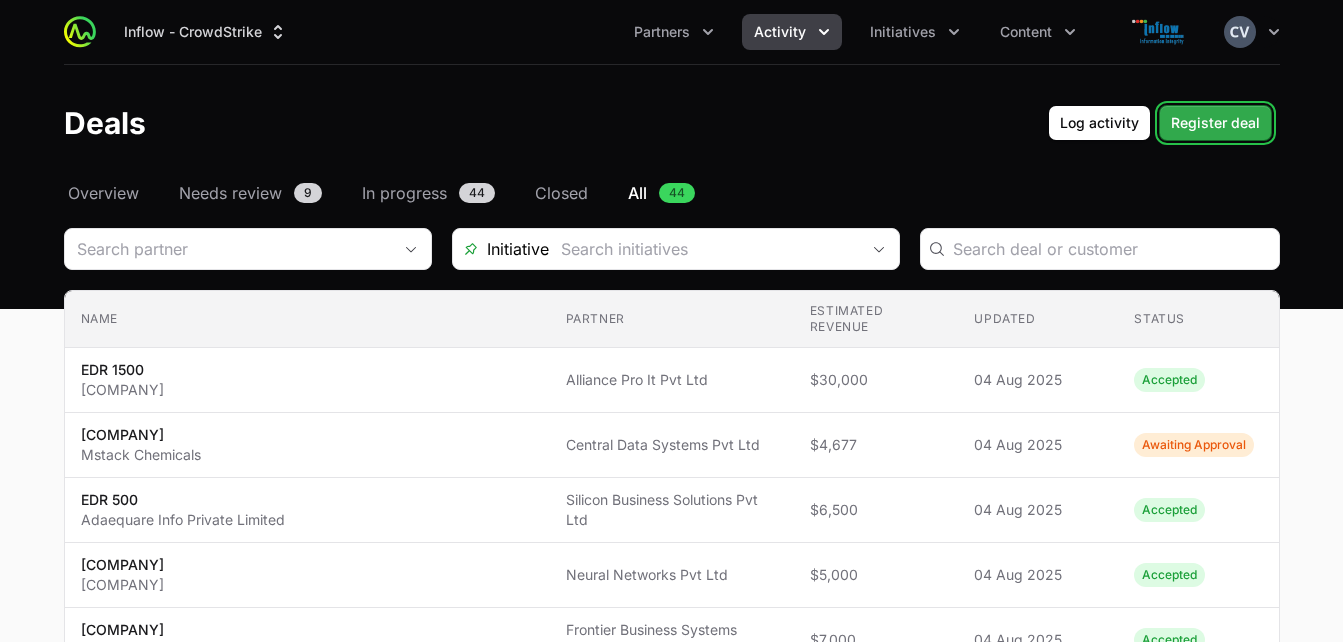 click on "Register deal" 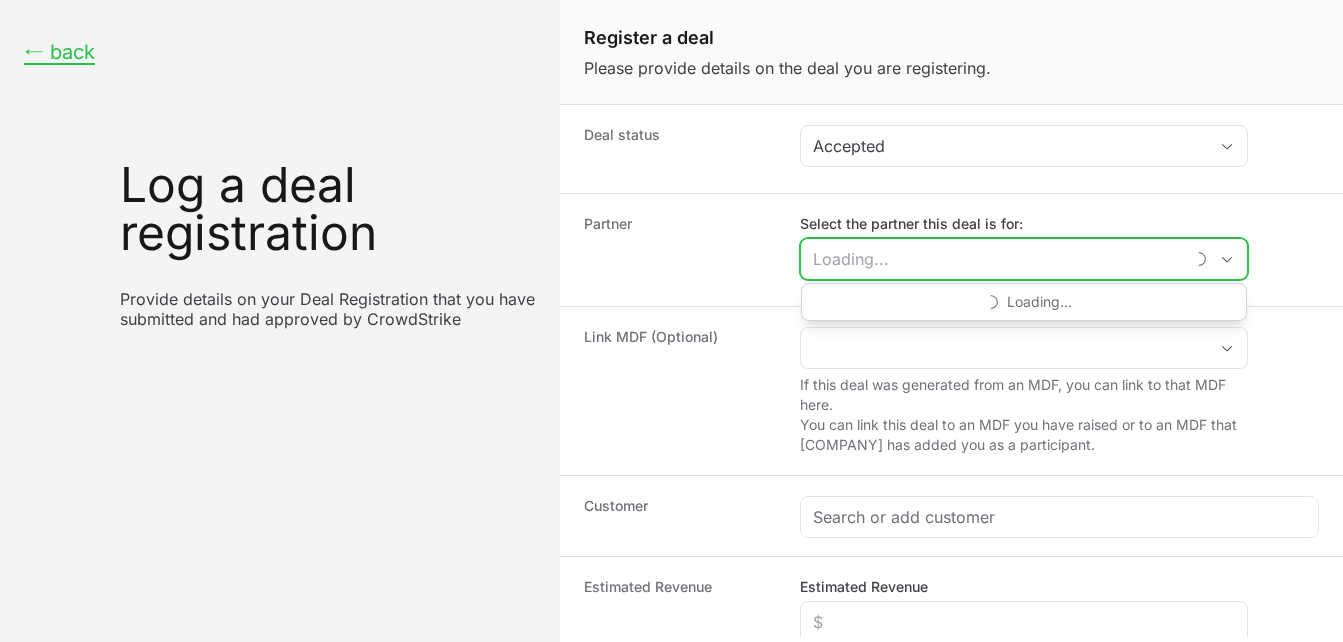 click on "Select the partner this deal is for:" 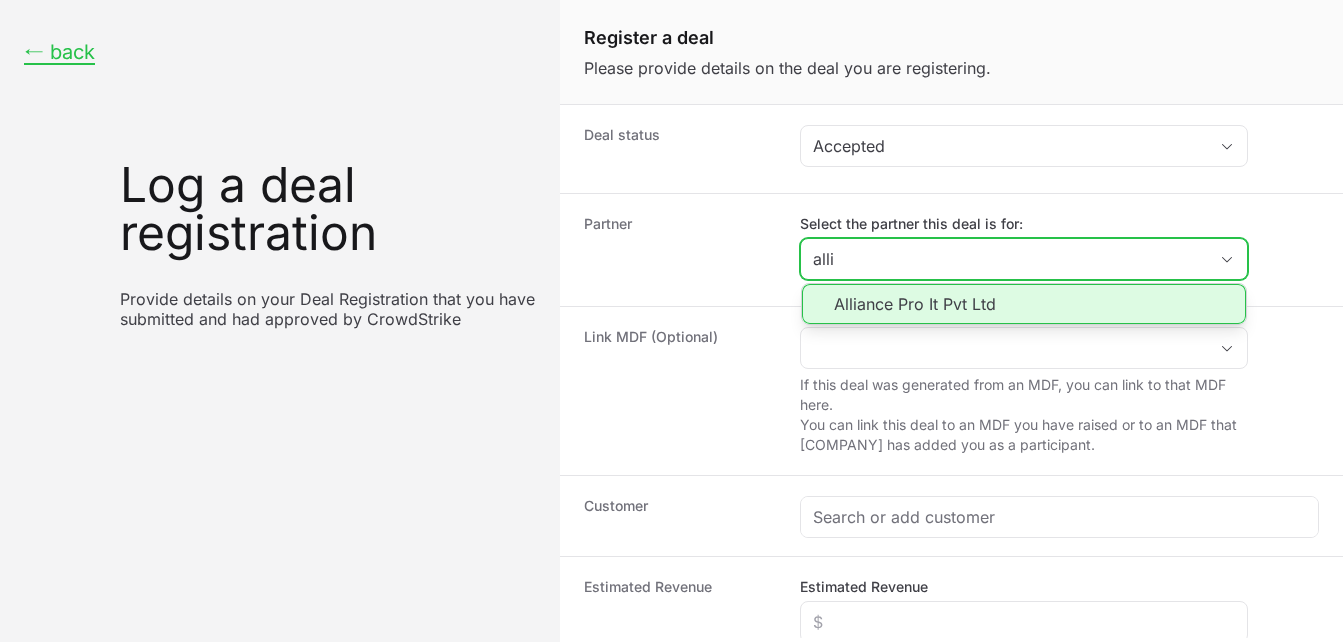 click on "Alliance Pro It Pvt Ltd" 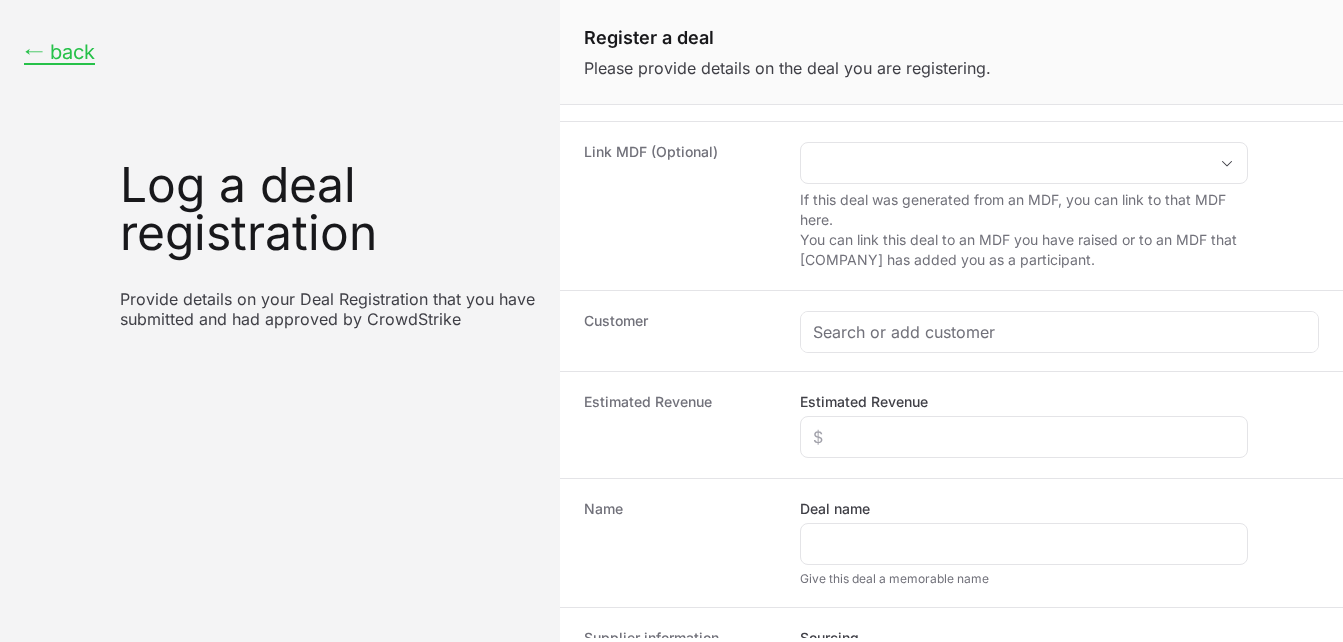 scroll, scrollTop: 187, scrollLeft: 0, axis: vertical 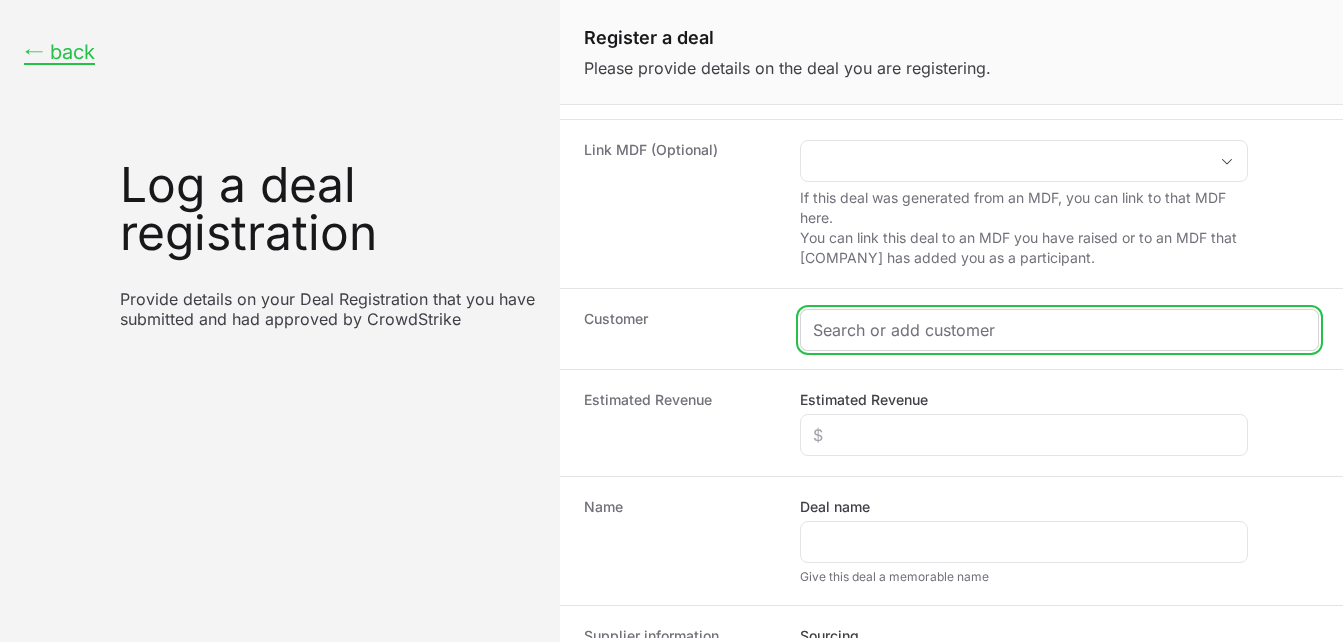 click 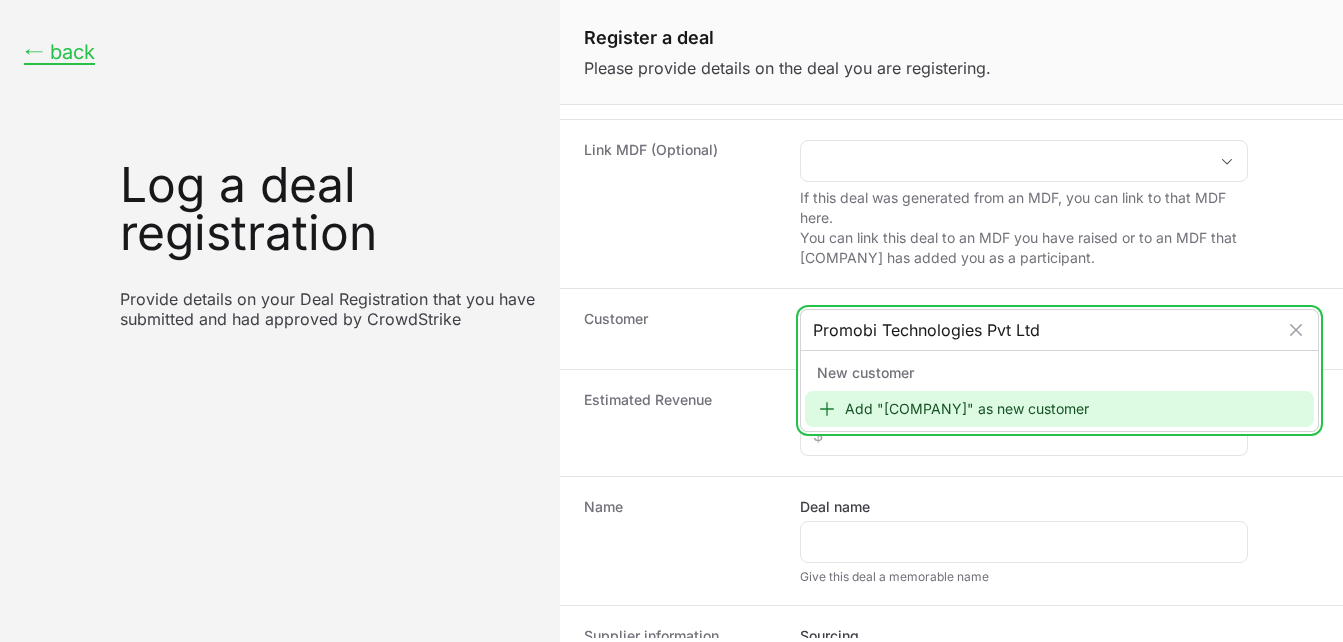 type on "Promobi Technologies Pvt Ltd" 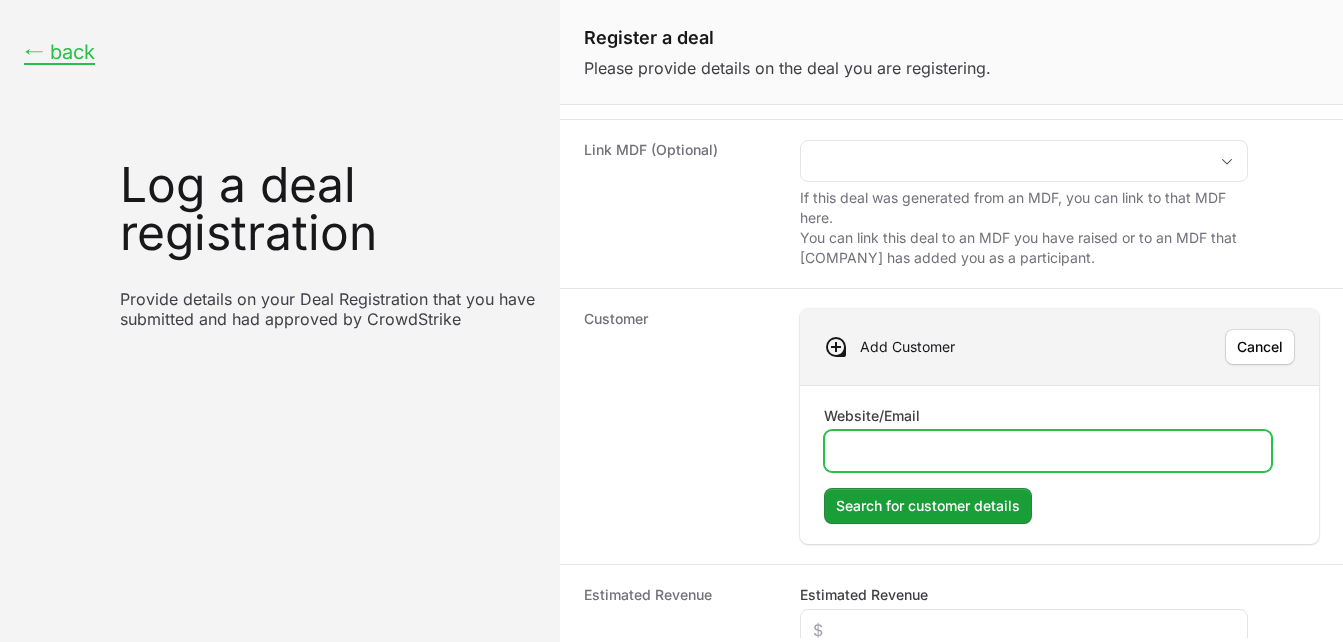 click on "Website/Email" 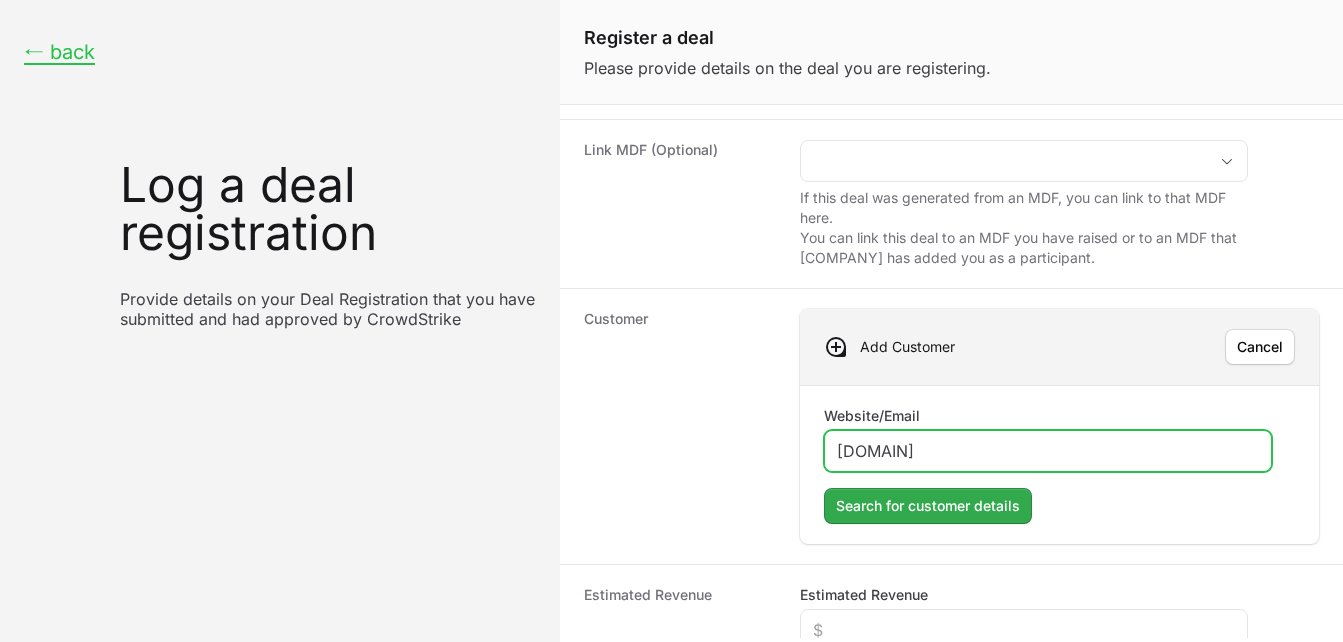 type on "[DOMAIN]" 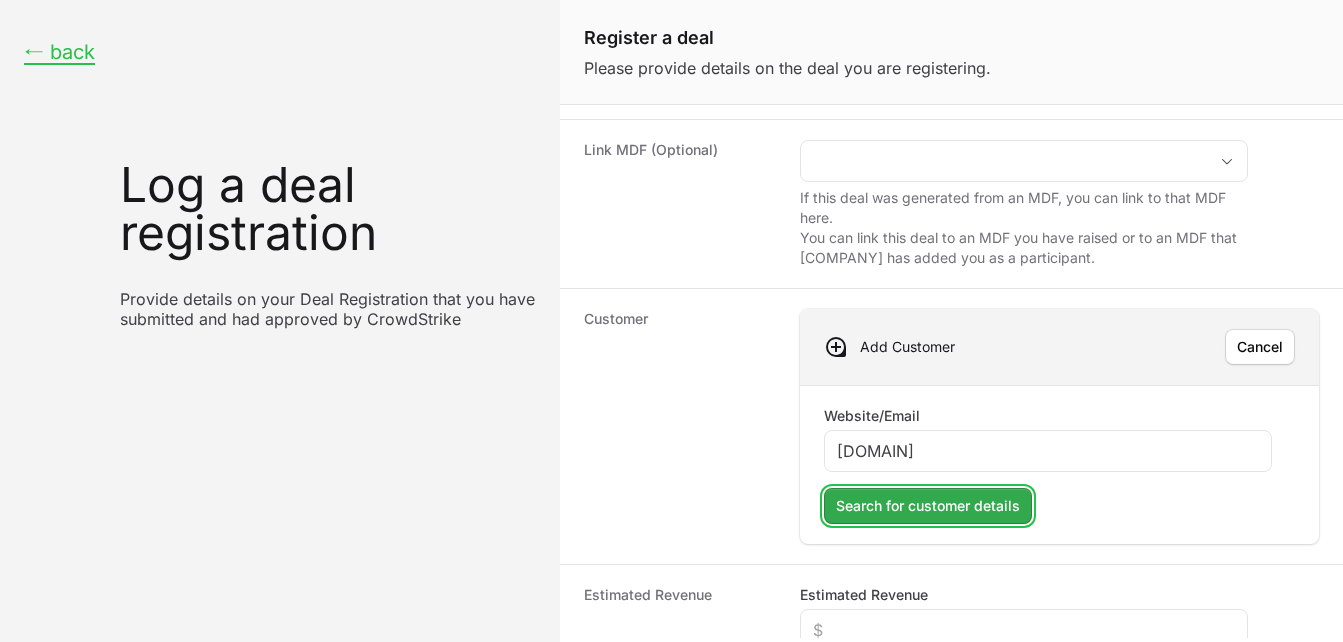 click on "Search for customer details" 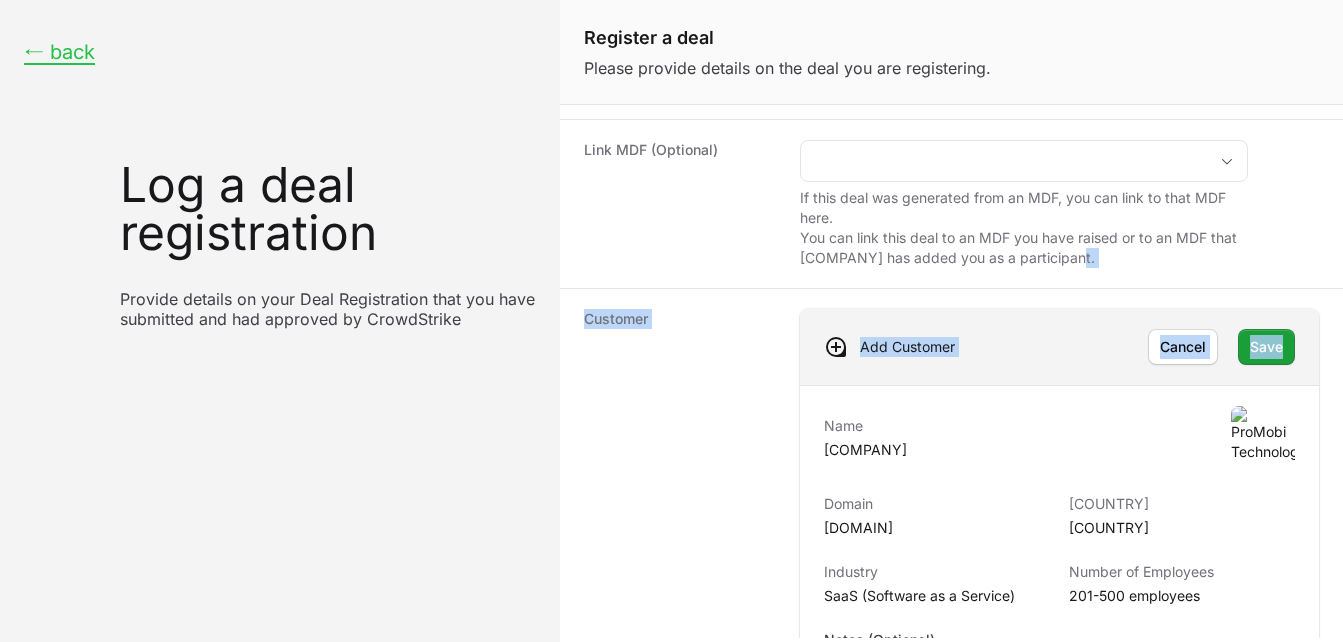 drag, startPoint x: 1327, startPoint y: 277, endPoint x: 1327, endPoint y: 376, distance: 99 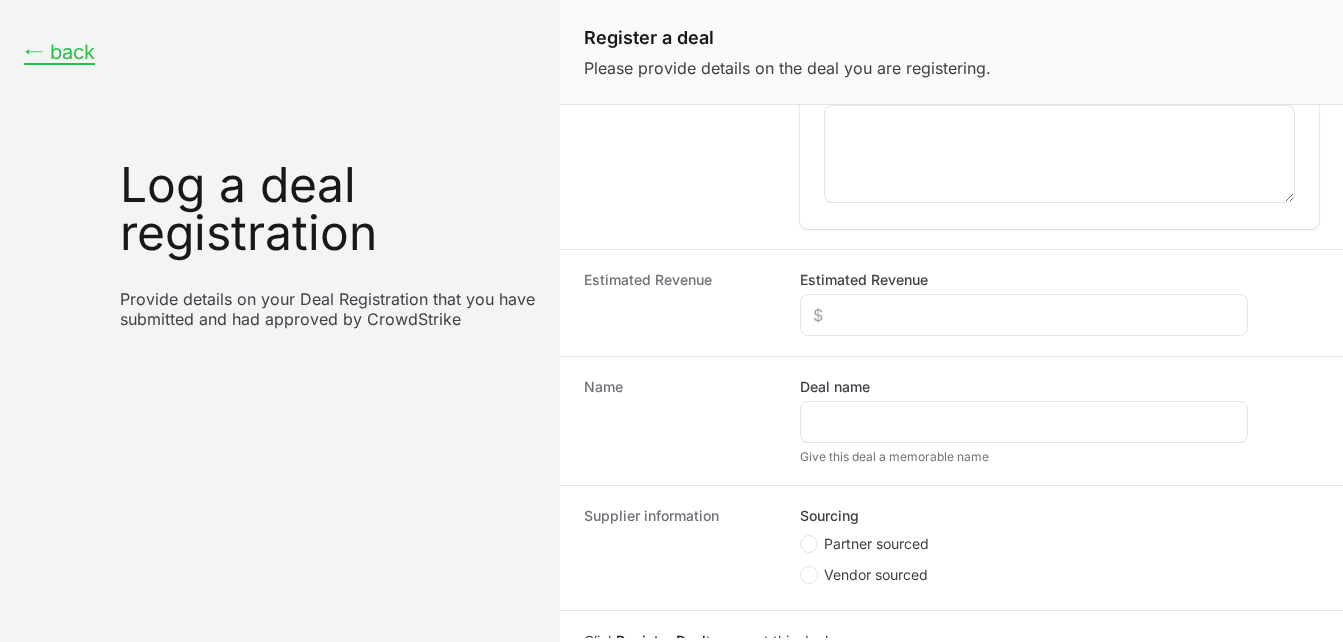 scroll, scrollTop: 739, scrollLeft: 0, axis: vertical 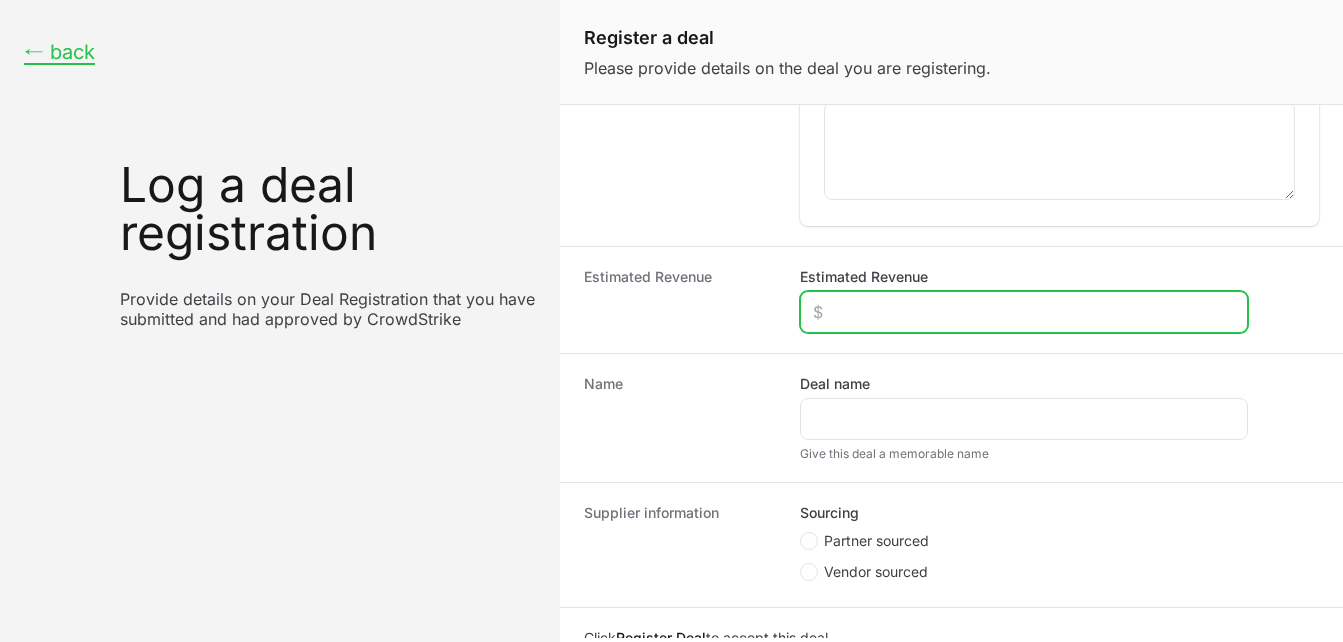 click on "Estimated Revenue" 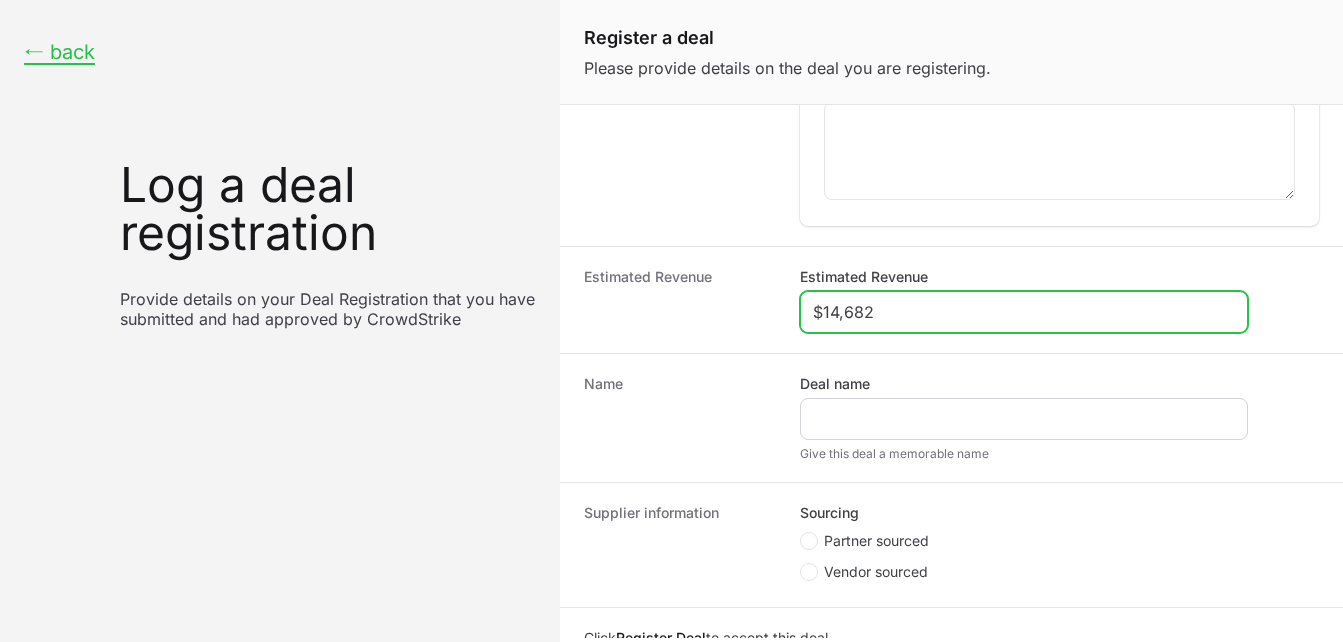 type on "$14,682" 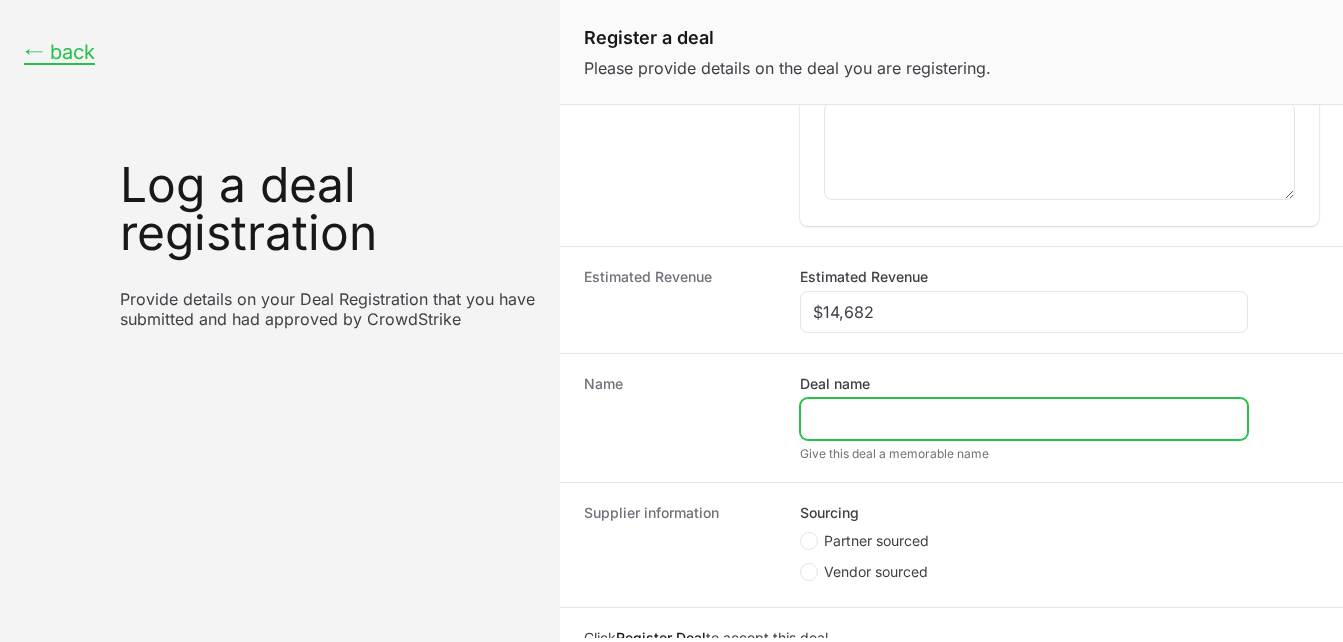click on "Deal name" 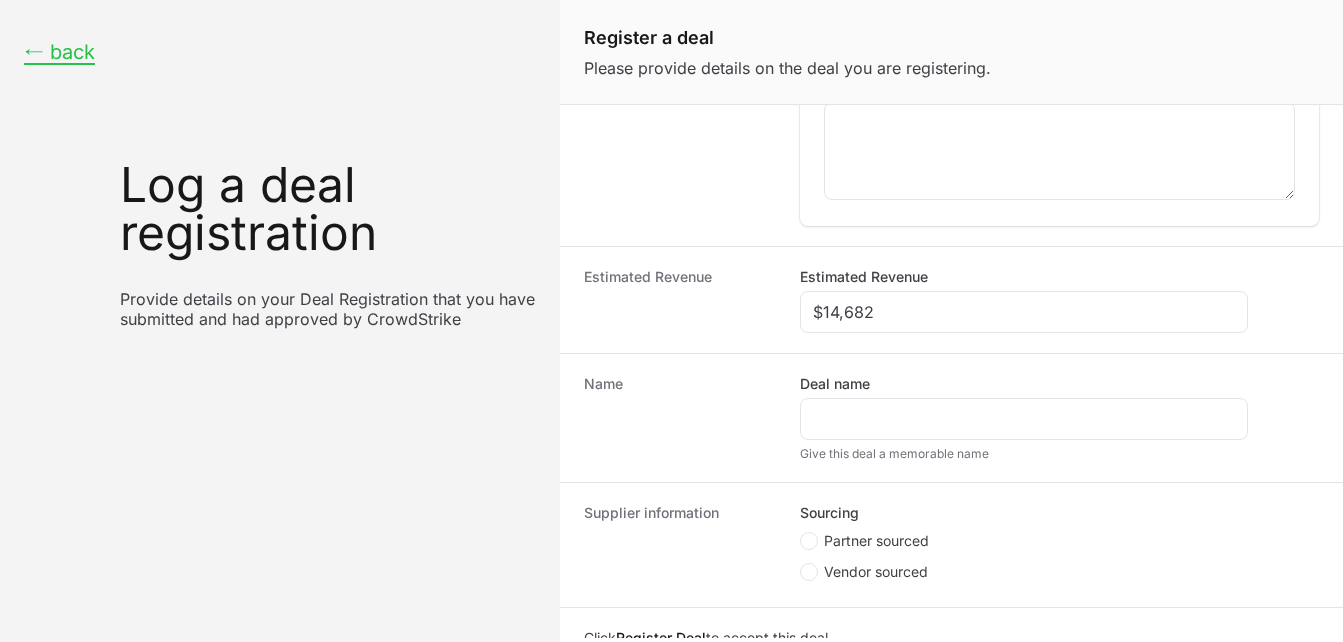 click on "Name" 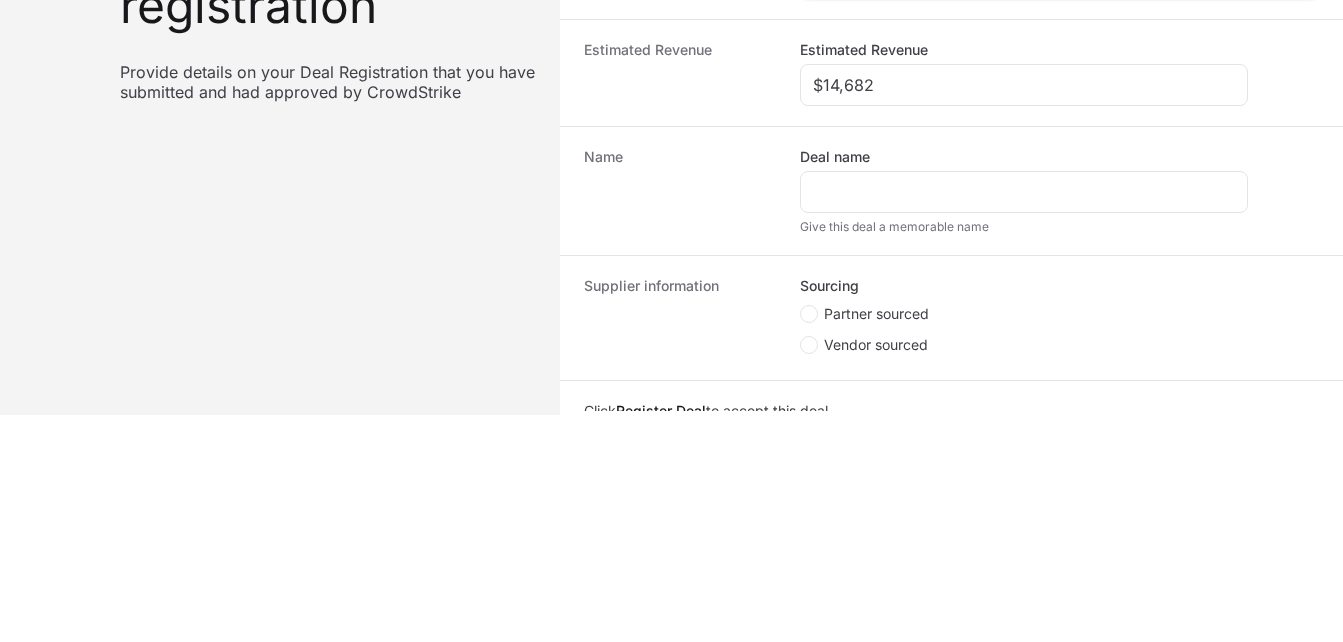 scroll, scrollTop: 232, scrollLeft: 0, axis: vertical 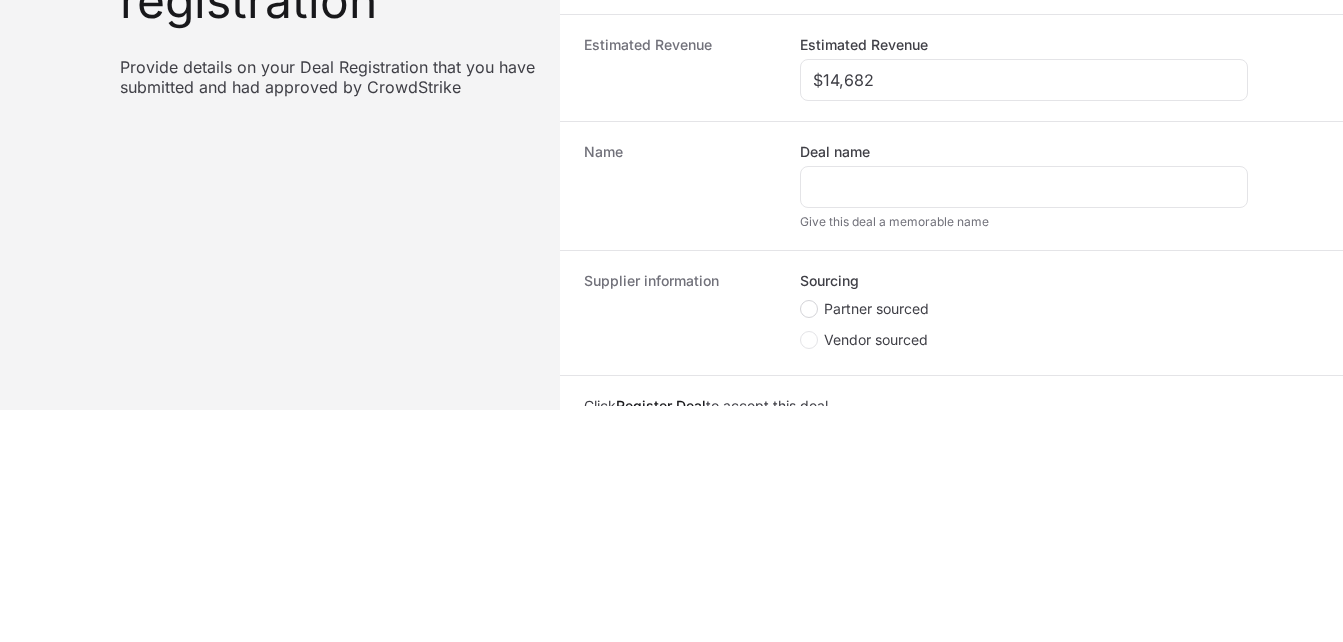 click 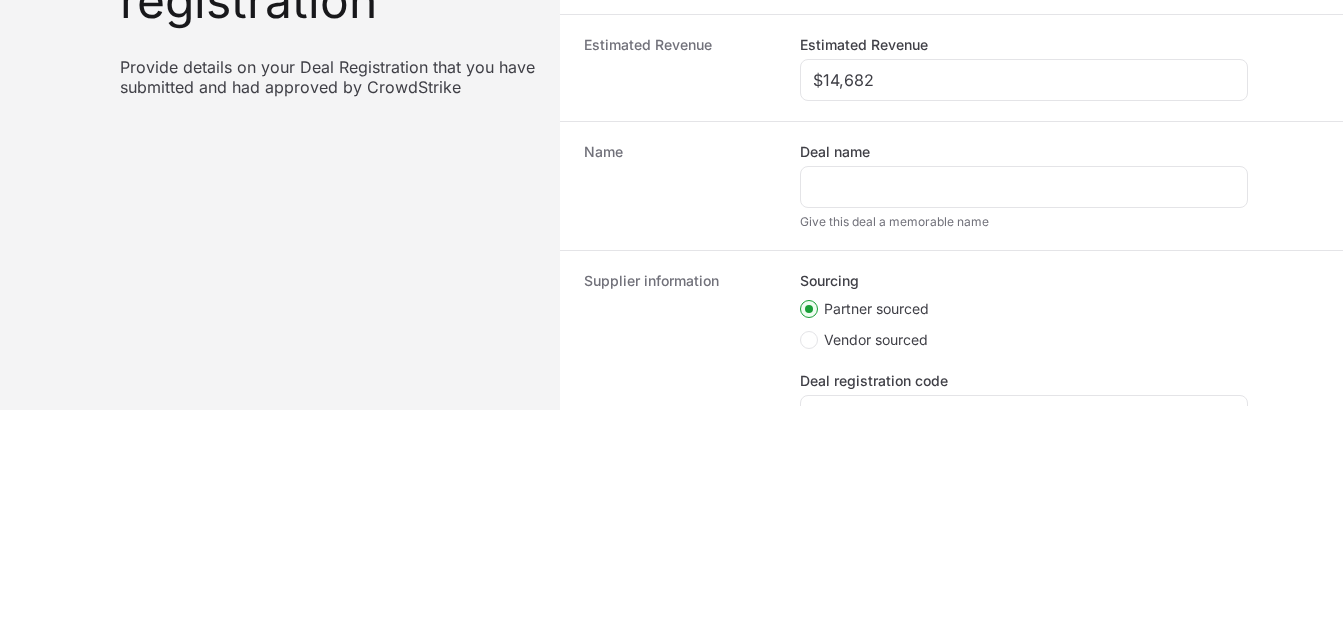 scroll, scrollTop: 662, scrollLeft: 0, axis: vertical 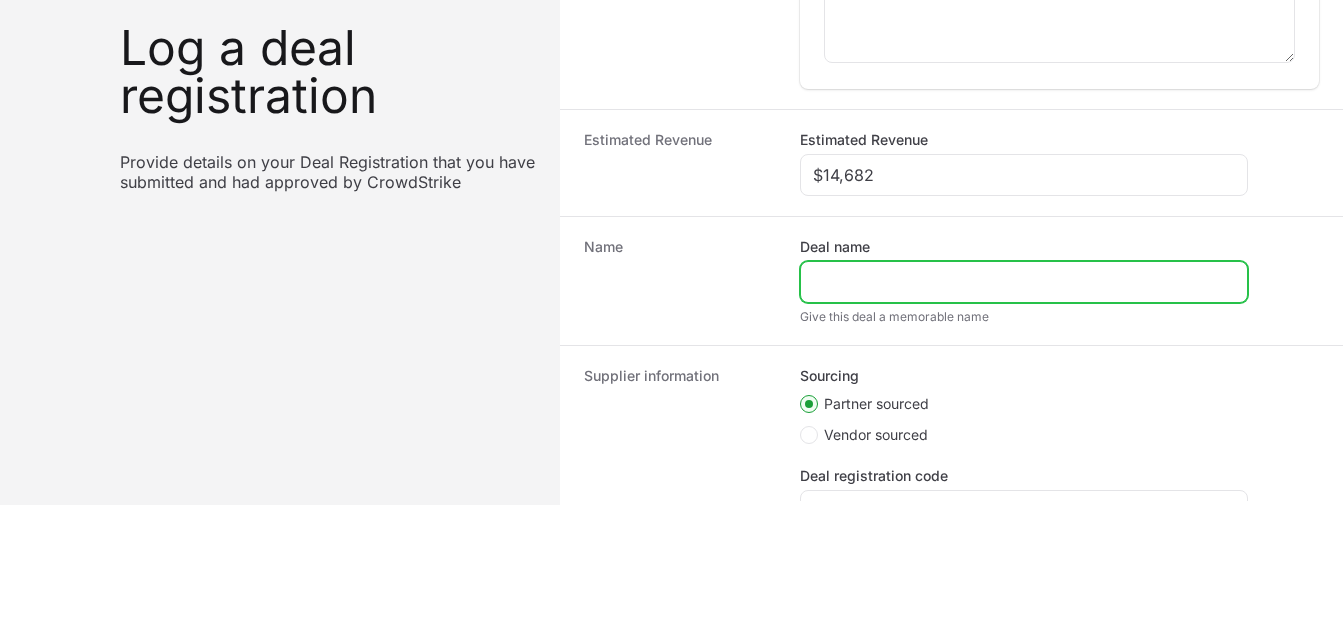 click on "Deal name" 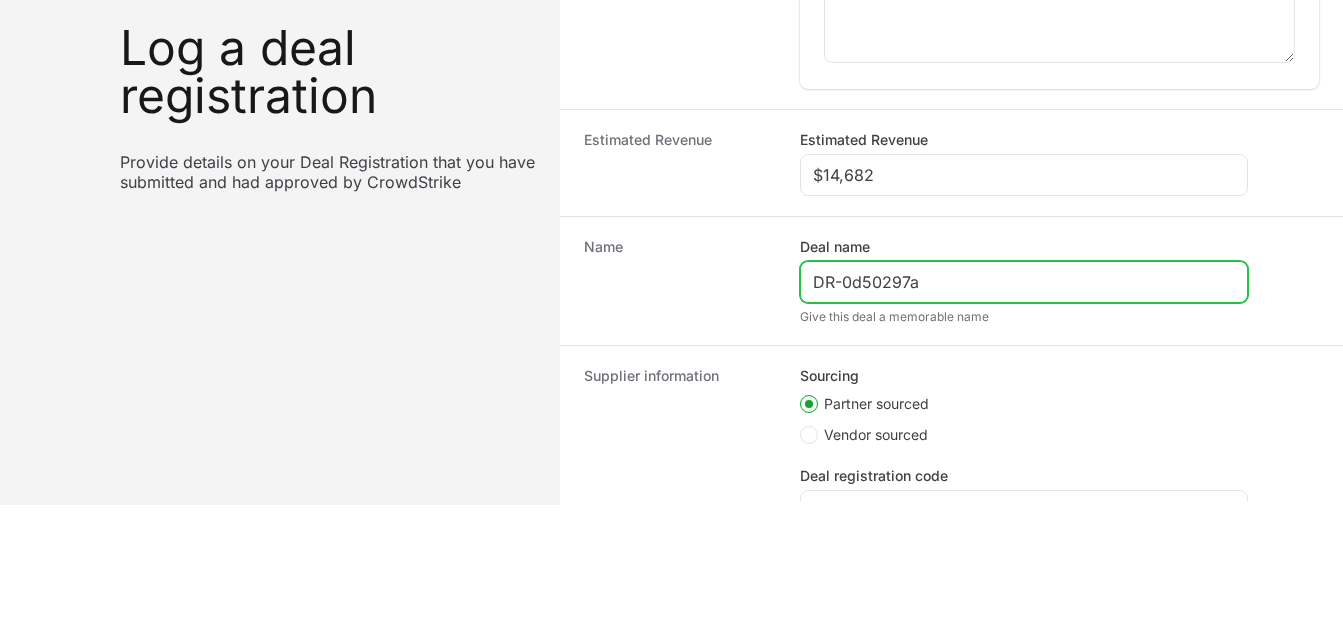 click on "DR-0d50297a" 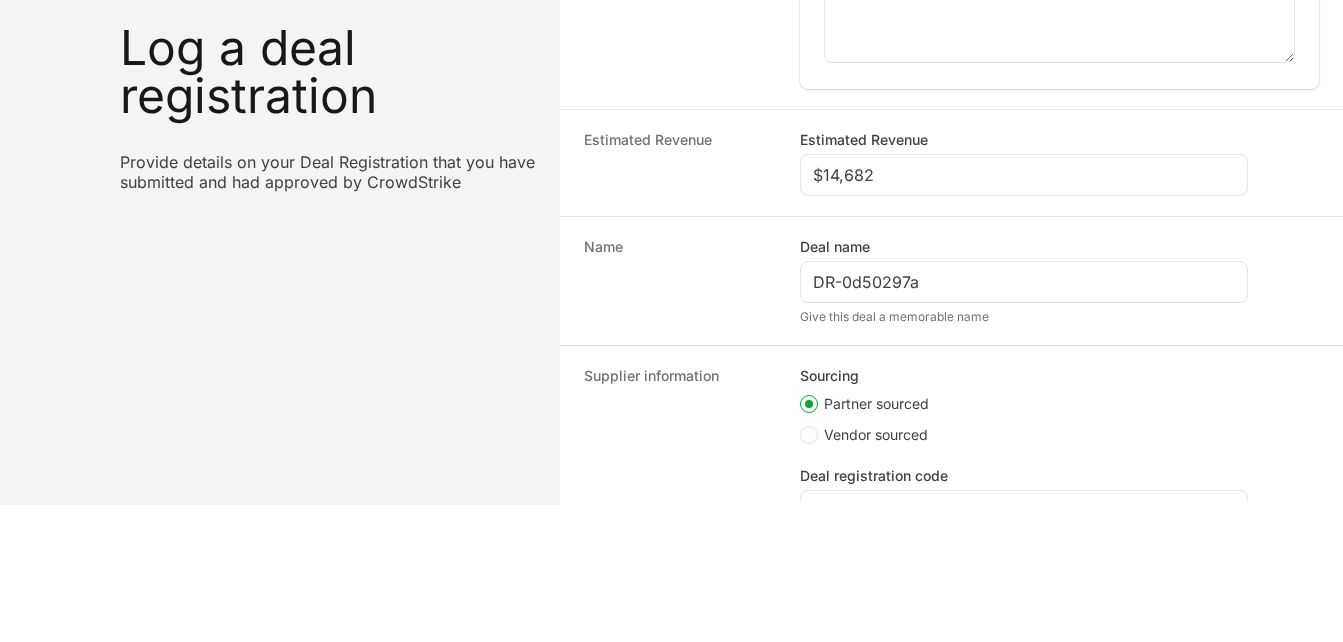 click on "Supplier information" 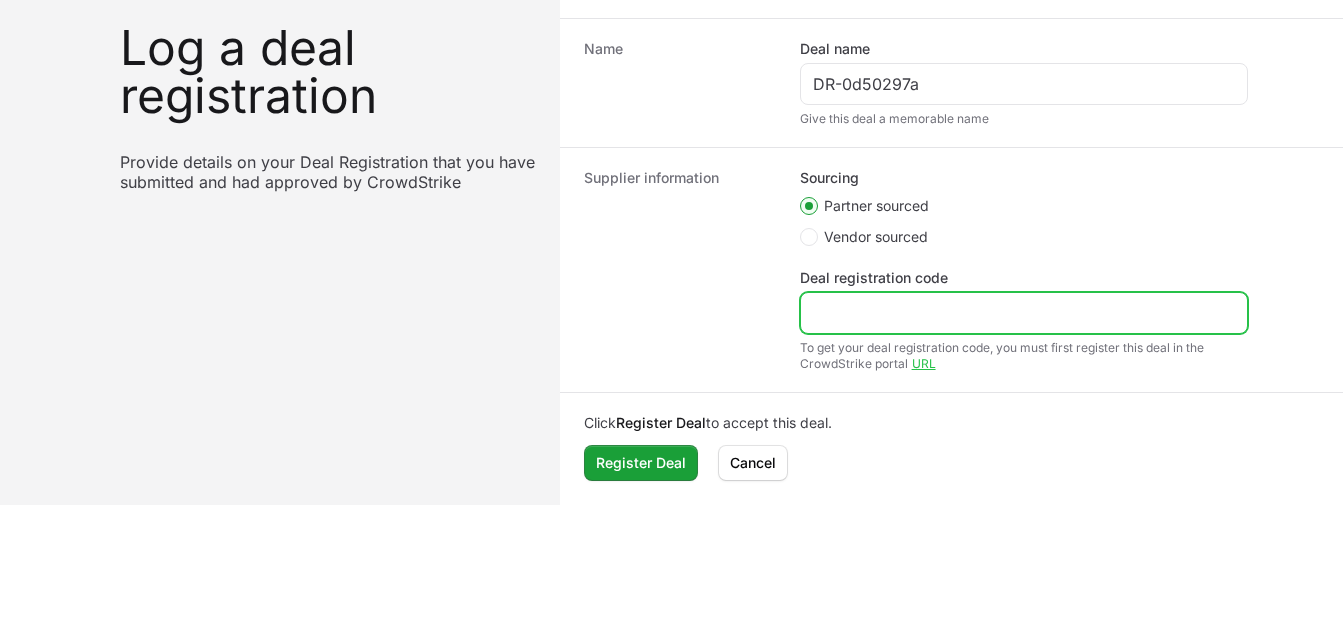 click on "Deal registration code" 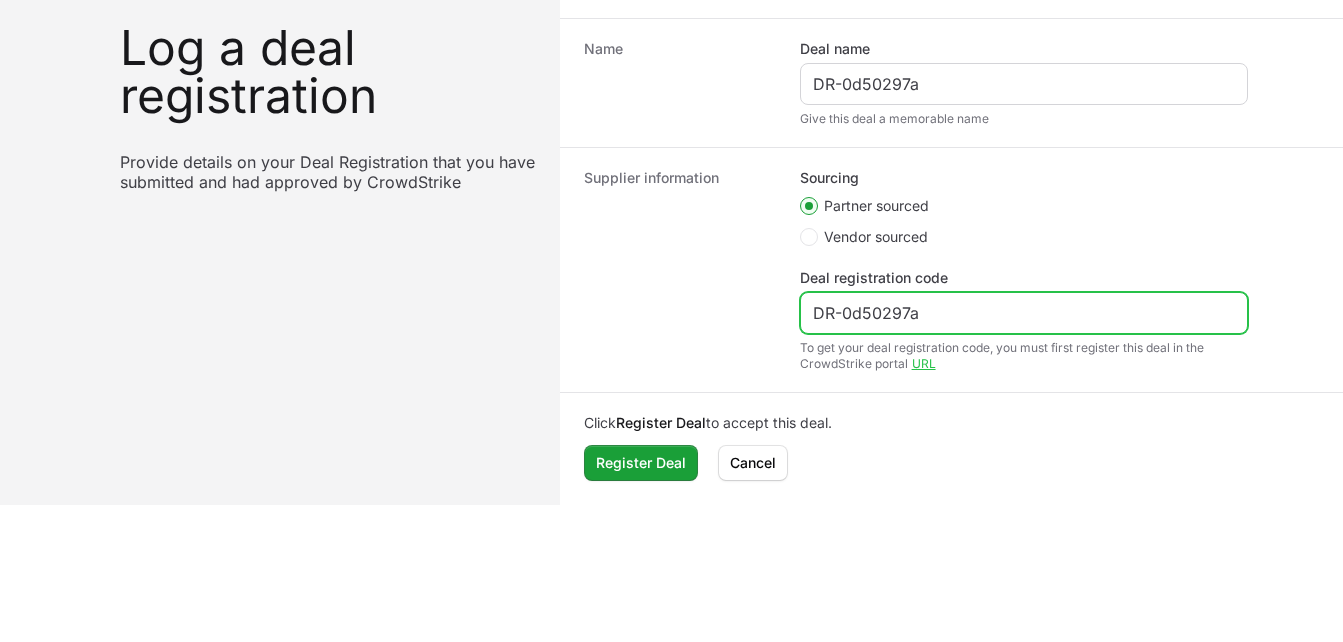 type on "DR-0d50297a" 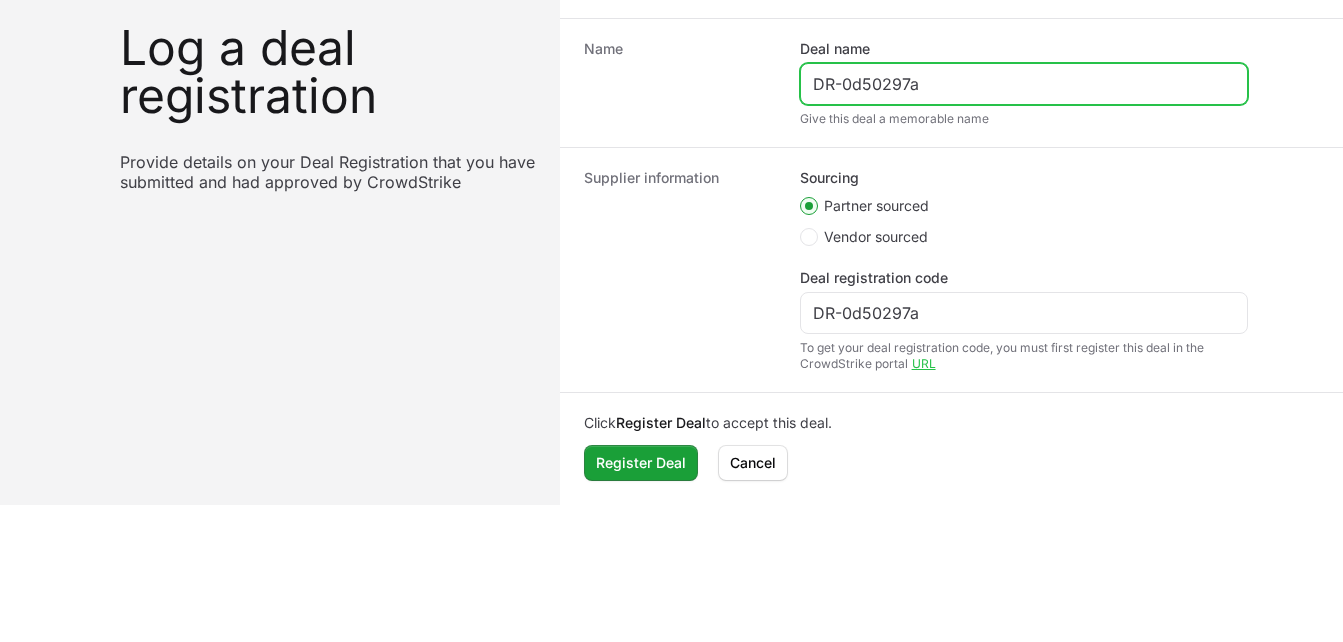 click on "DR-0d50297a" 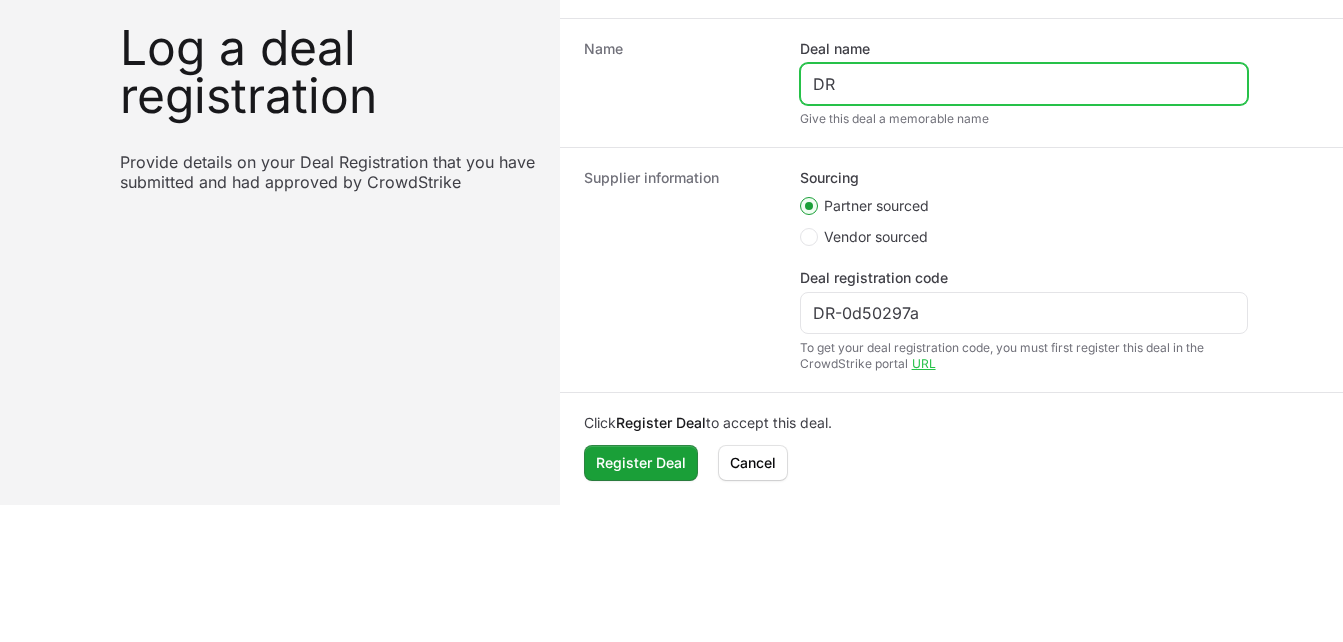 type on "D" 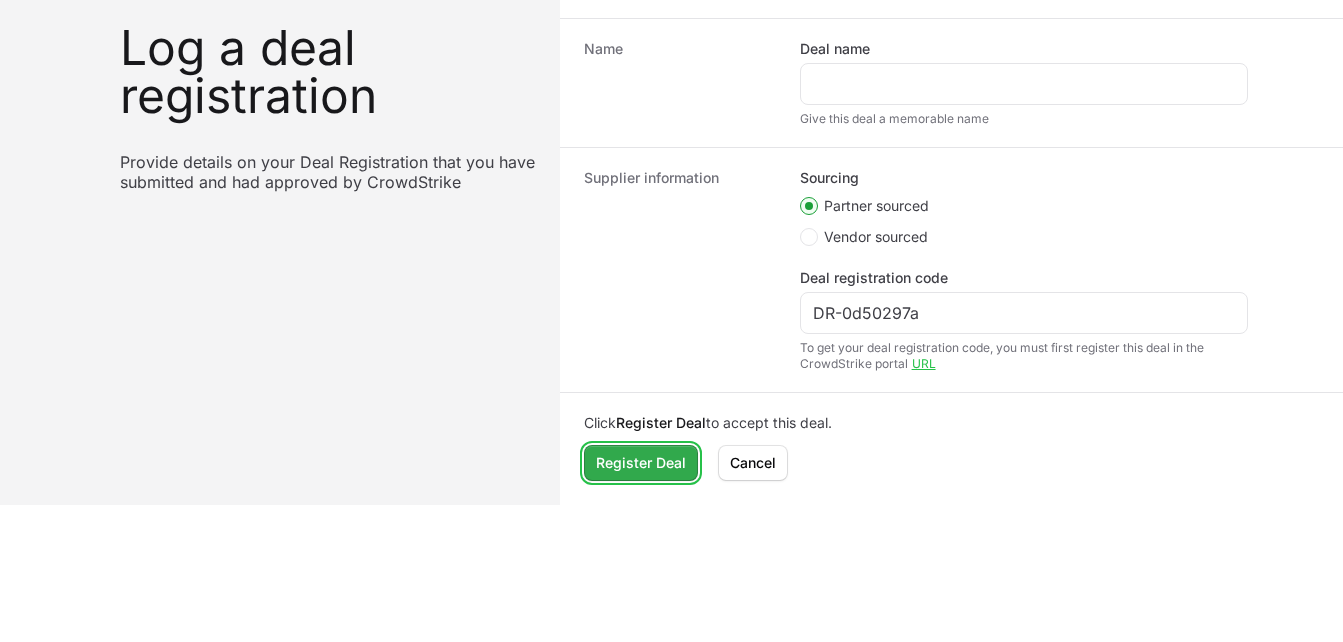click on "Register Deal" 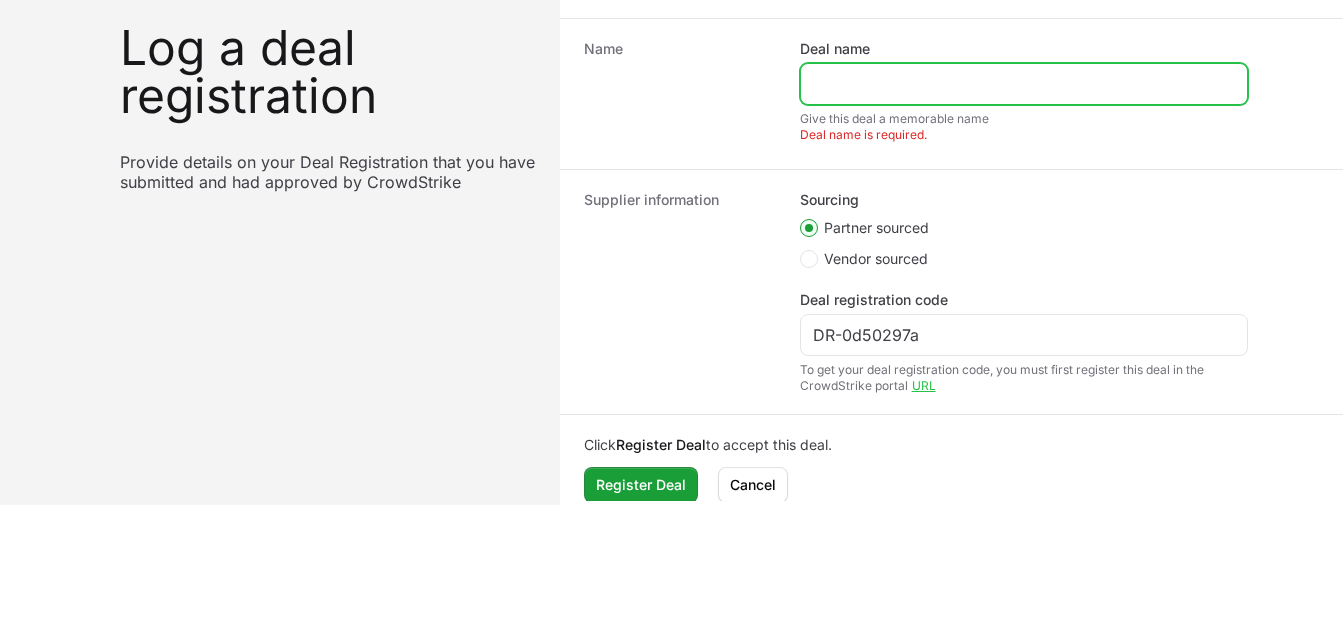 click on "Deal name" 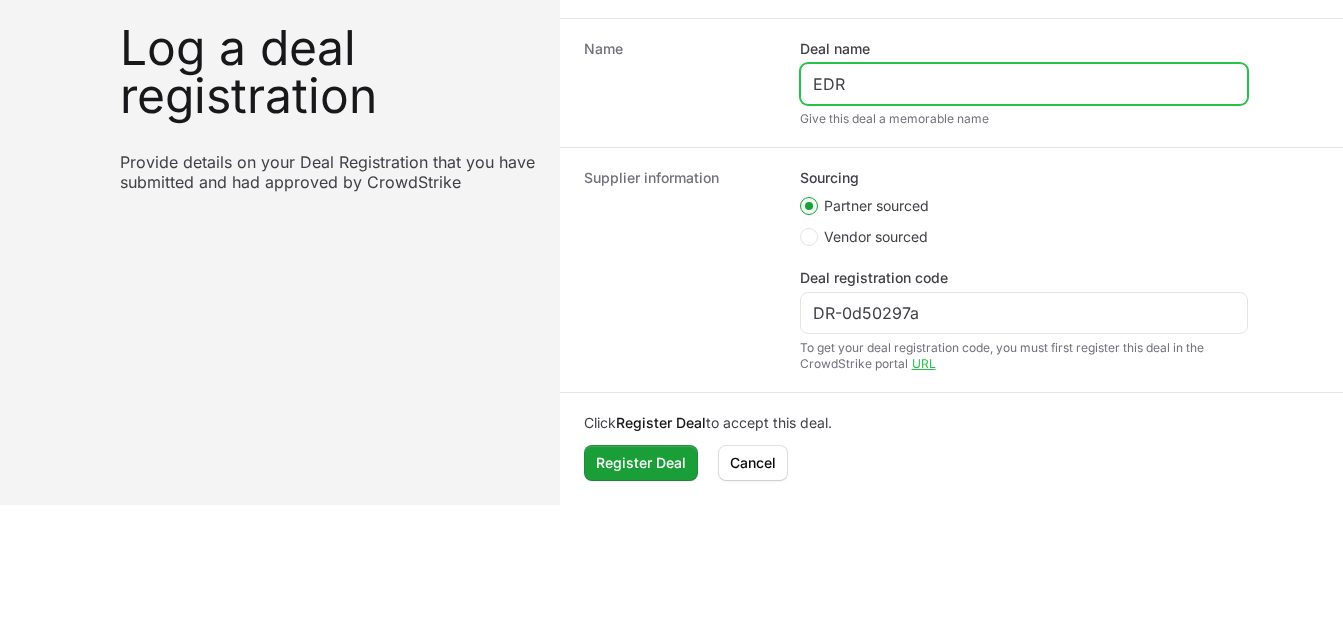 type on "EDR" 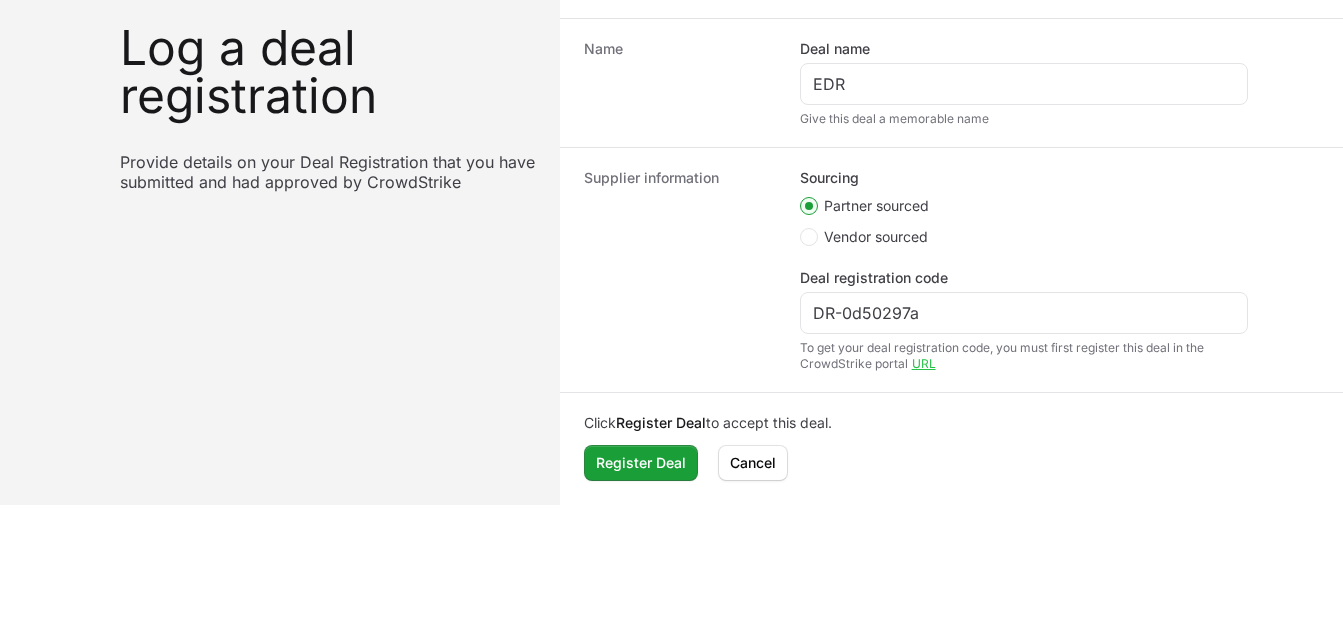 click on "Supplier information" 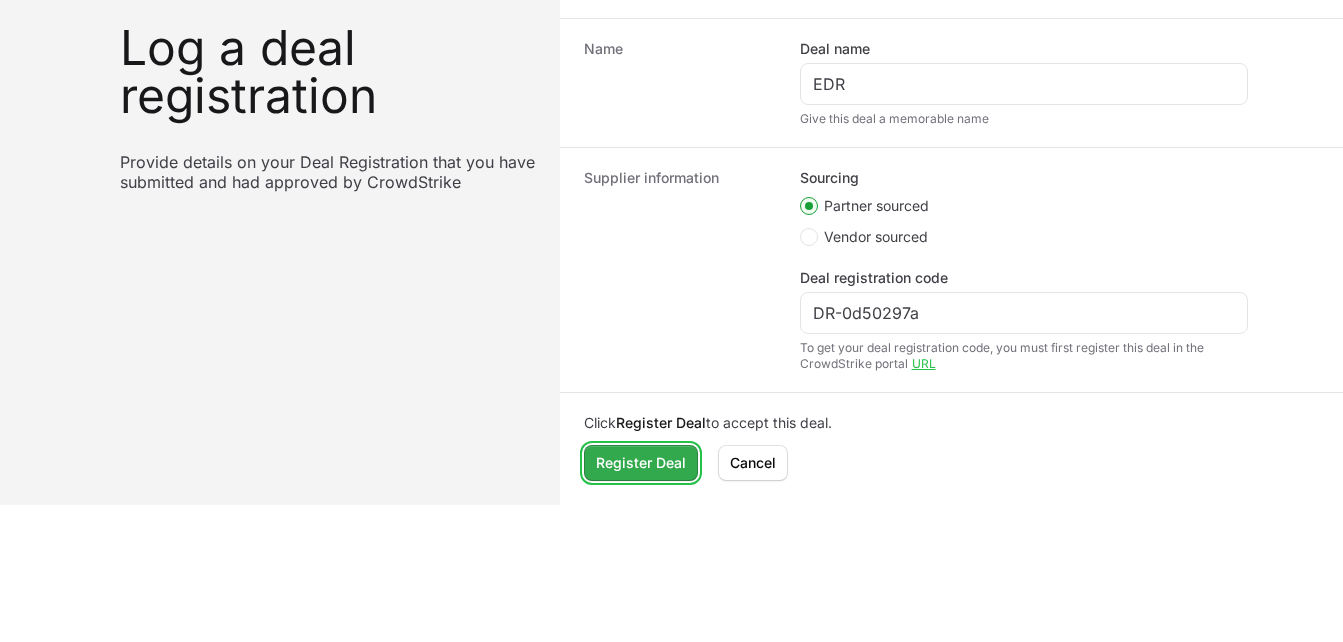 click on "Register Deal" 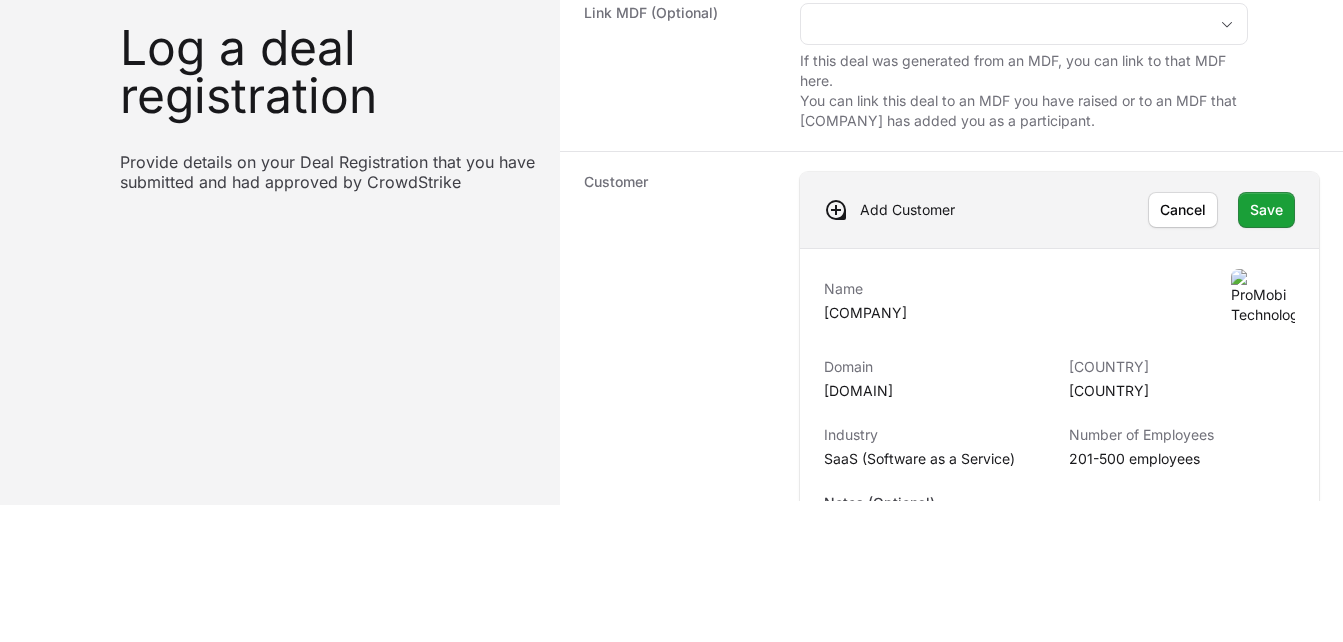 scroll, scrollTop: 178, scrollLeft: 0, axis: vertical 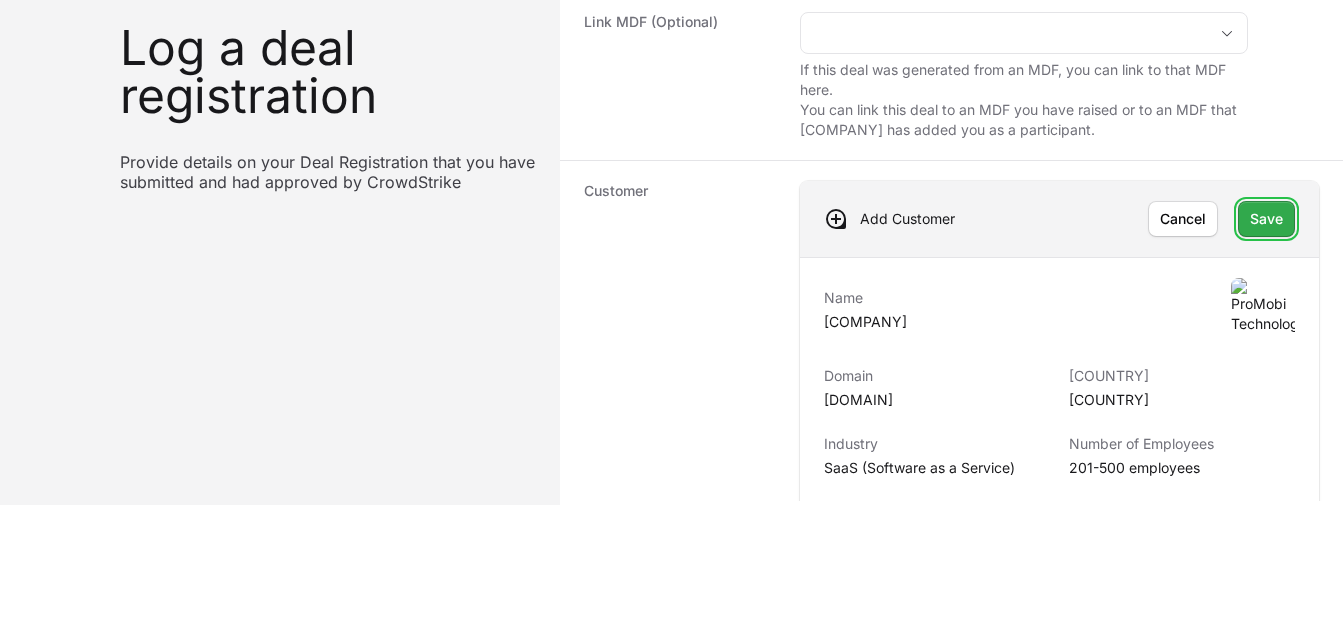 click on "Save" 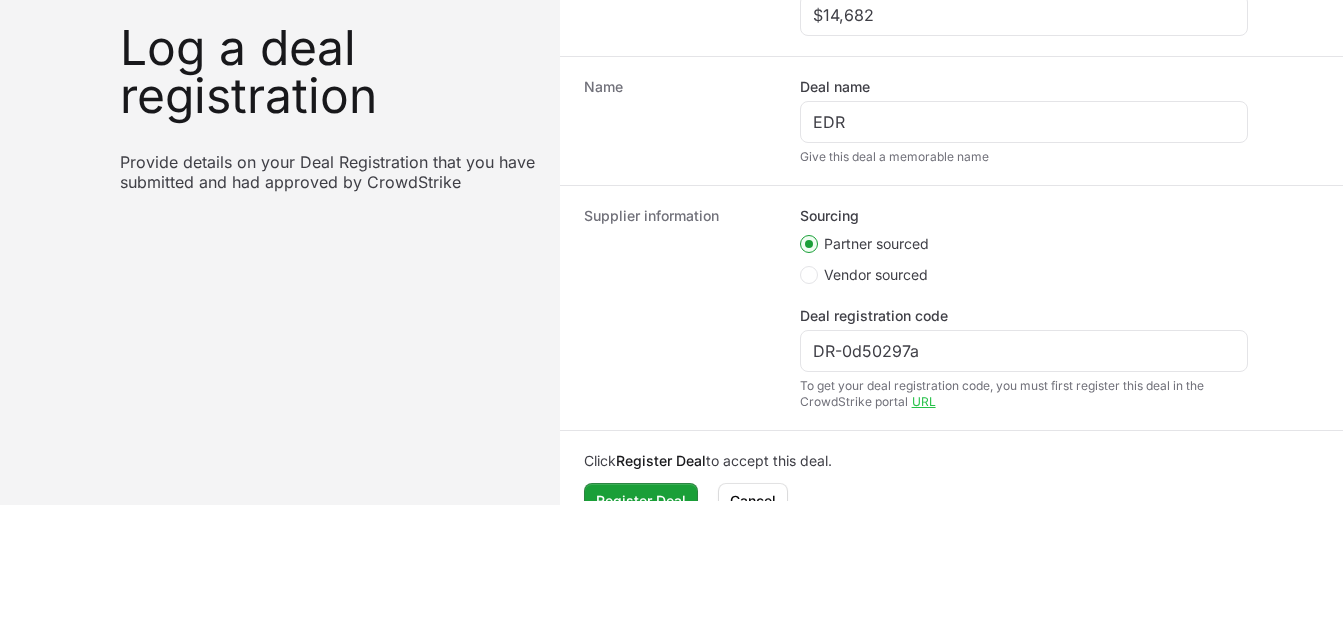 scroll, scrollTop: 640, scrollLeft: 0, axis: vertical 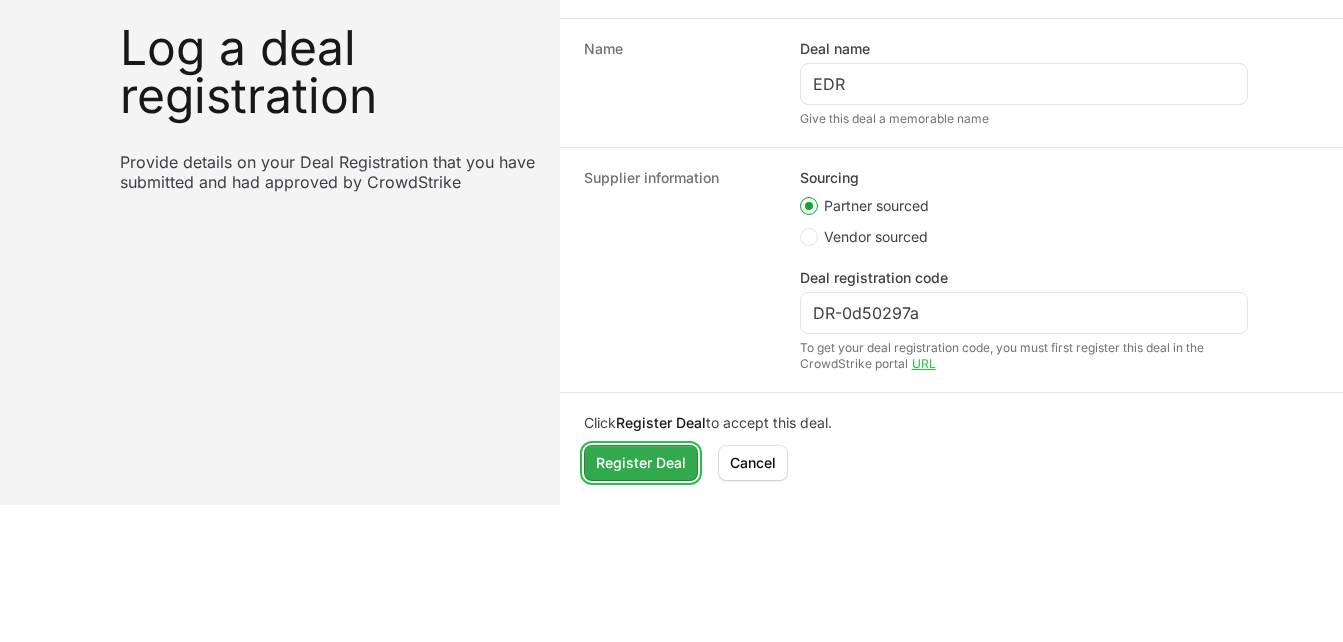 click on "Register Deal" 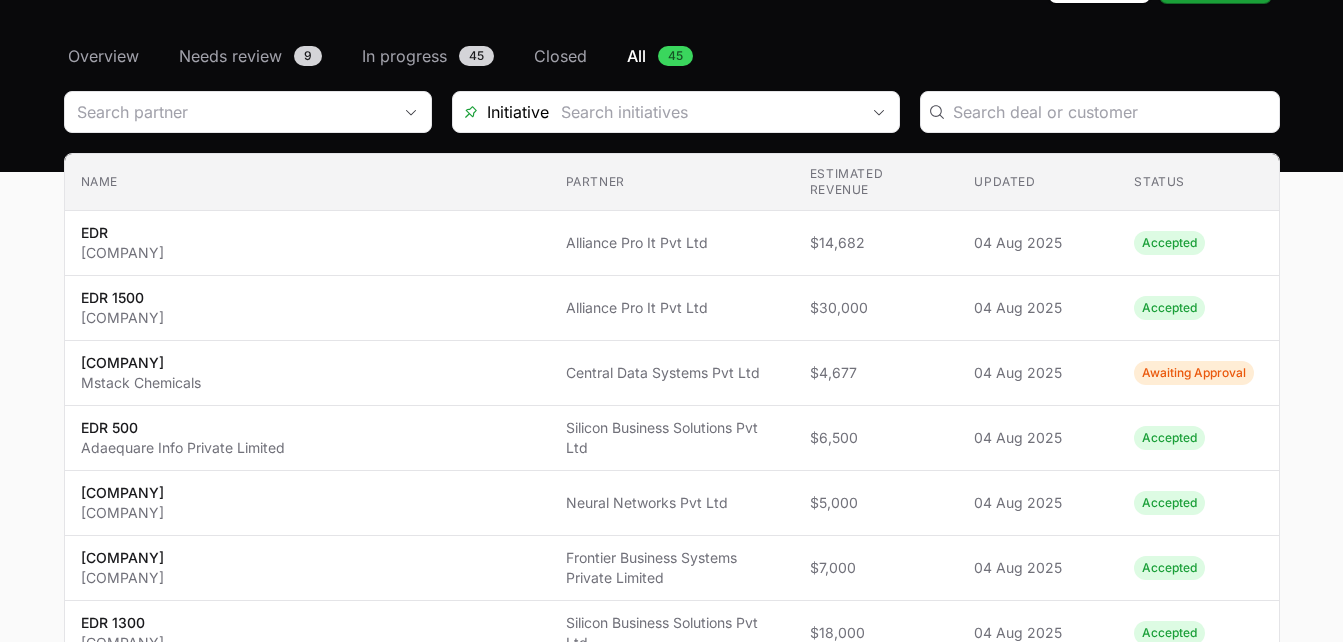 scroll, scrollTop: 0, scrollLeft: 0, axis: both 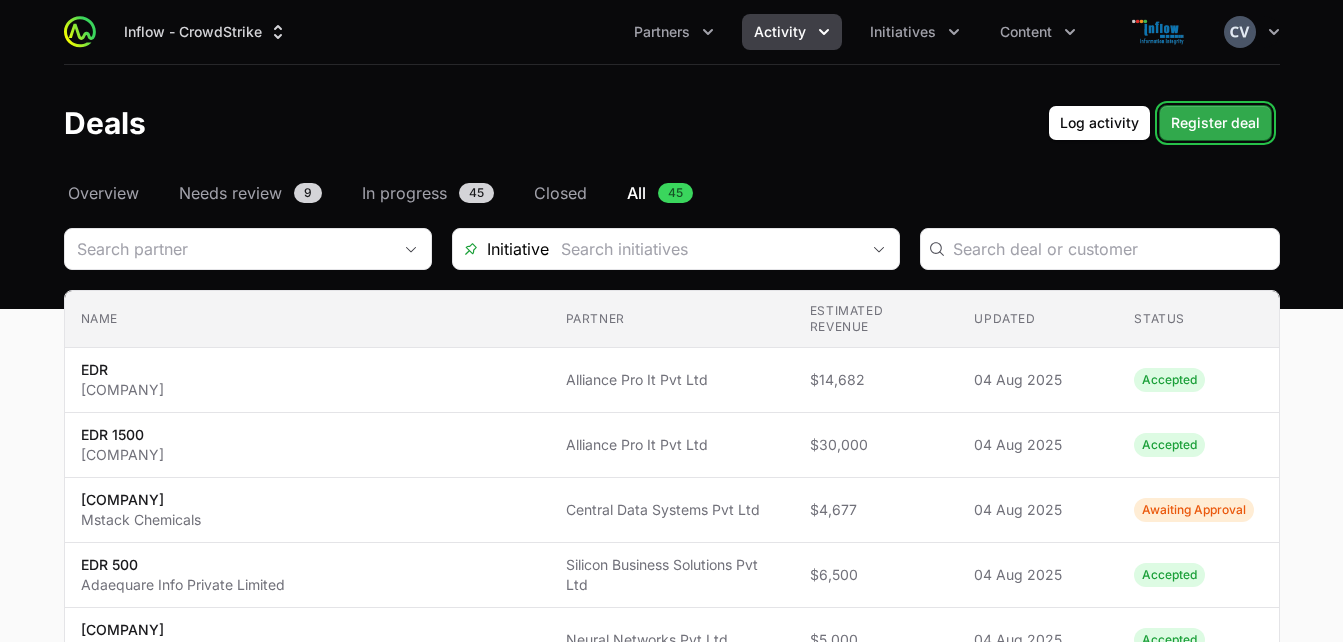 click on "Register deal" 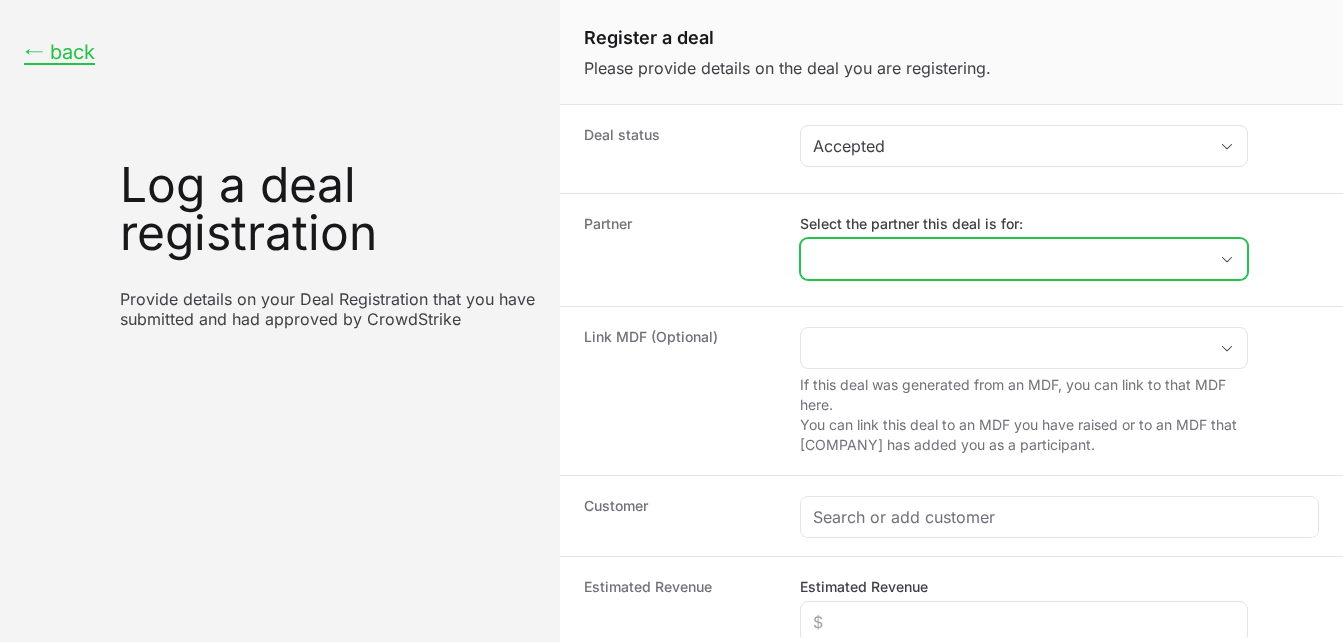 click on "Select the partner this deal is for:" 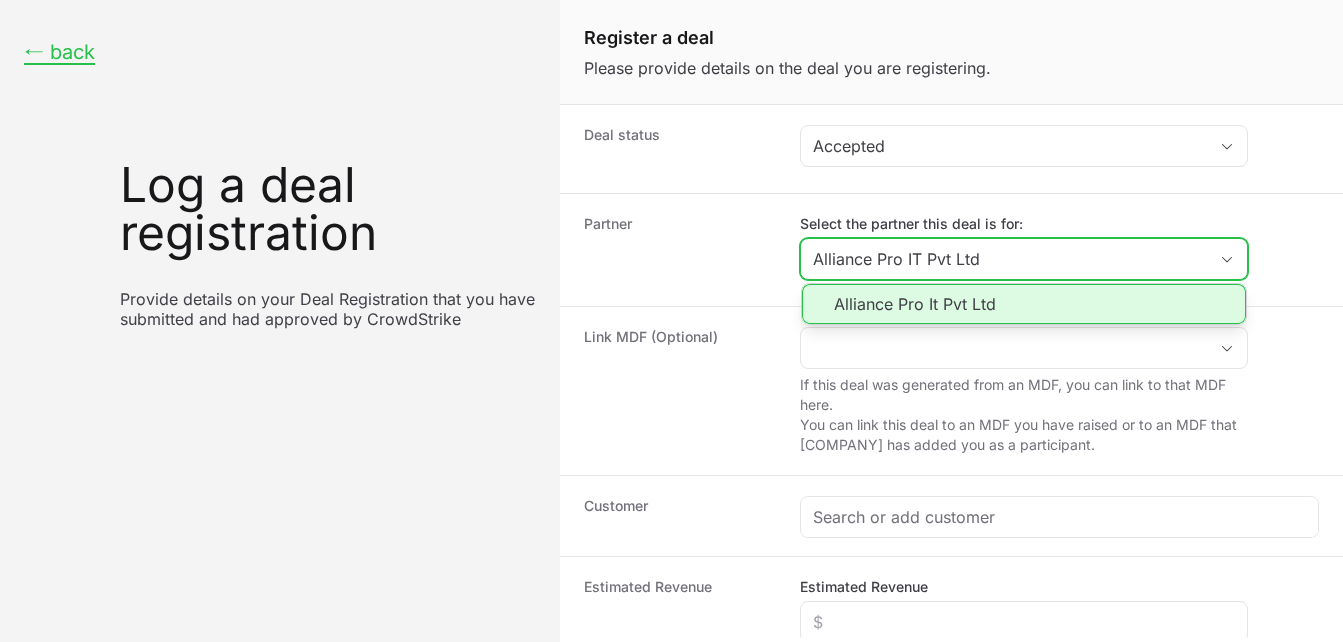 click on "Alliance Pro It Pvt Ltd" 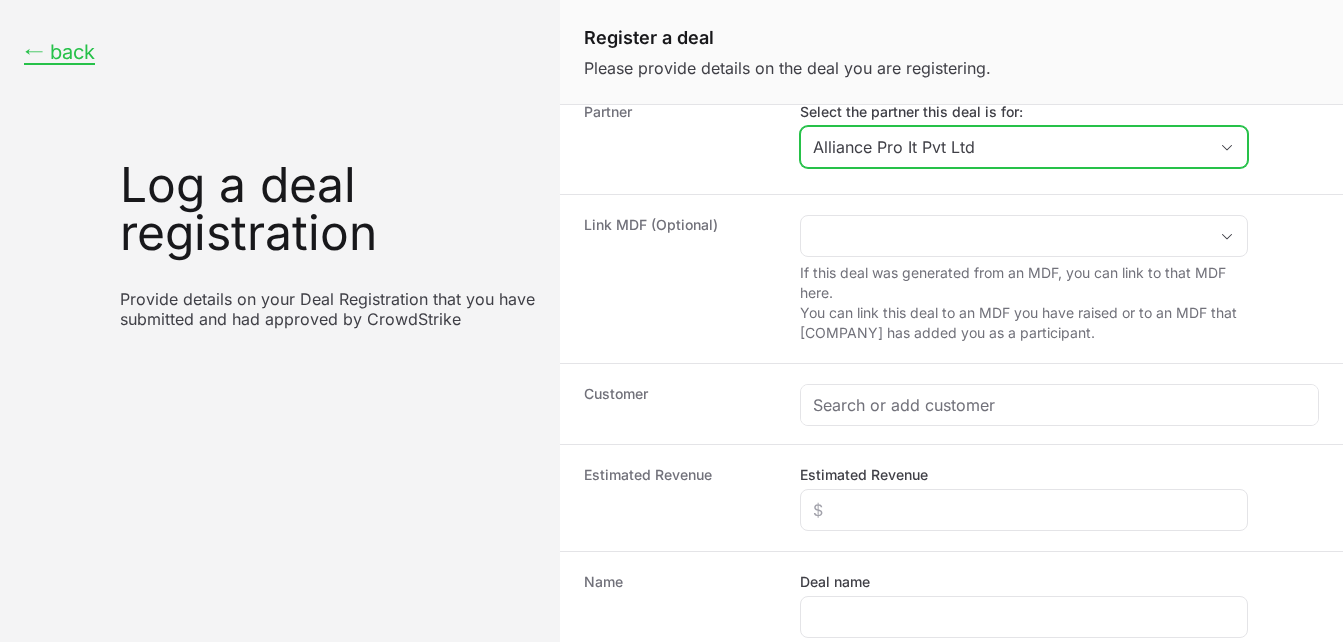 scroll, scrollTop: 151, scrollLeft: 0, axis: vertical 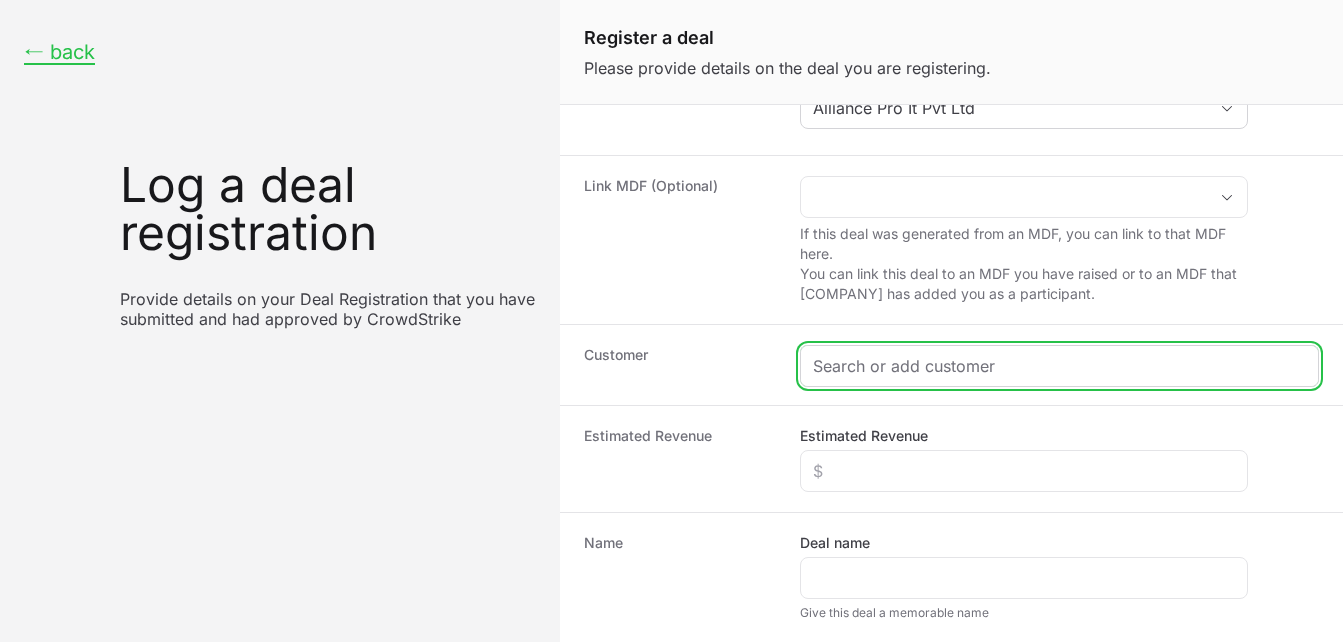 click 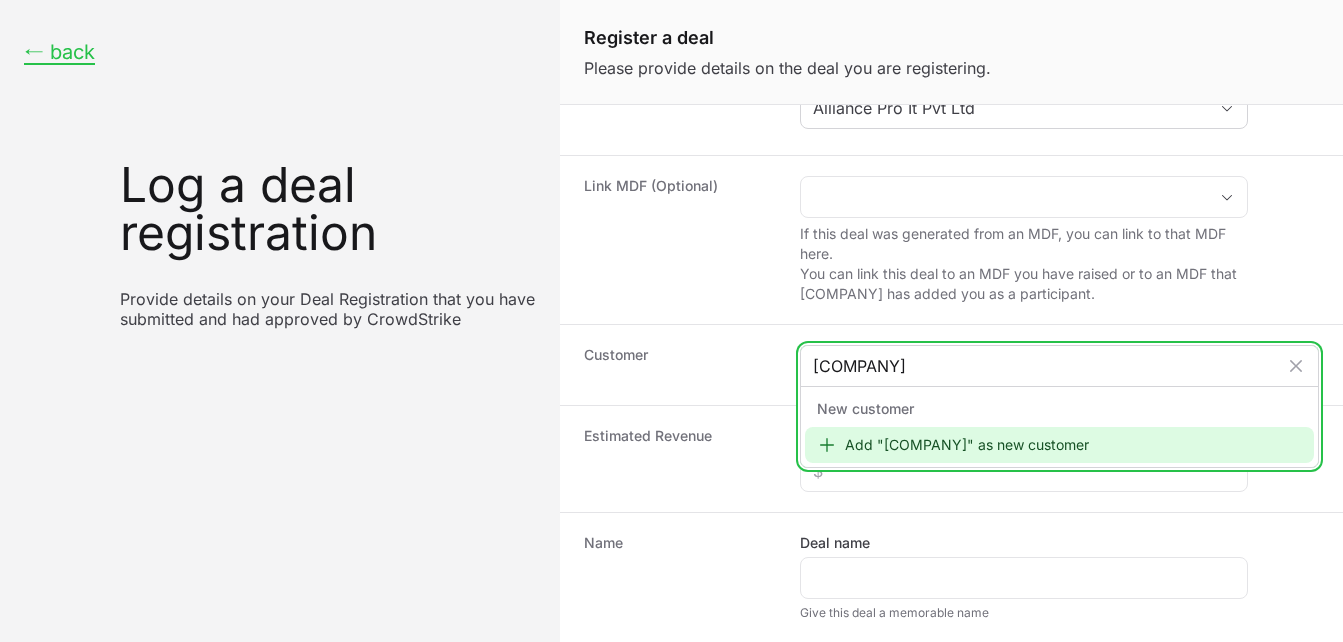 type on "[COMPANY]" 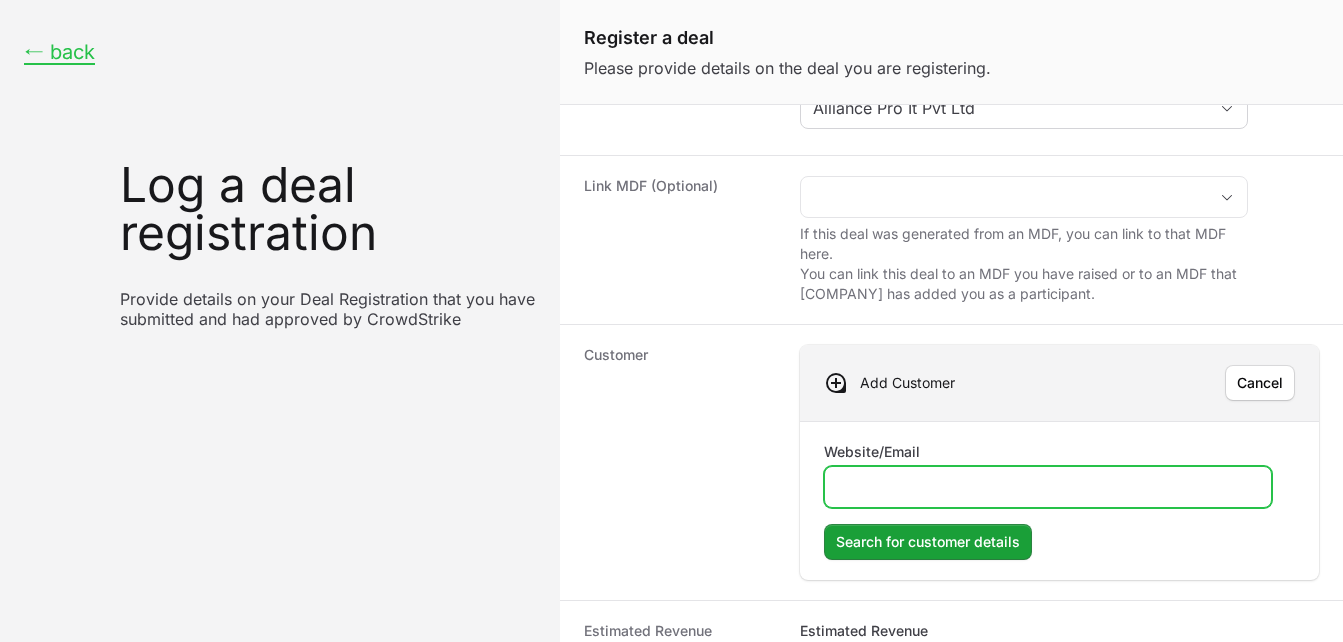 click on "Website/Email" 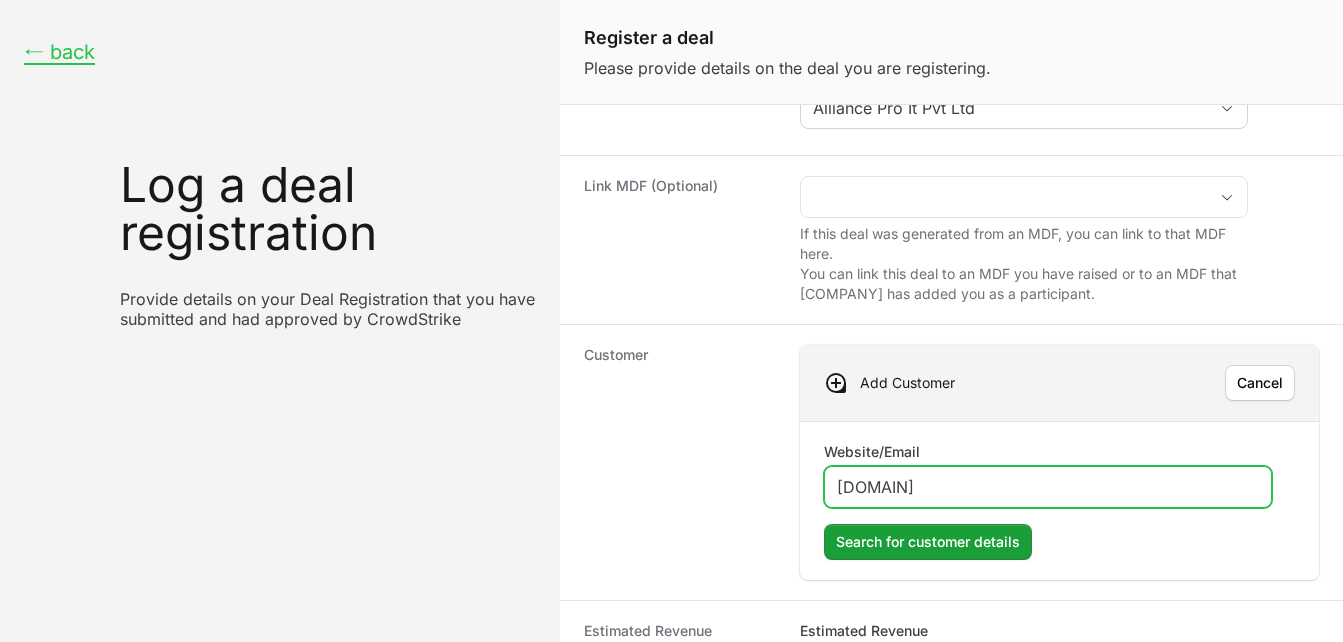 type on "[DOMAIN]" 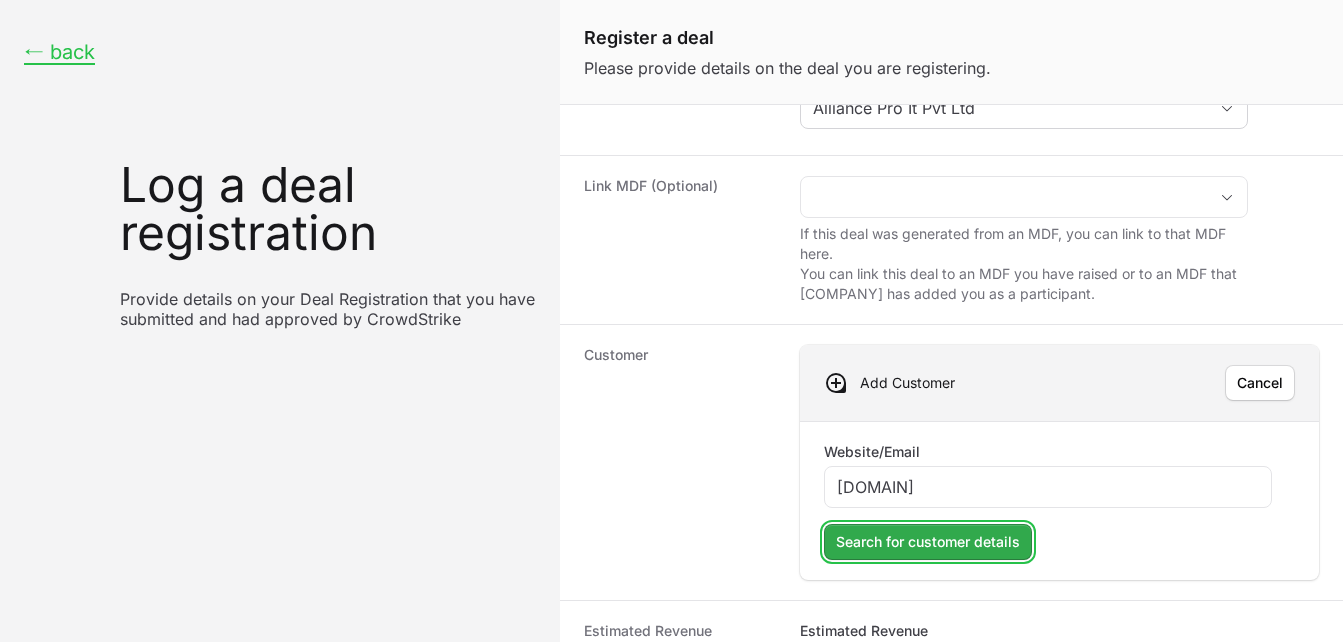 click on "Search for customer details" 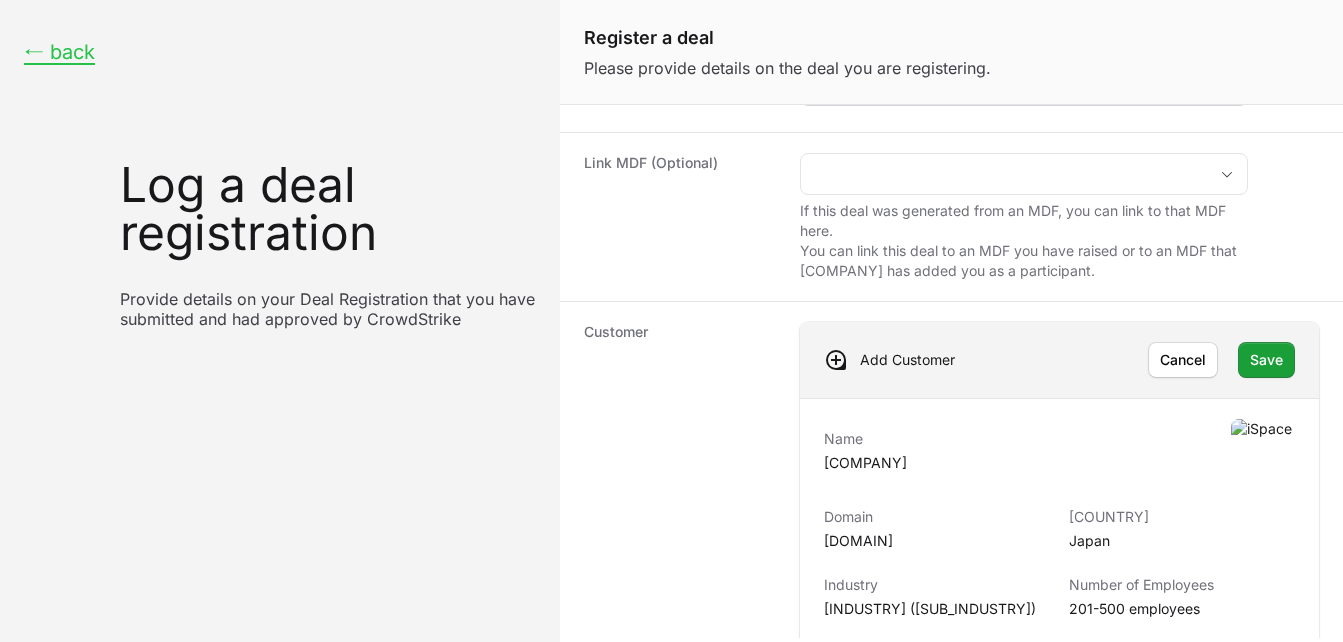 scroll, scrollTop: 182, scrollLeft: 0, axis: vertical 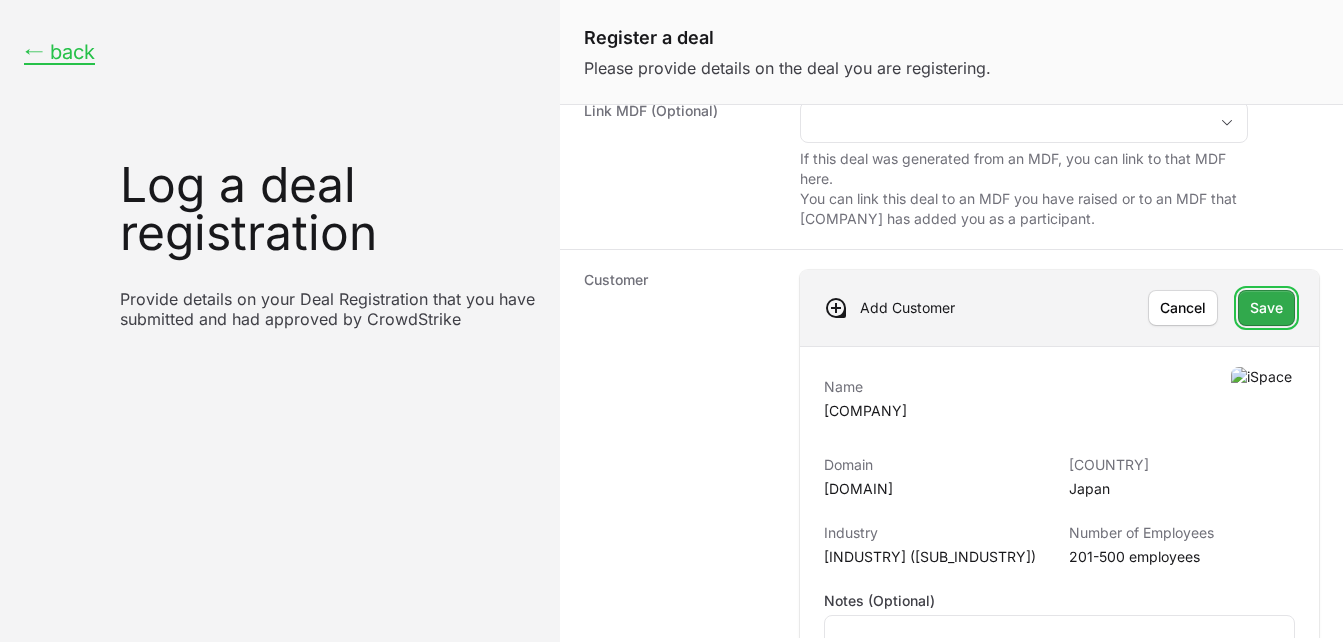 click on "Save" 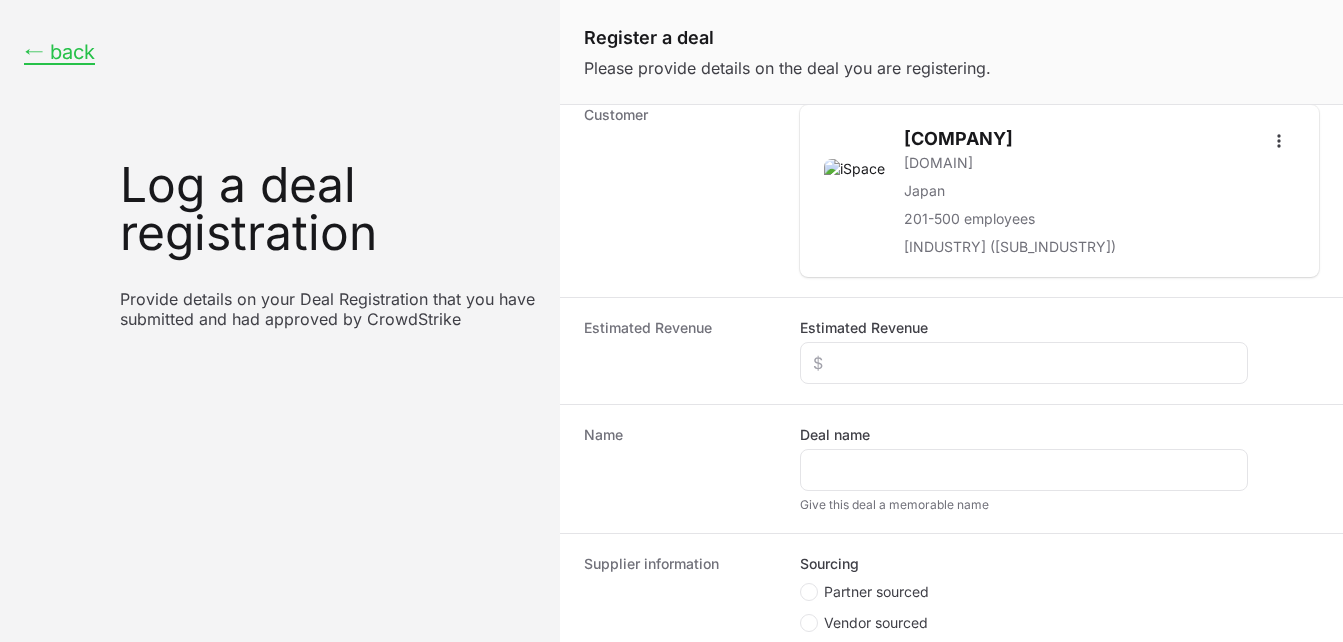 scroll, scrollTop: 395, scrollLeft: 0, axis: vertical 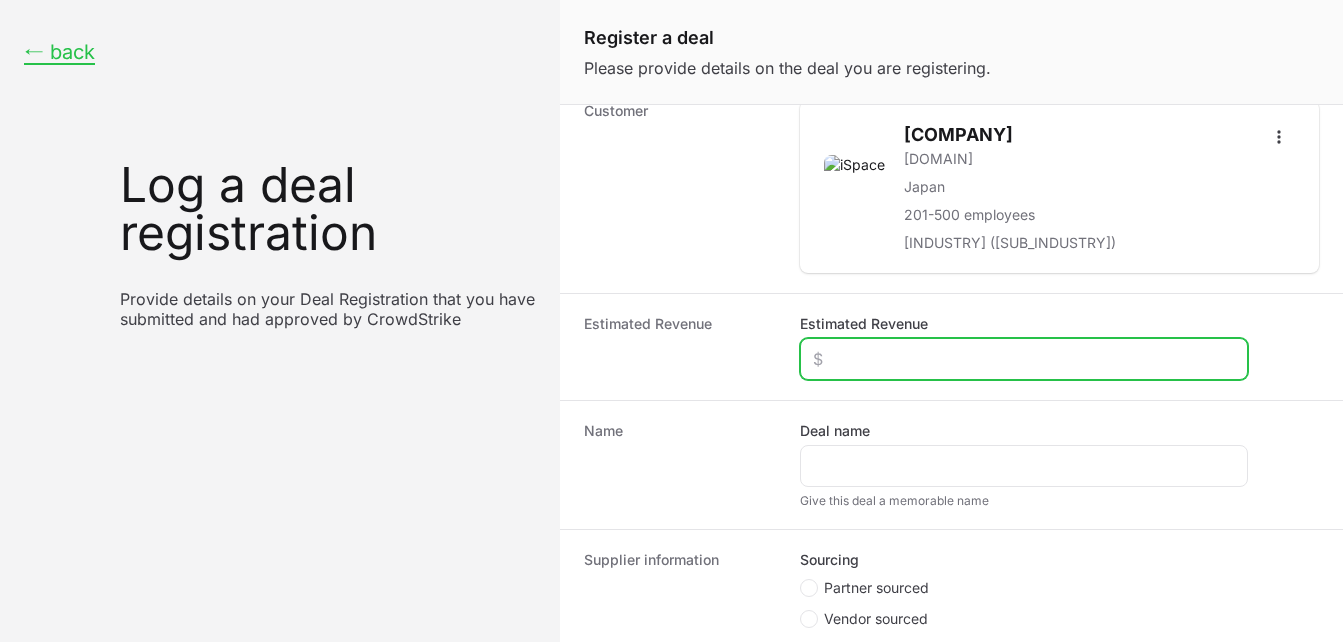 click on "Estimated Revenue" 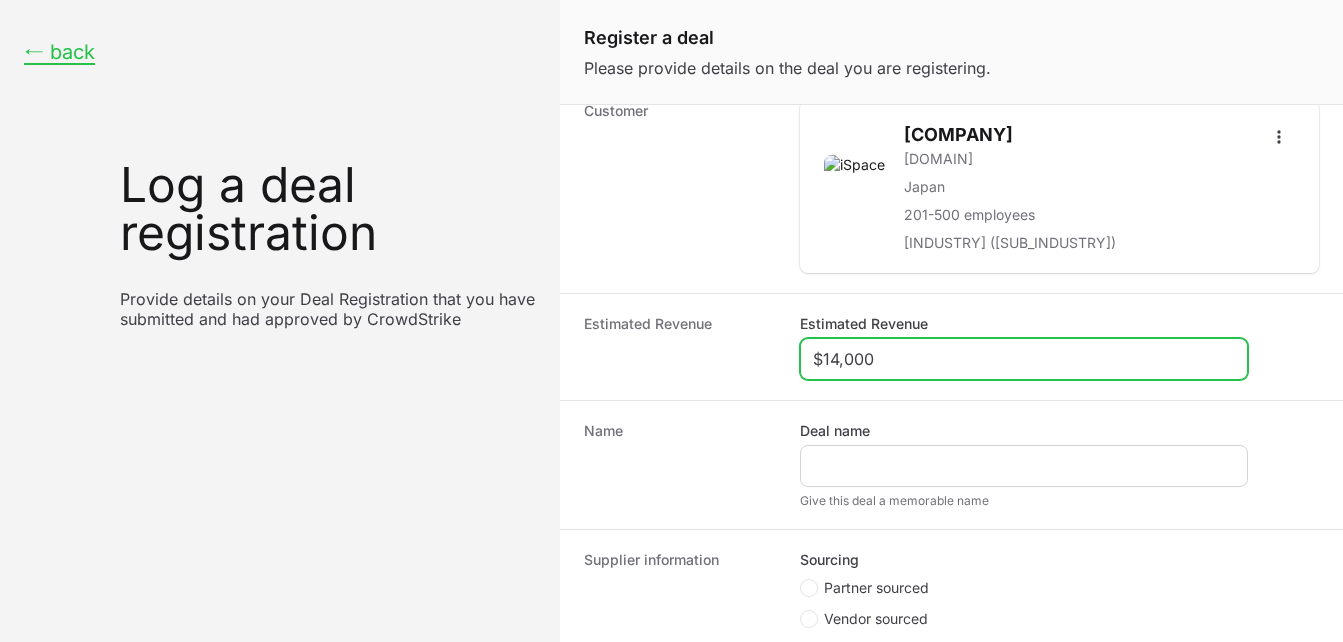 type on "$14,000" 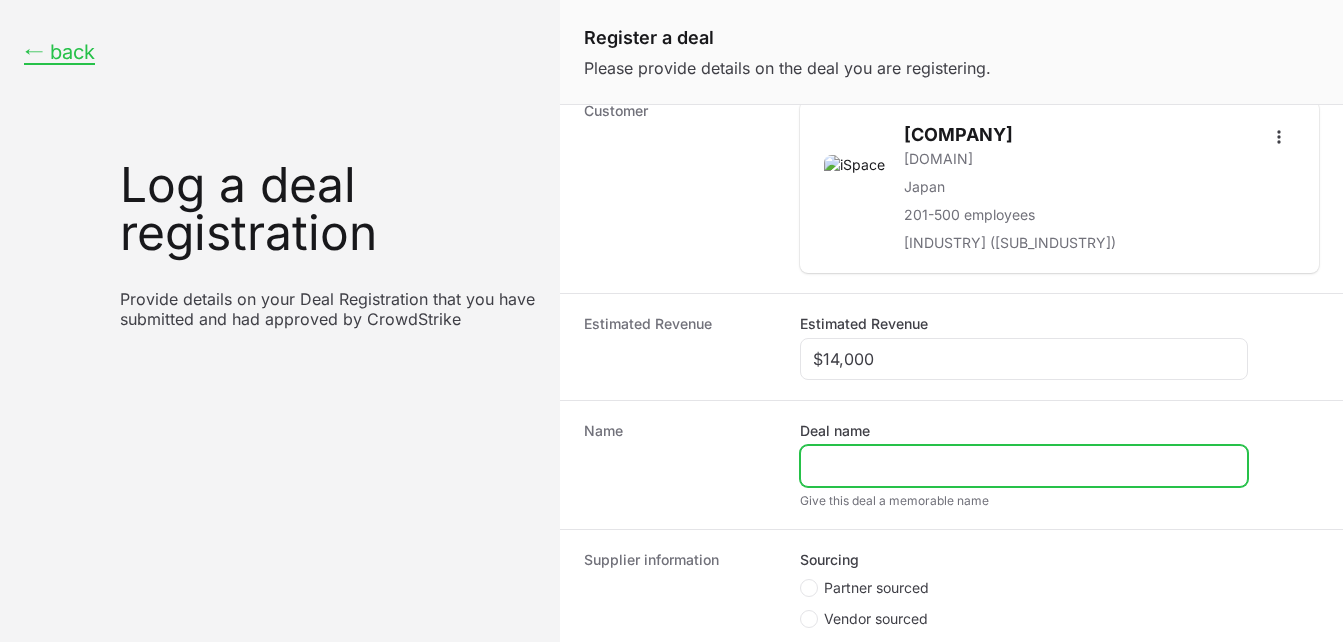 click on "Deal name" 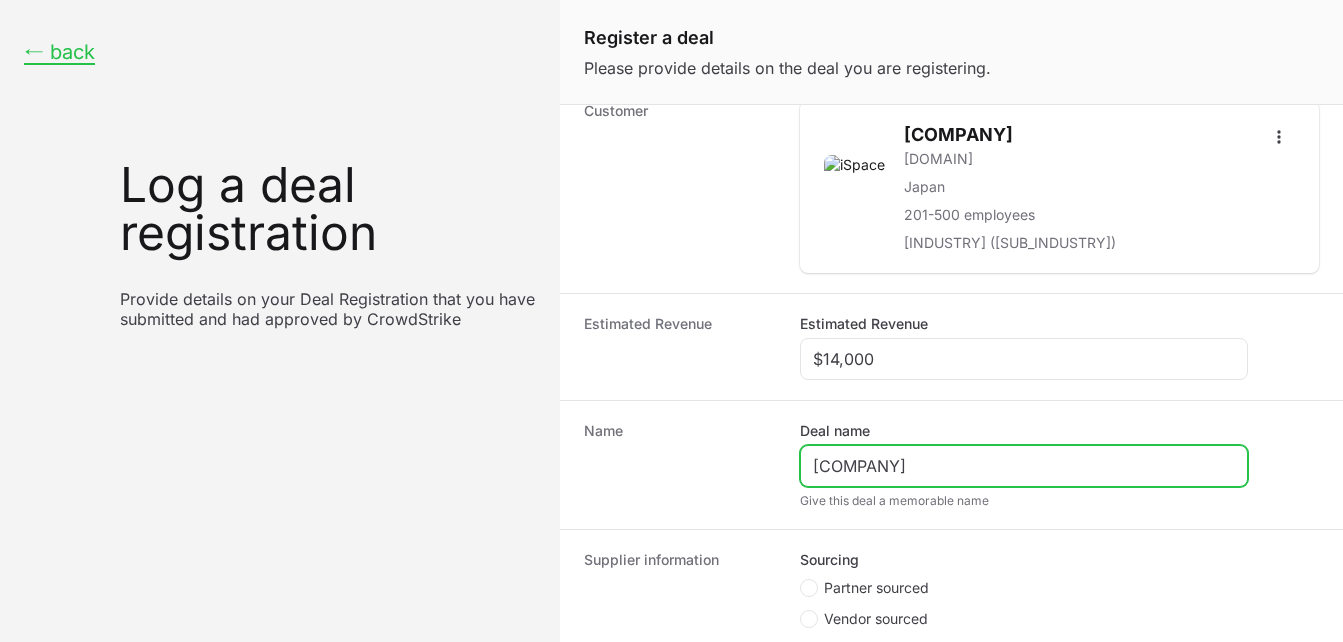 scroll, scrollTop: 520, scrollLeft: 0, axis: vertical 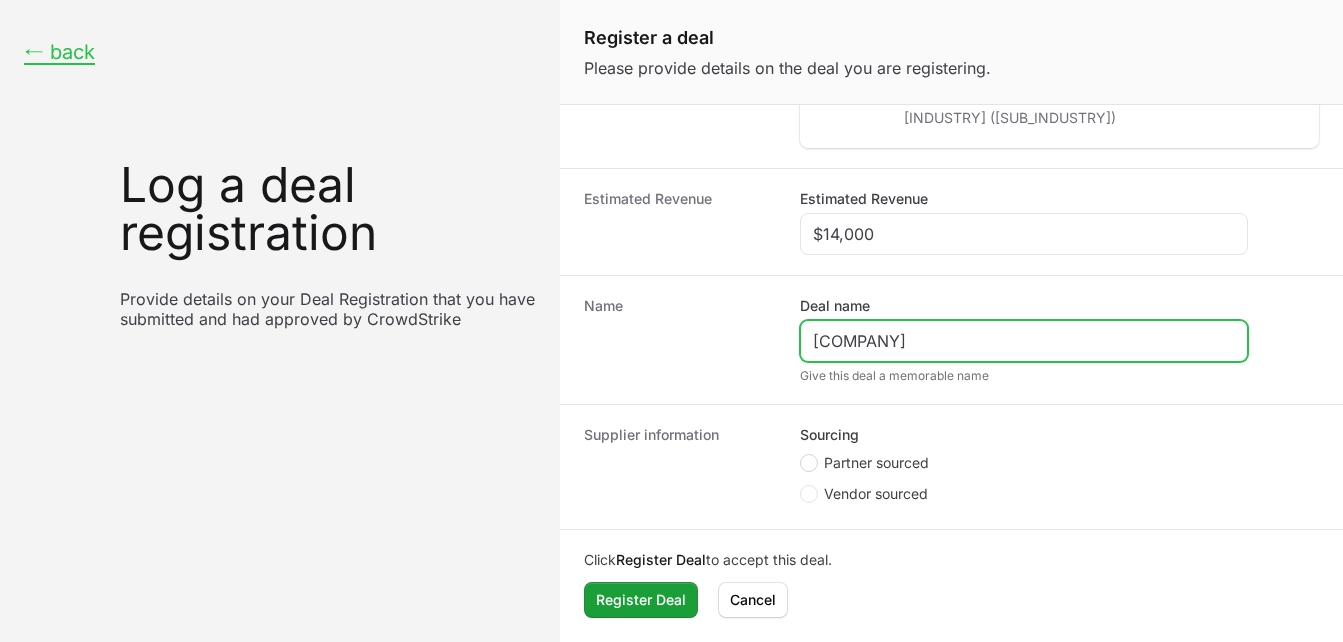 type on "[COMPANY]" 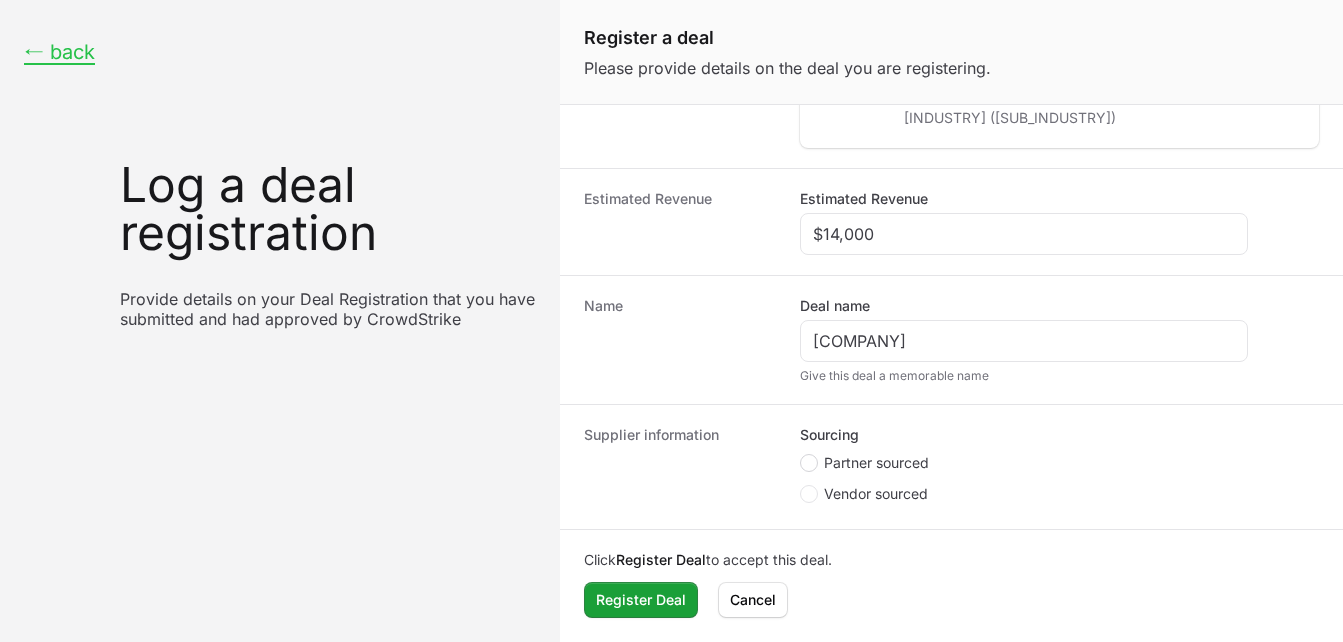 click 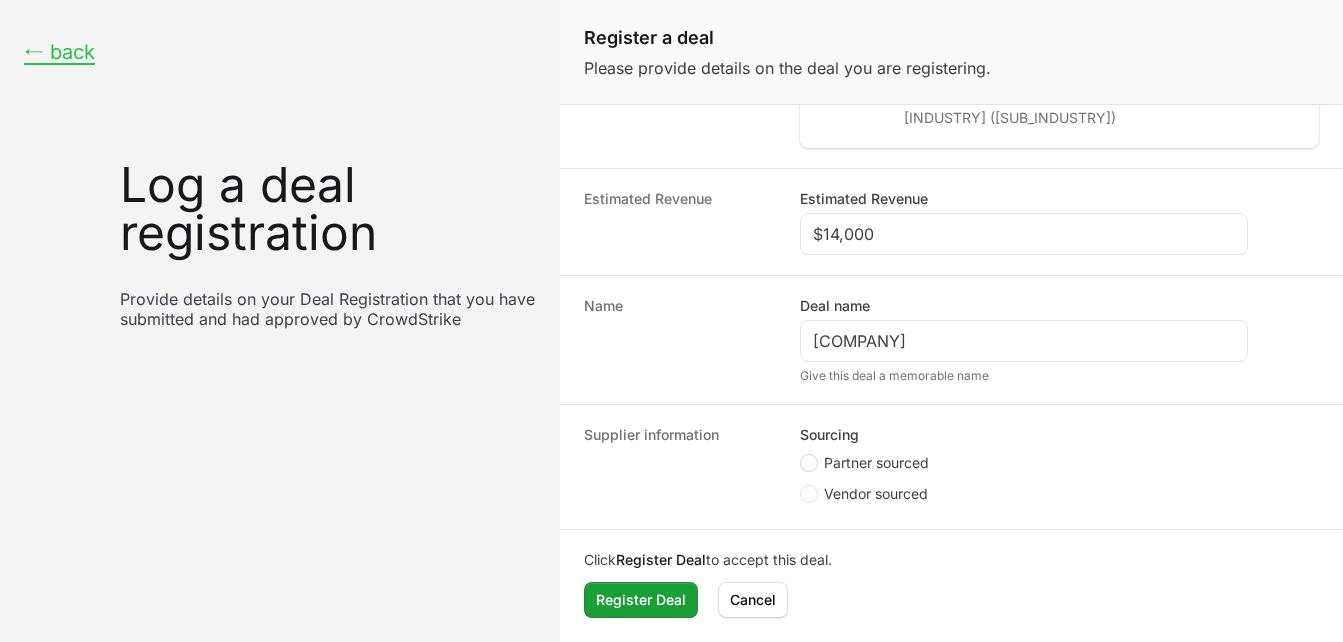 radio on "true" 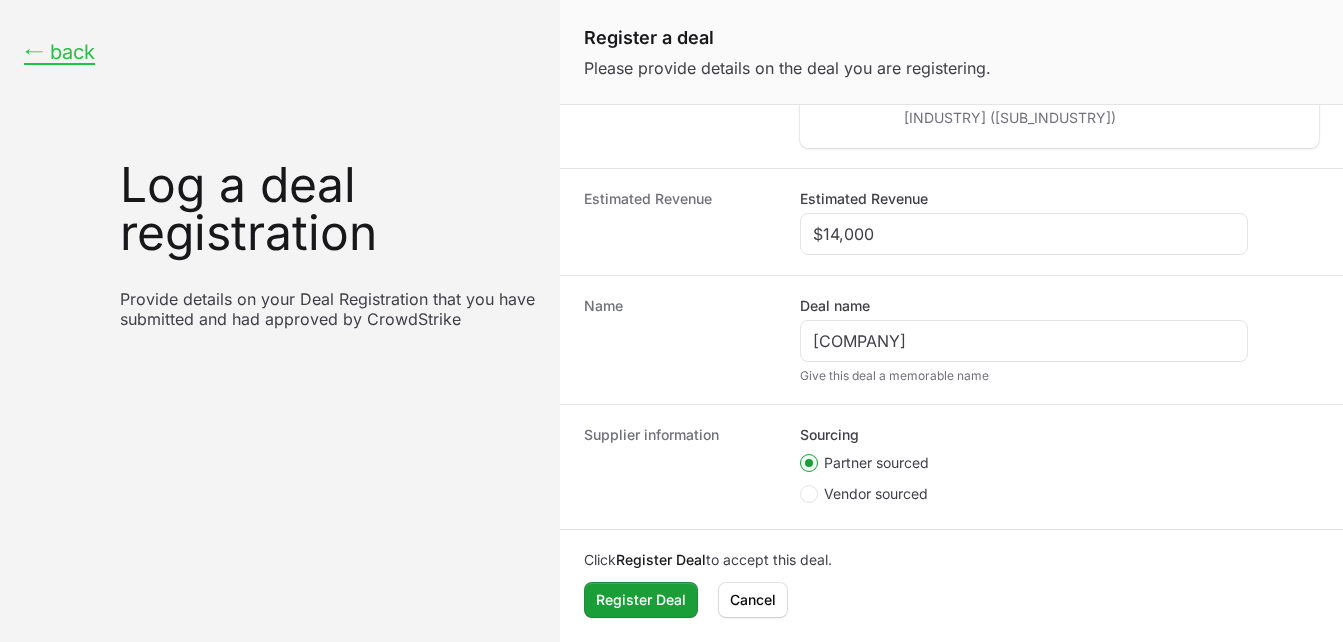 scroll, scrollTop: 365, scrollLeft: 0, axis: vertical 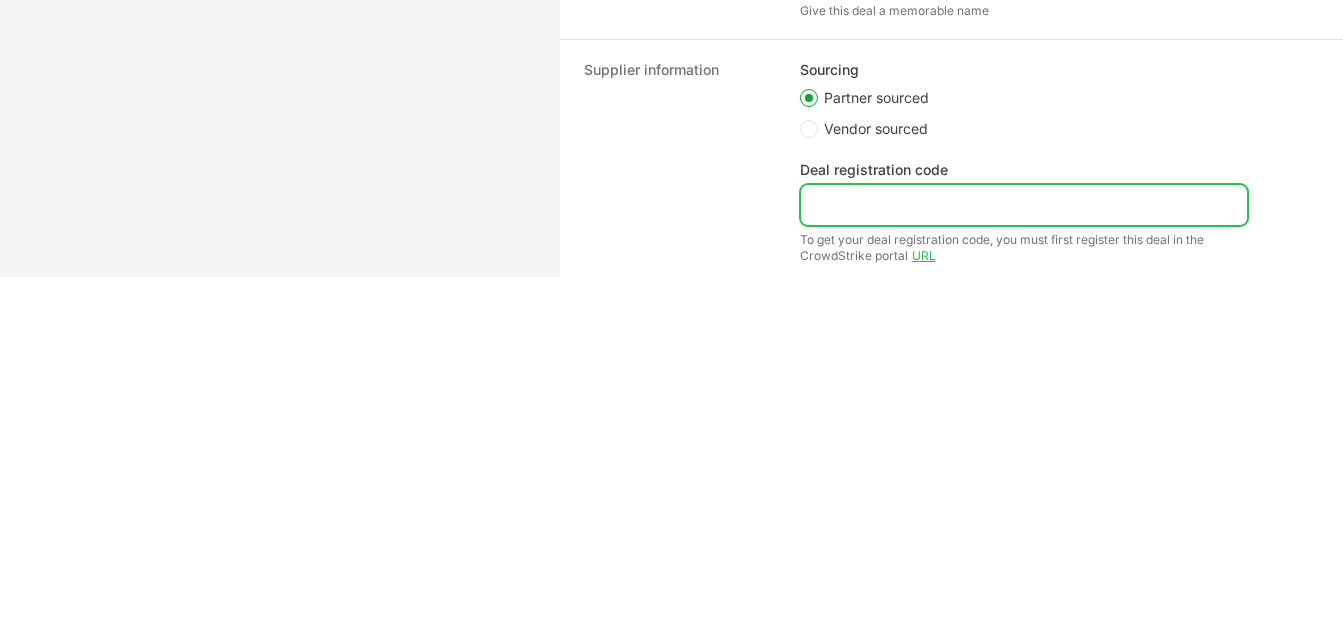 click on "Deal registration code" 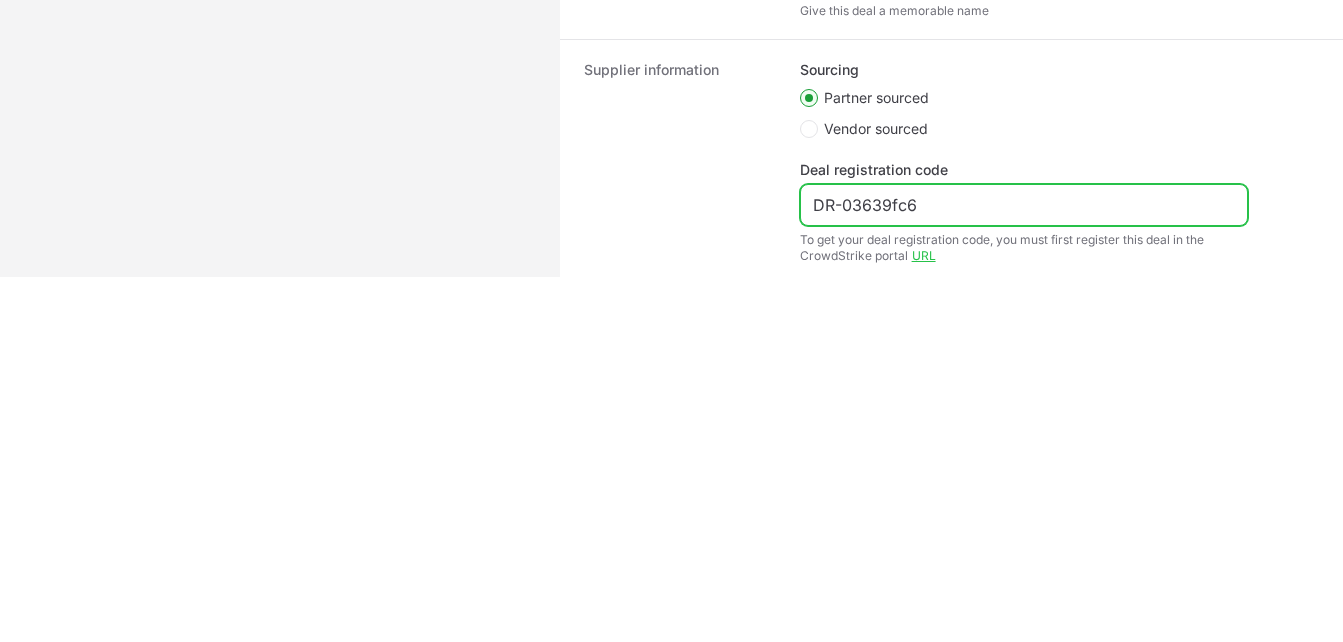 scroll, scrollTop: 640, scrollLeft: 0, axis: vertical 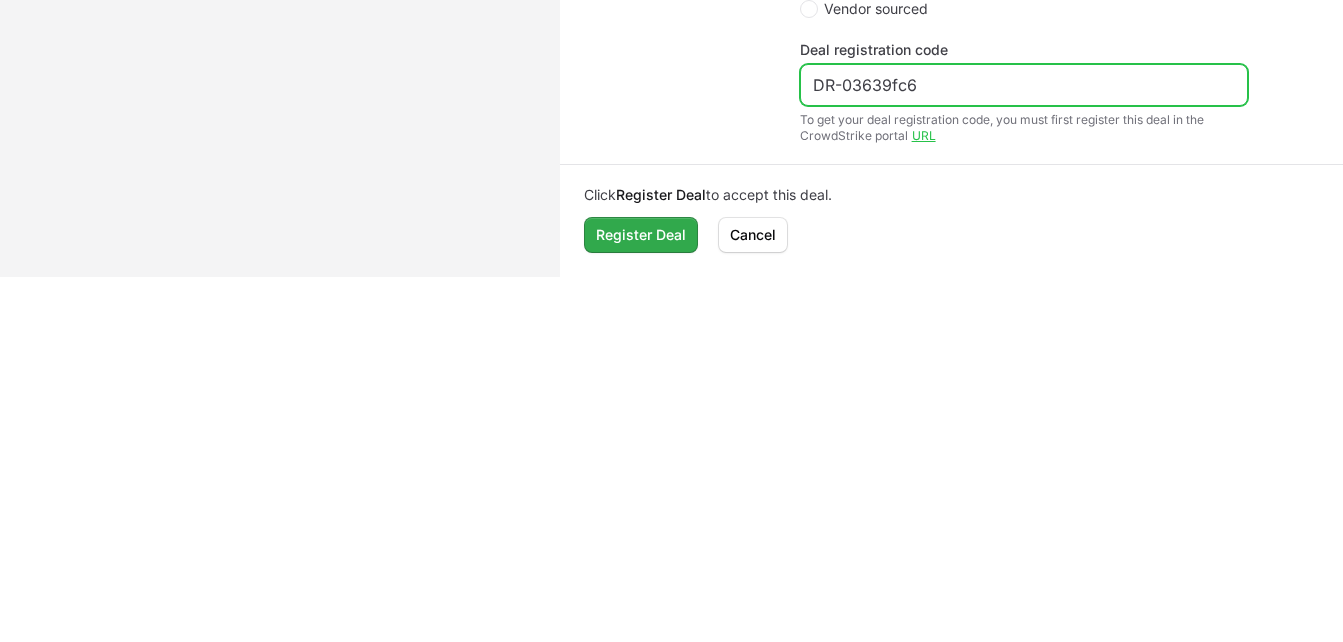 type on "DR-03639fc6" 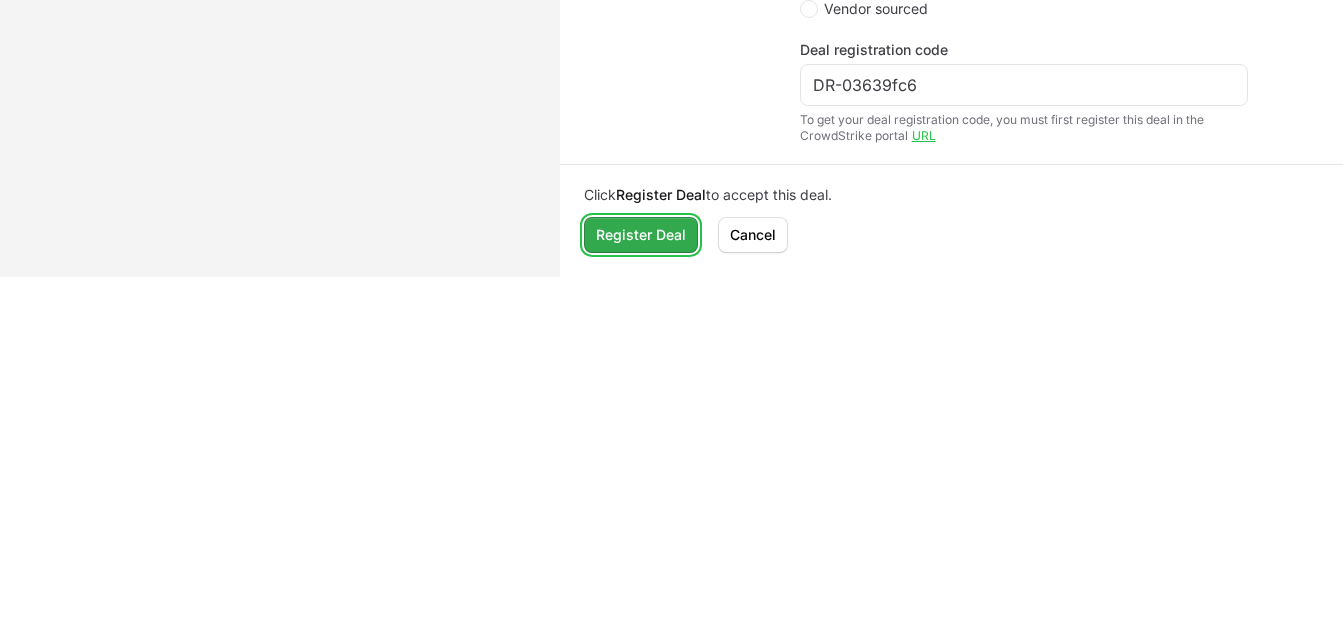 click on "Register Deal" 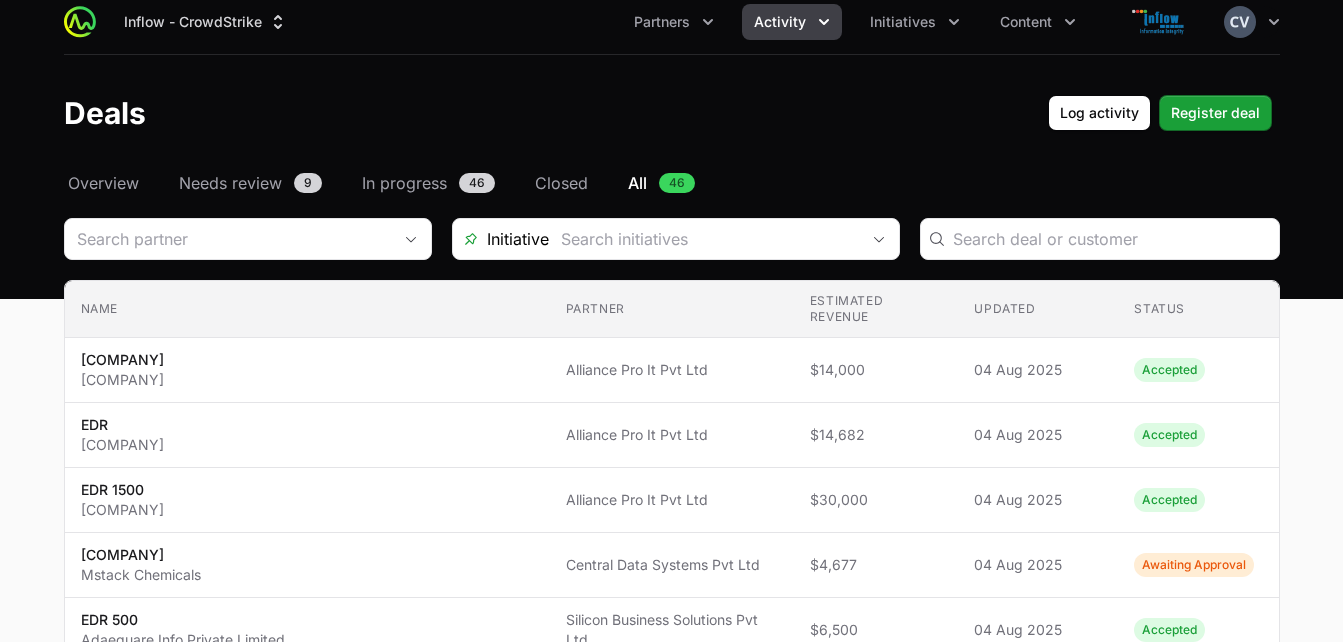 scroll, scrollTop: 0, scrollLeft: 0, axis: both 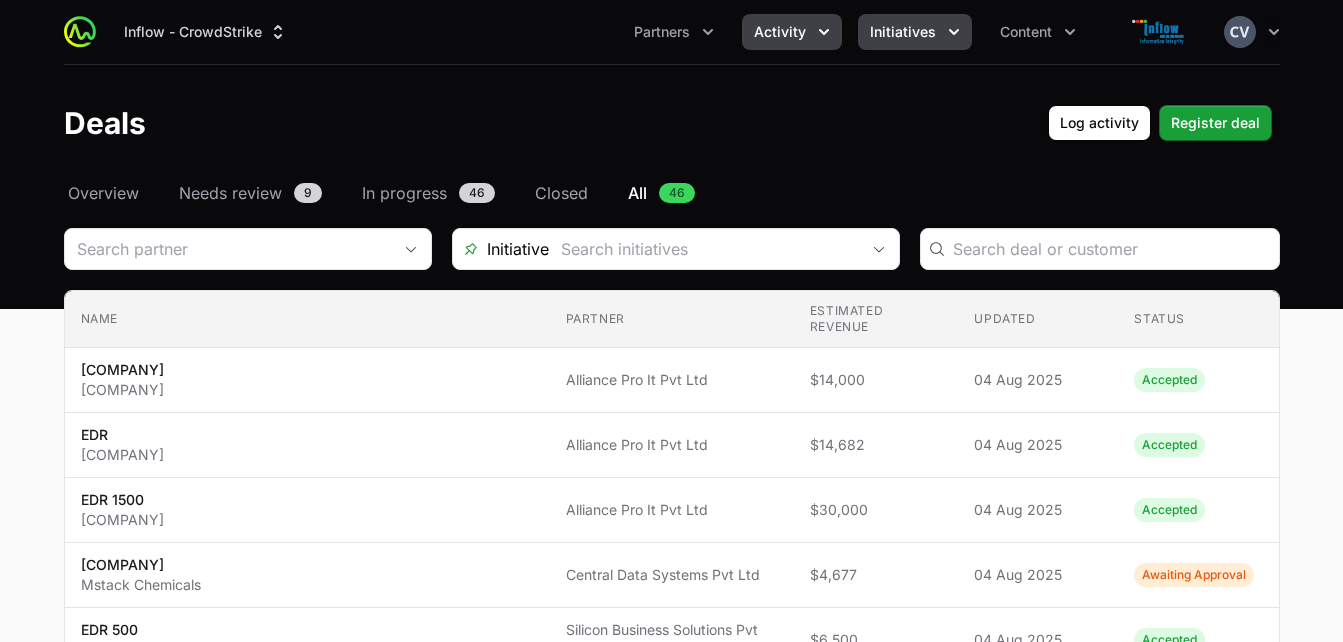 click on "Initiatives" 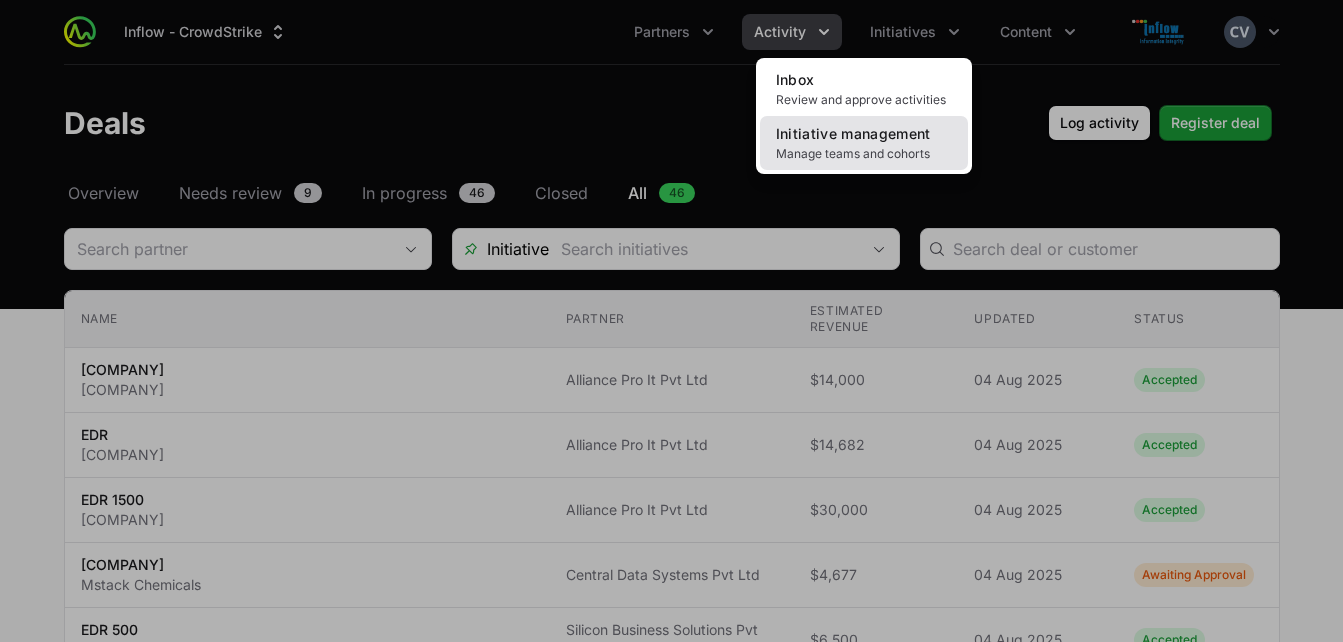 click on "Manage teams and cohorts" 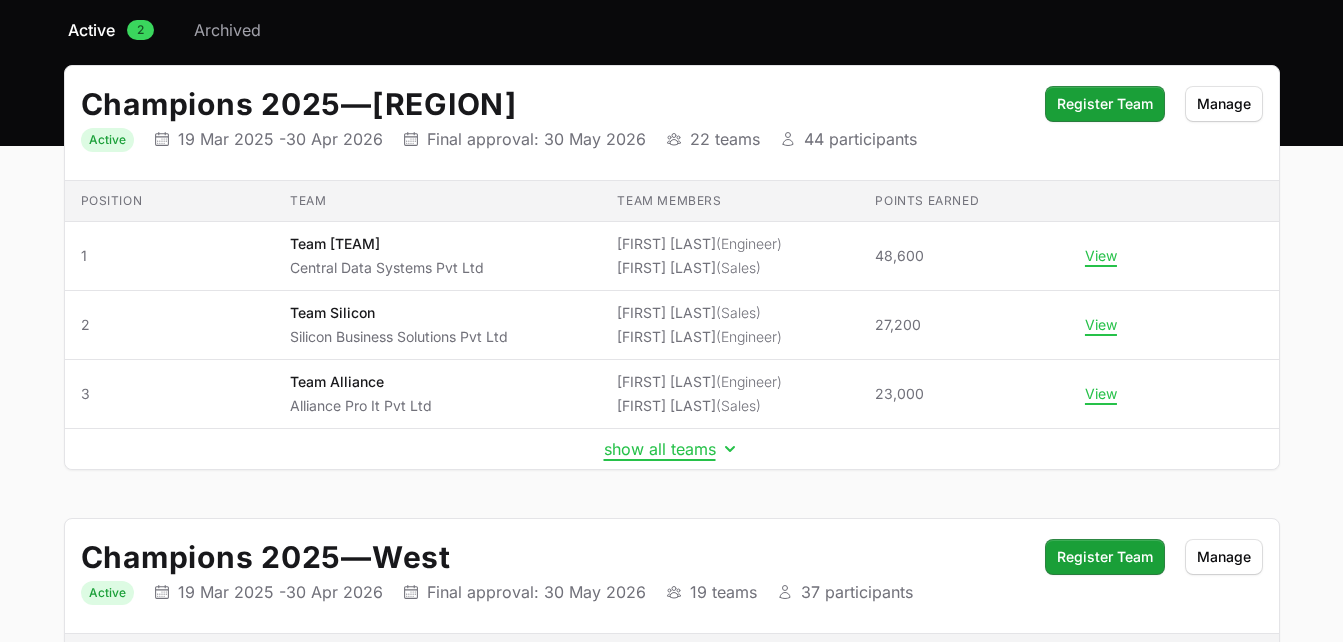 scroll, scrollTop: 165, scrollLeft: 0, axis: vertical 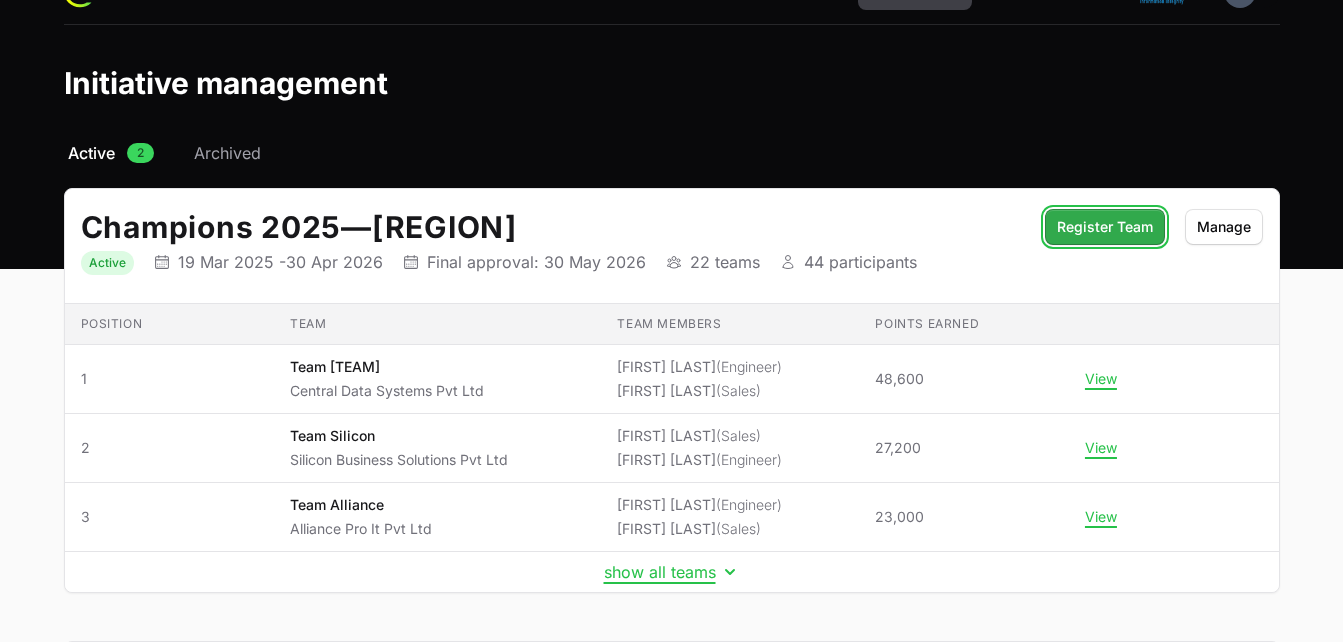 click on "Register Team" 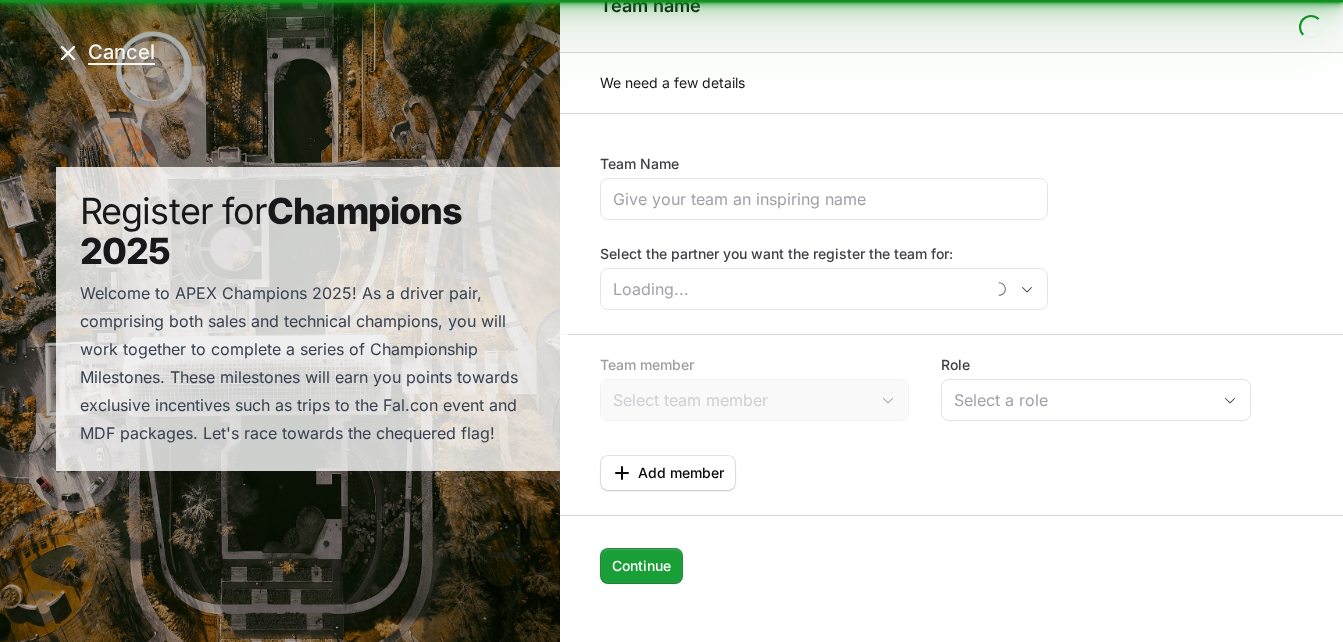 scroll, scrollTop: 0, scrollLeft: 0, axis: both 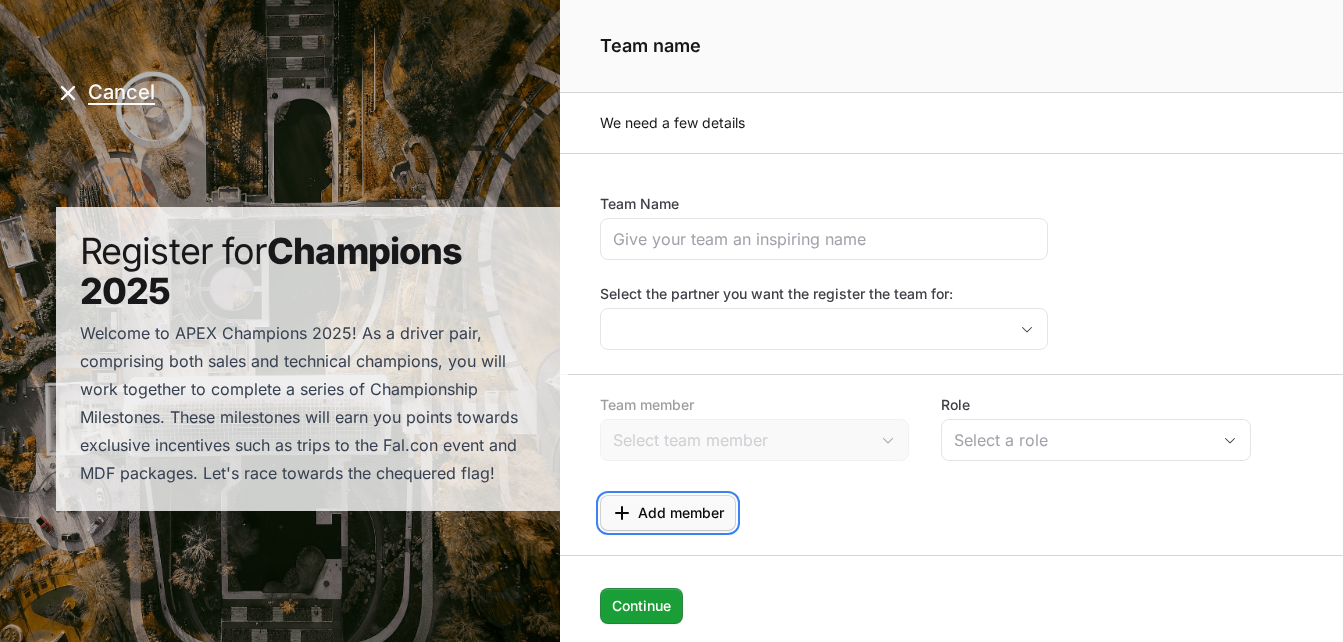 click on "Add member" 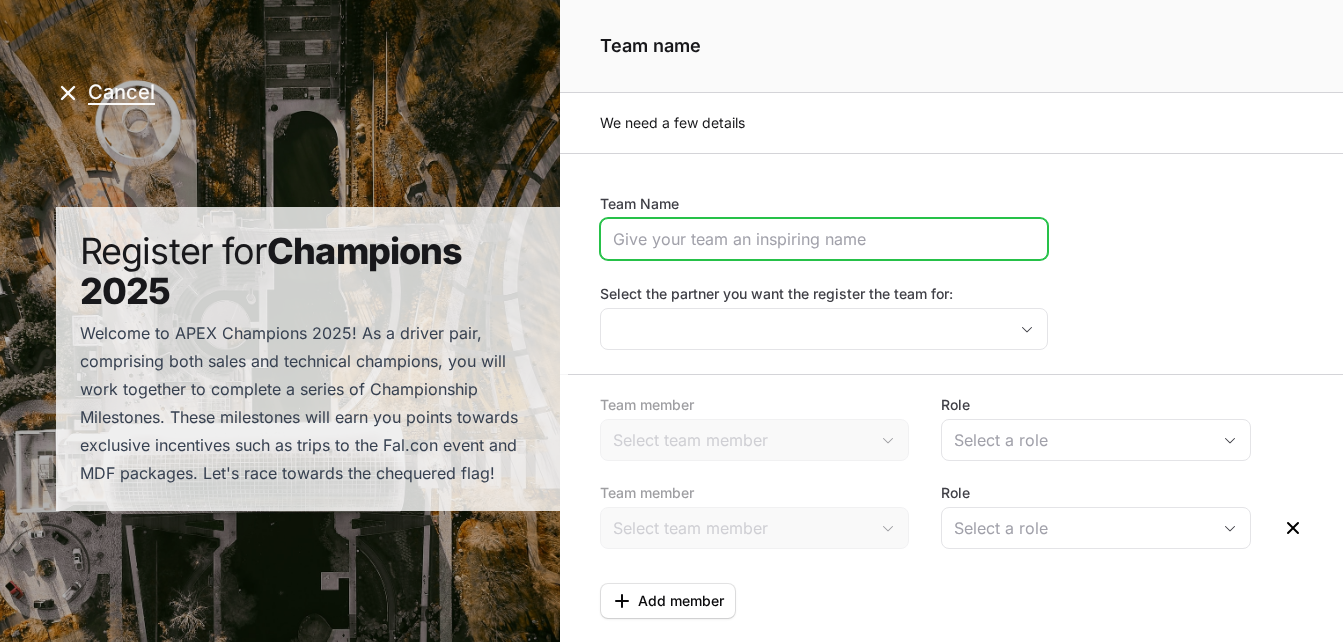 click on "Team Name" 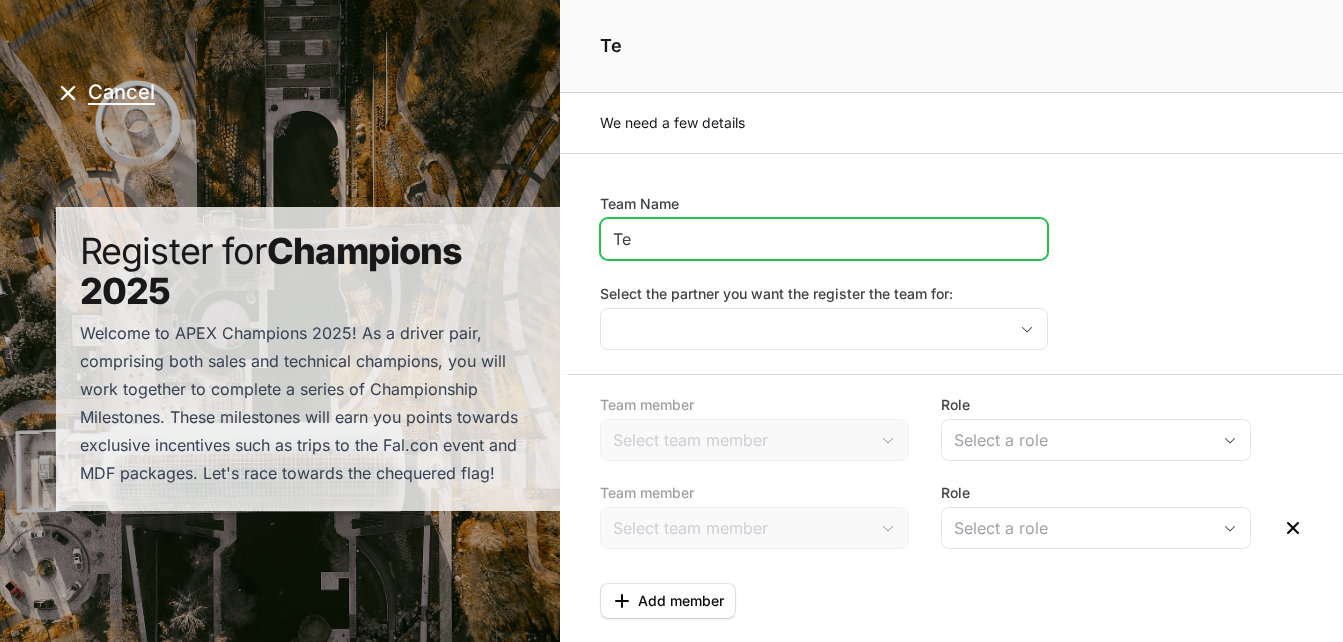 type on "Team Alliance Pro" 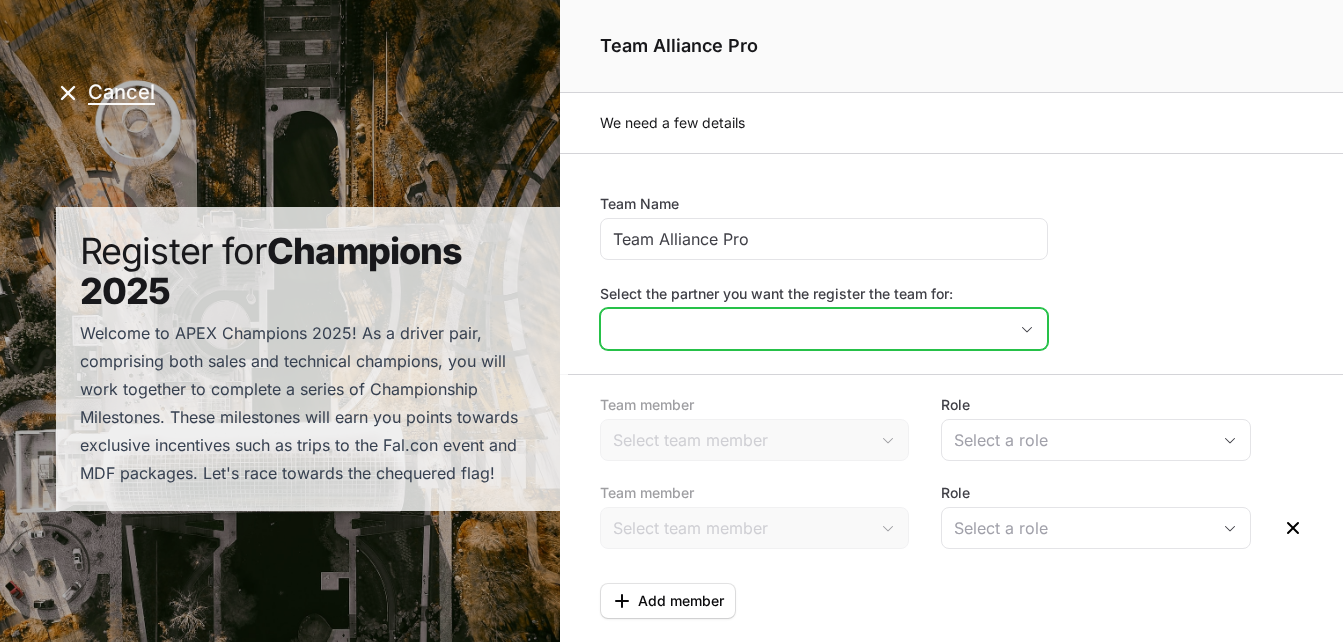 click 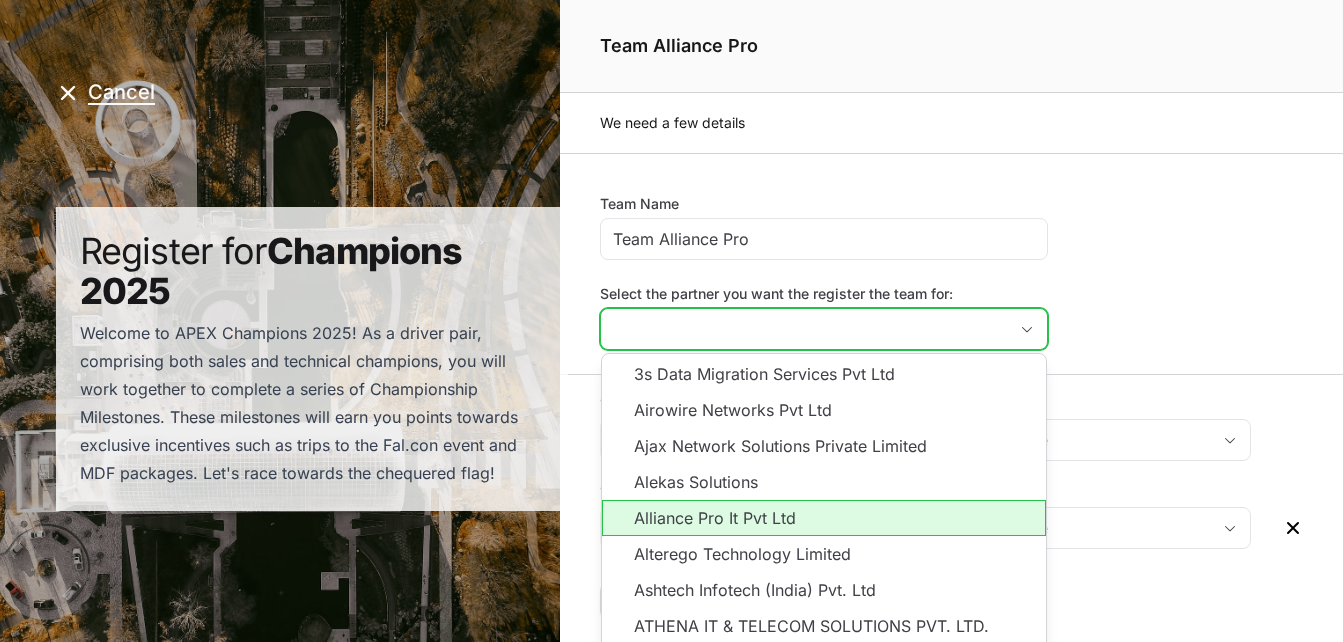 click on "Alliance Pro It Pvt Ltd" 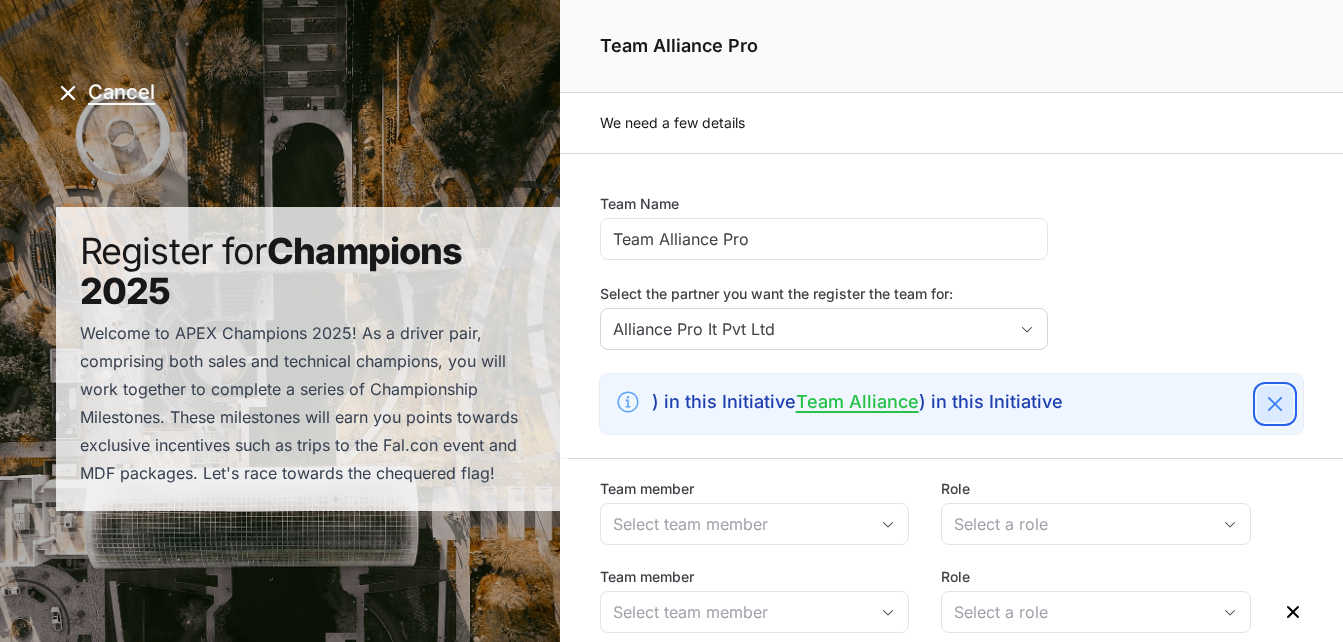 click 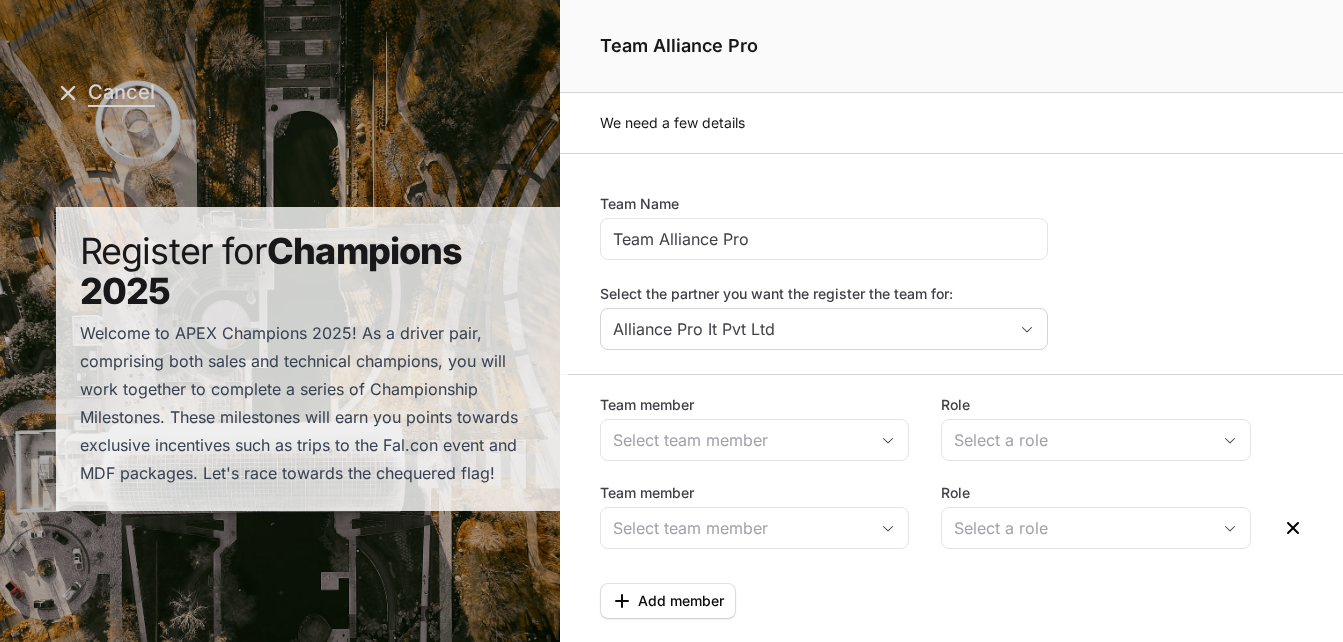 click 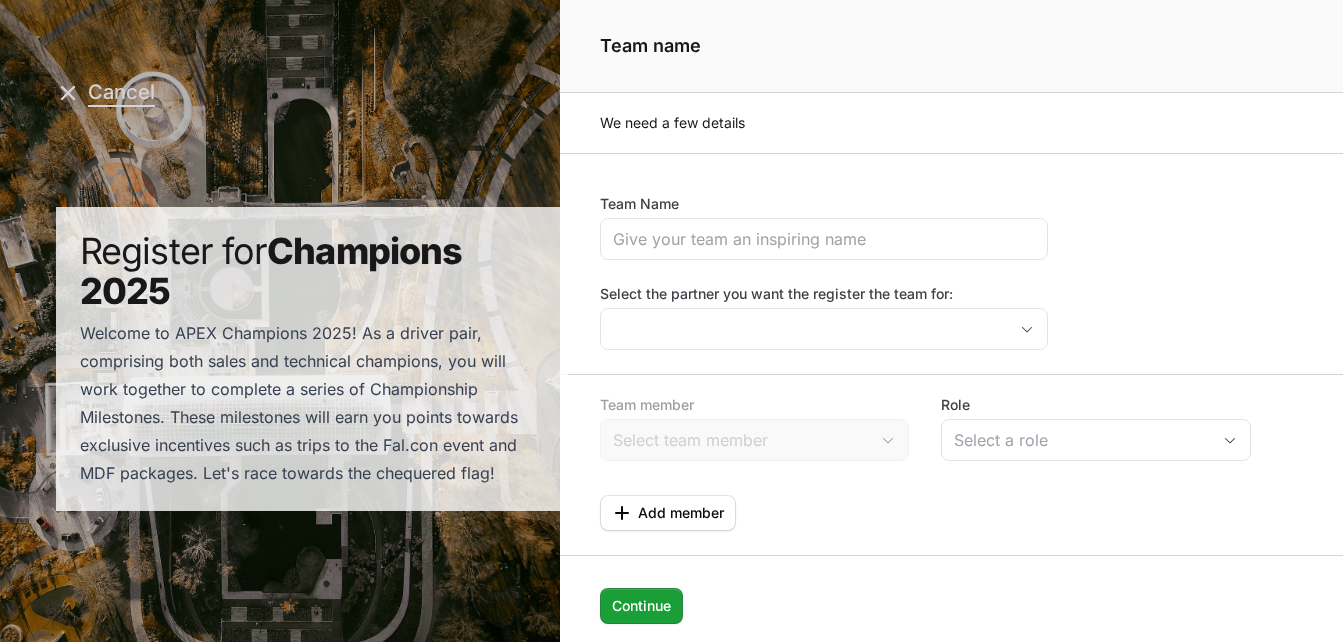 click on "Cancel" 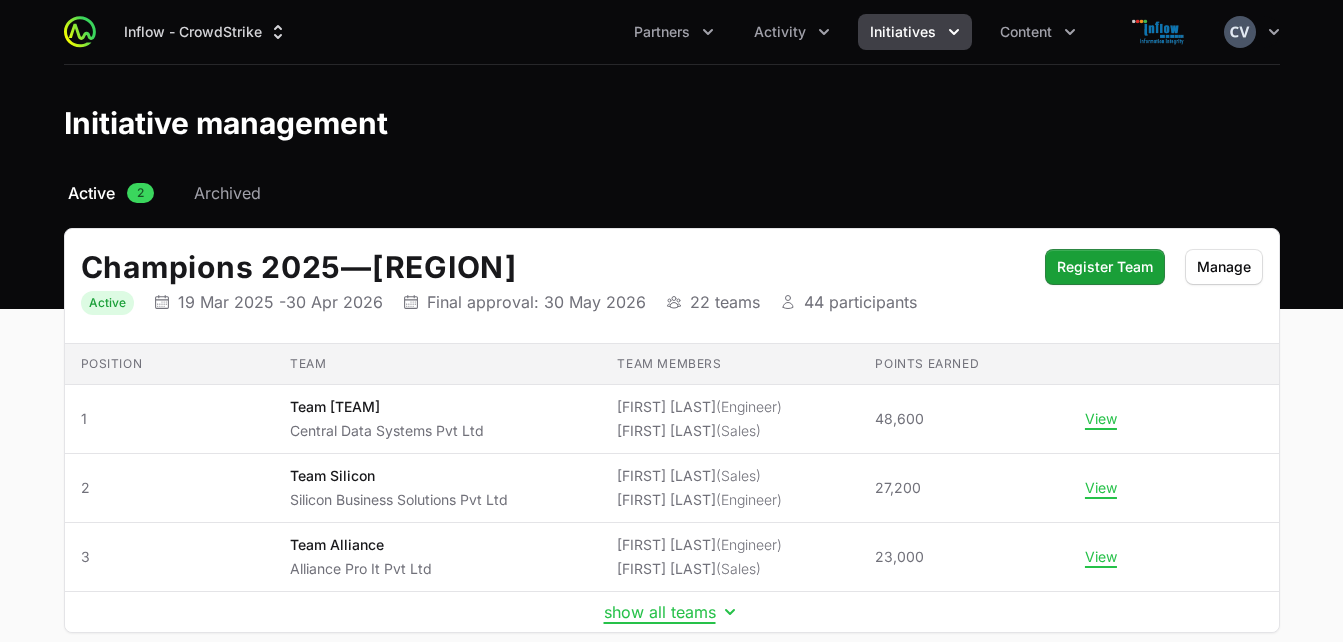 scroll, scrollTop: 40, scrollLeft: 0, axis: vertical 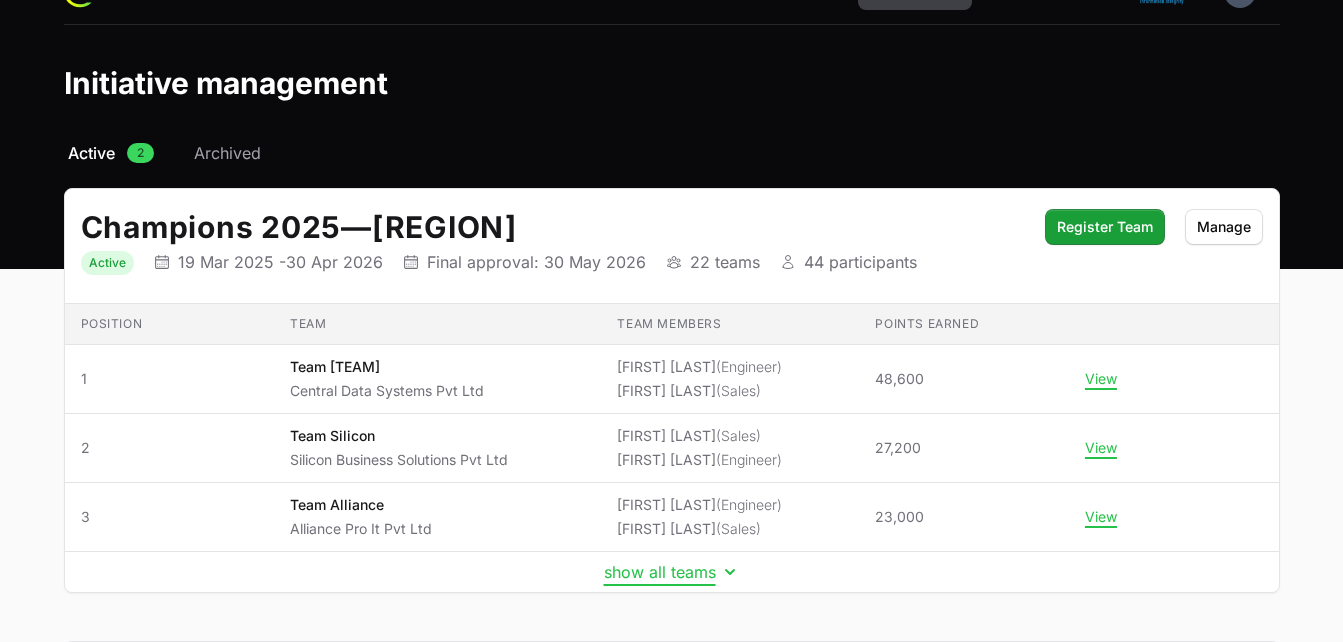 click 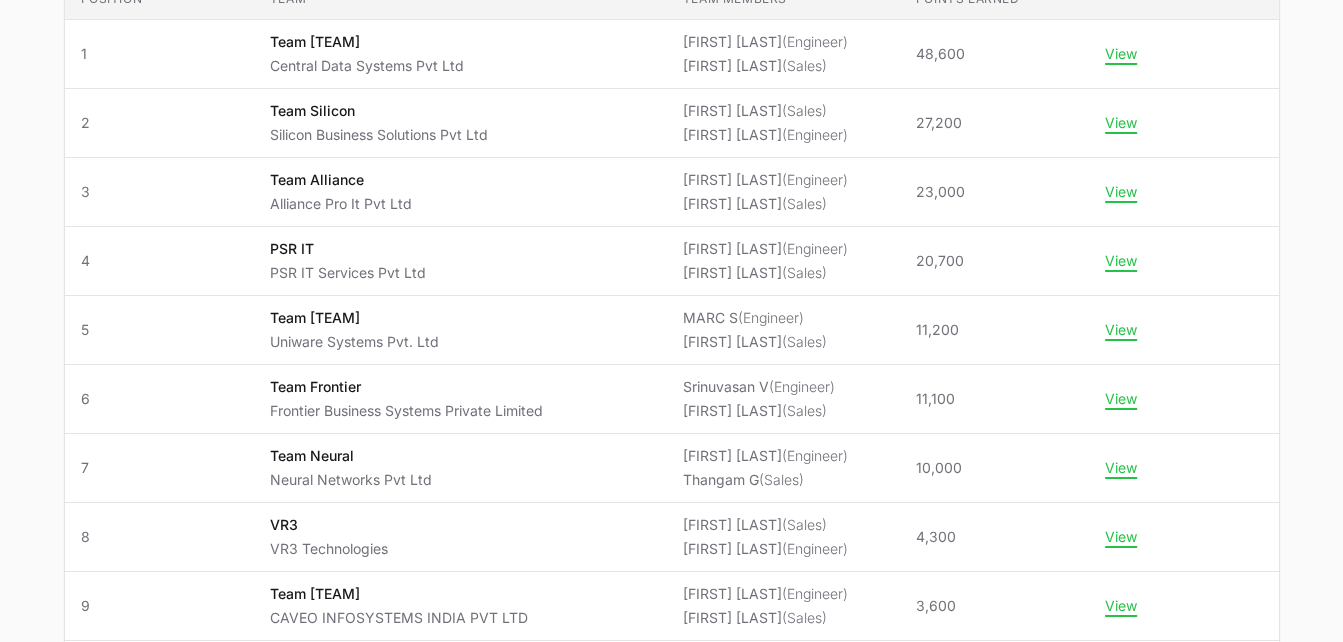scroll, scrollTop: 373, scrollLeft: 0, axis: vertical 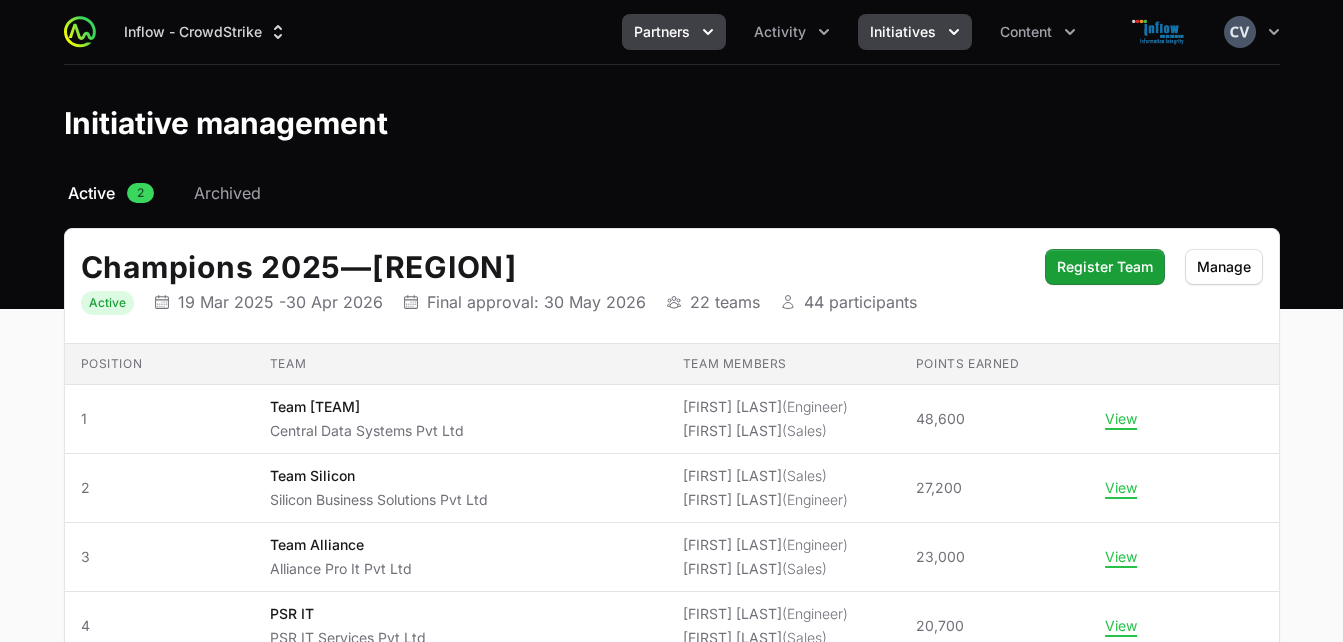 click 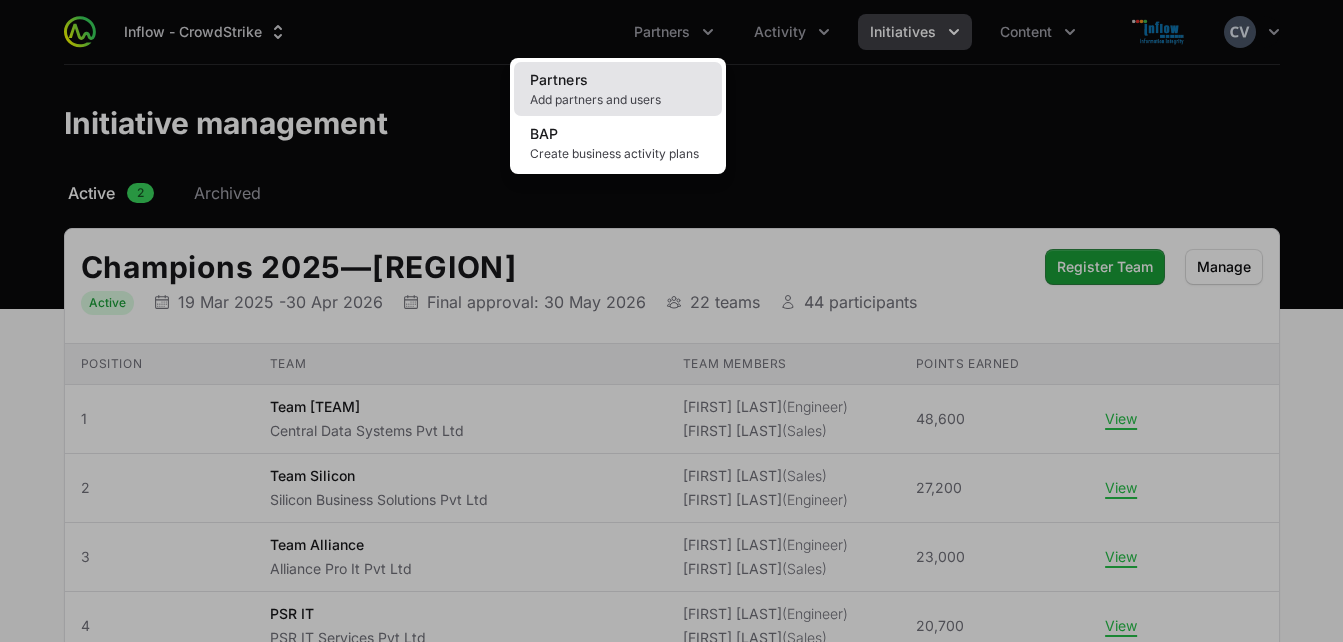 click on "Add partners and users" 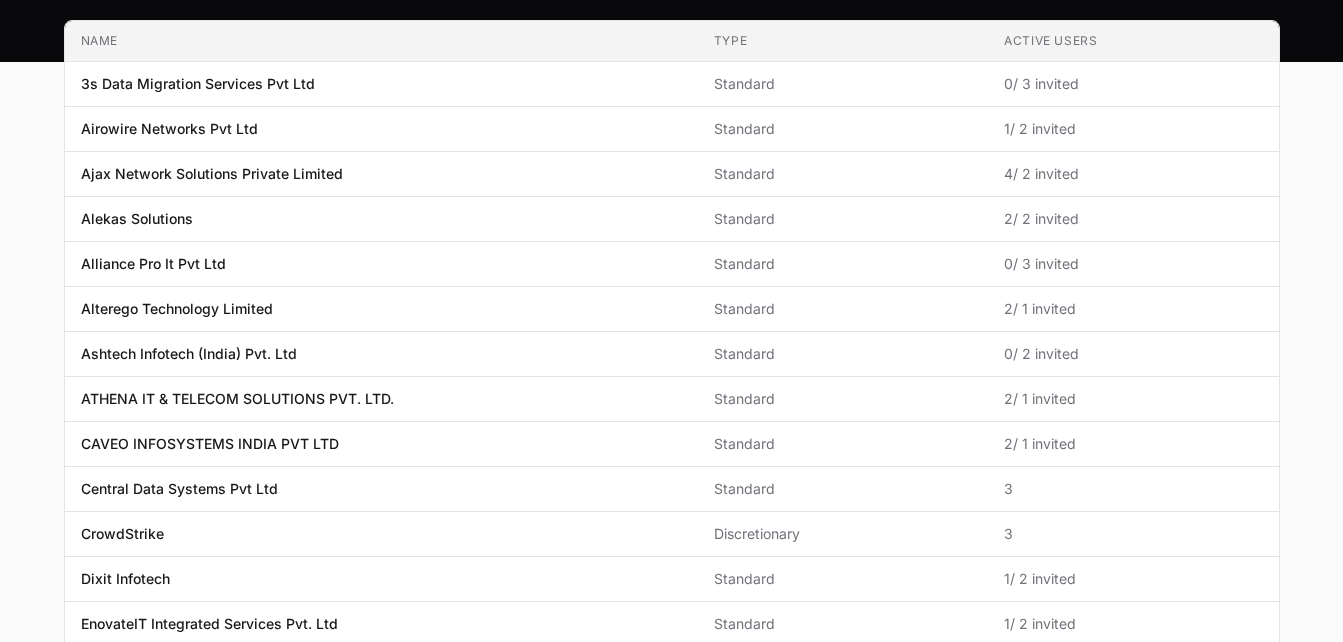 scroll, scrollTop: 249, scrollLeft: 0, axis: vertical 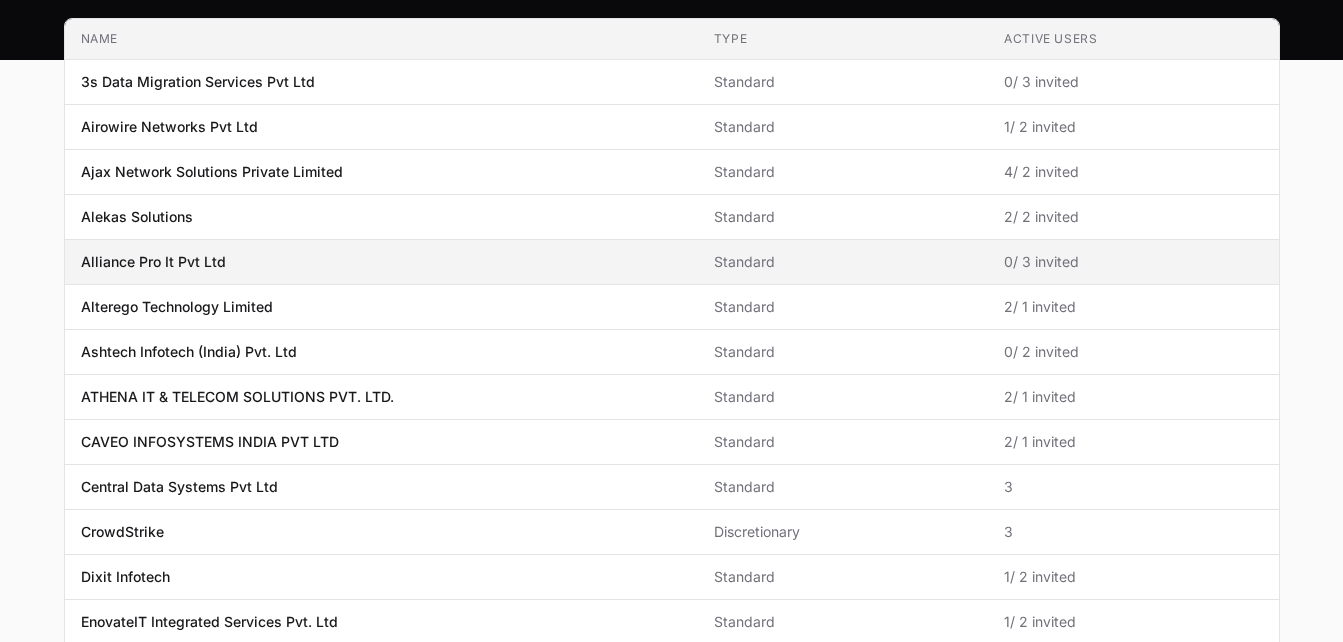 click on "Alliance Pro It Pvt Ltd" 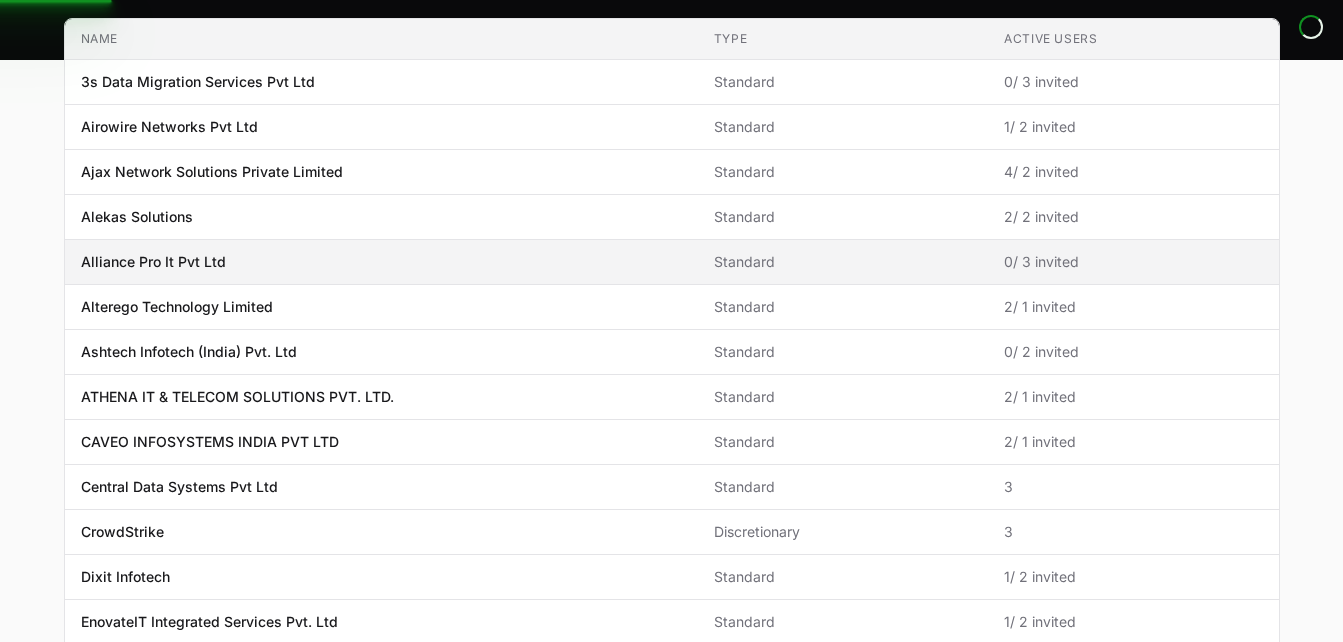 scroll, scrollTop: 0, scrollLeft: 0, axis: both 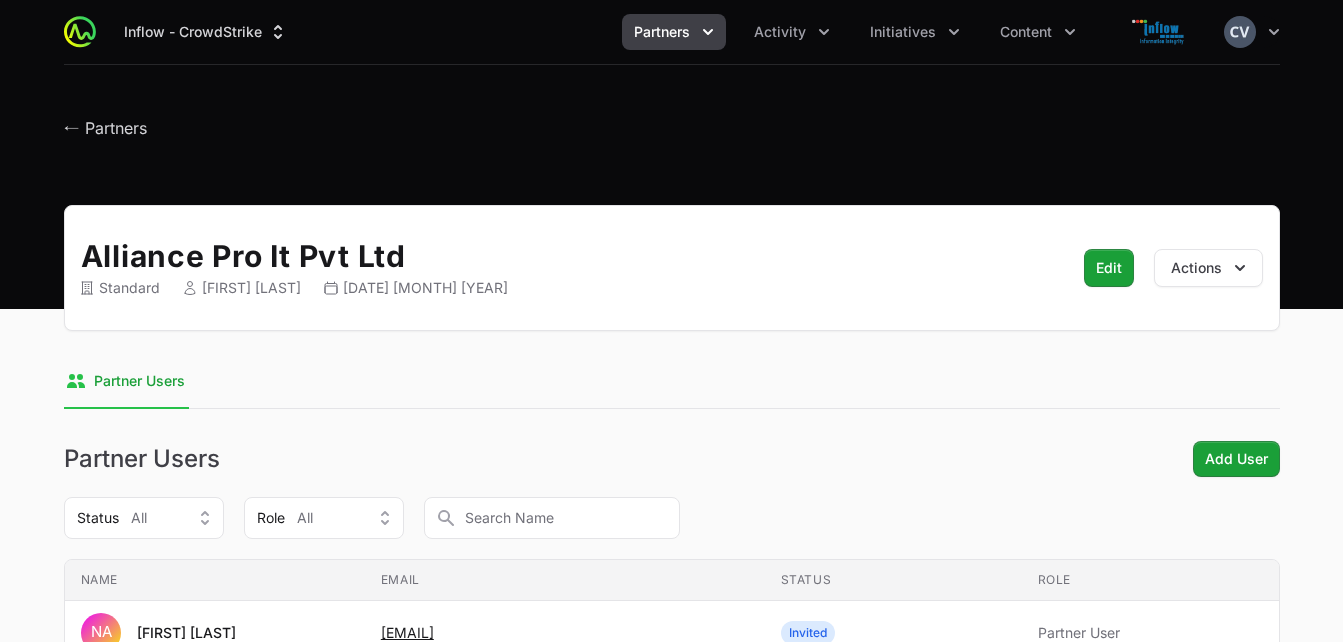 click on "Partner Users" 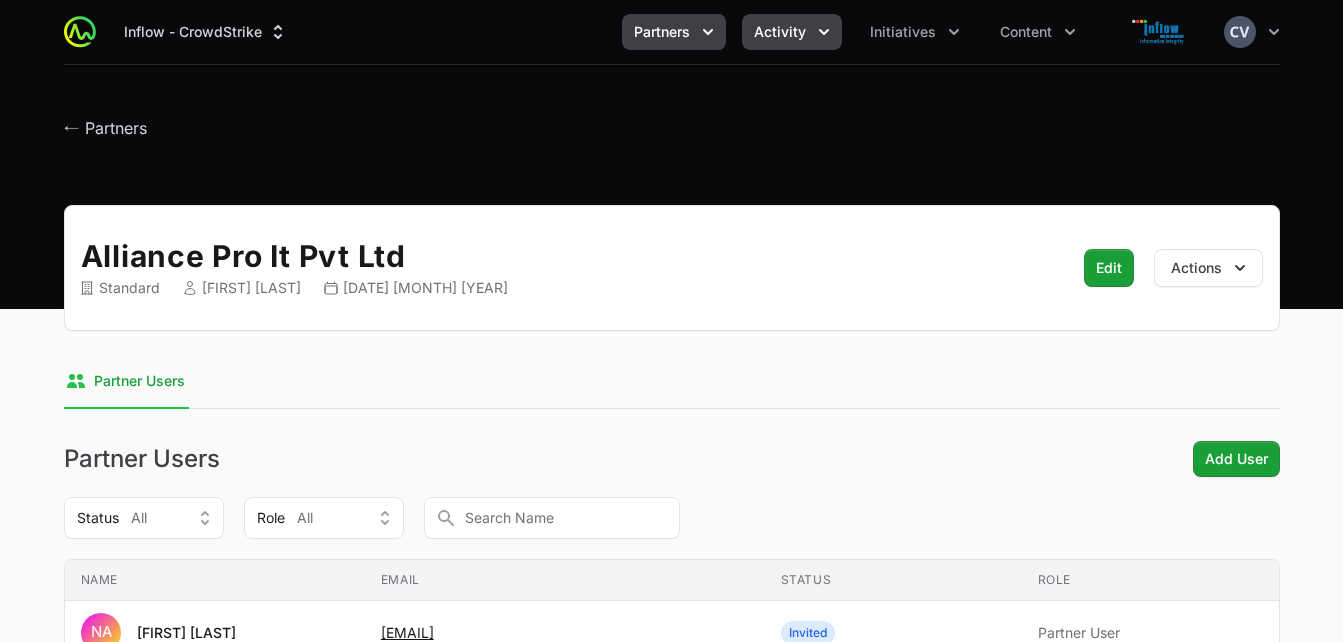 click on "Activity" 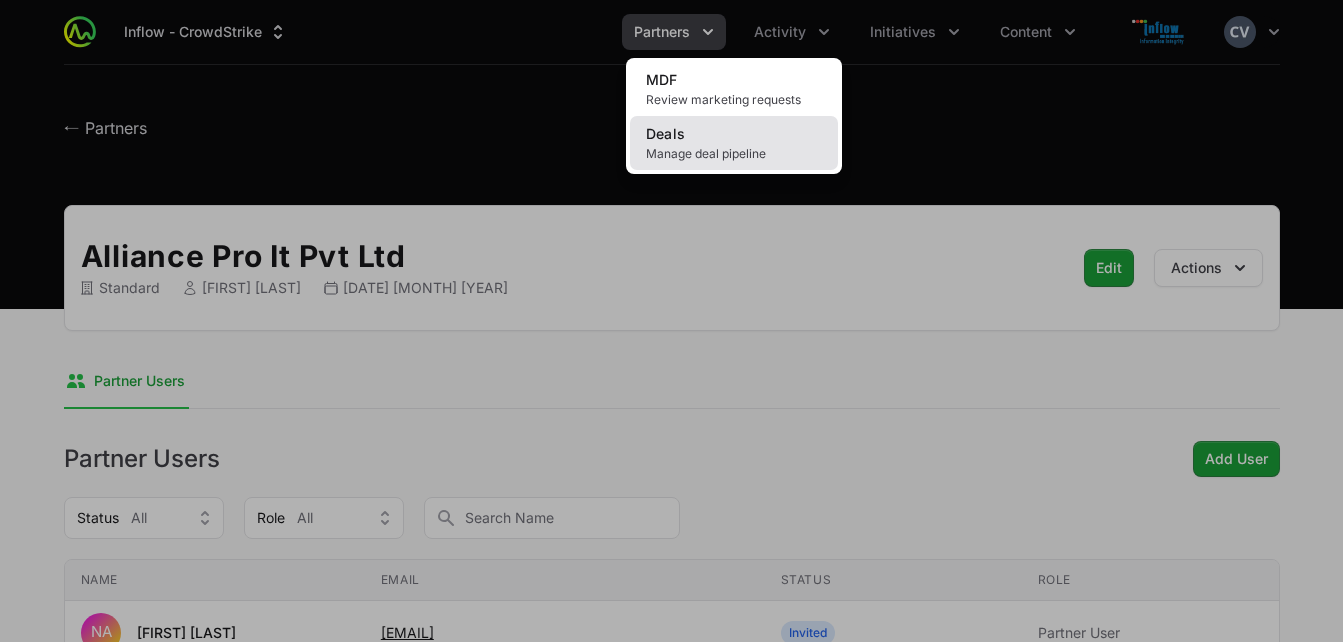 click on "Manage deal pipeline" 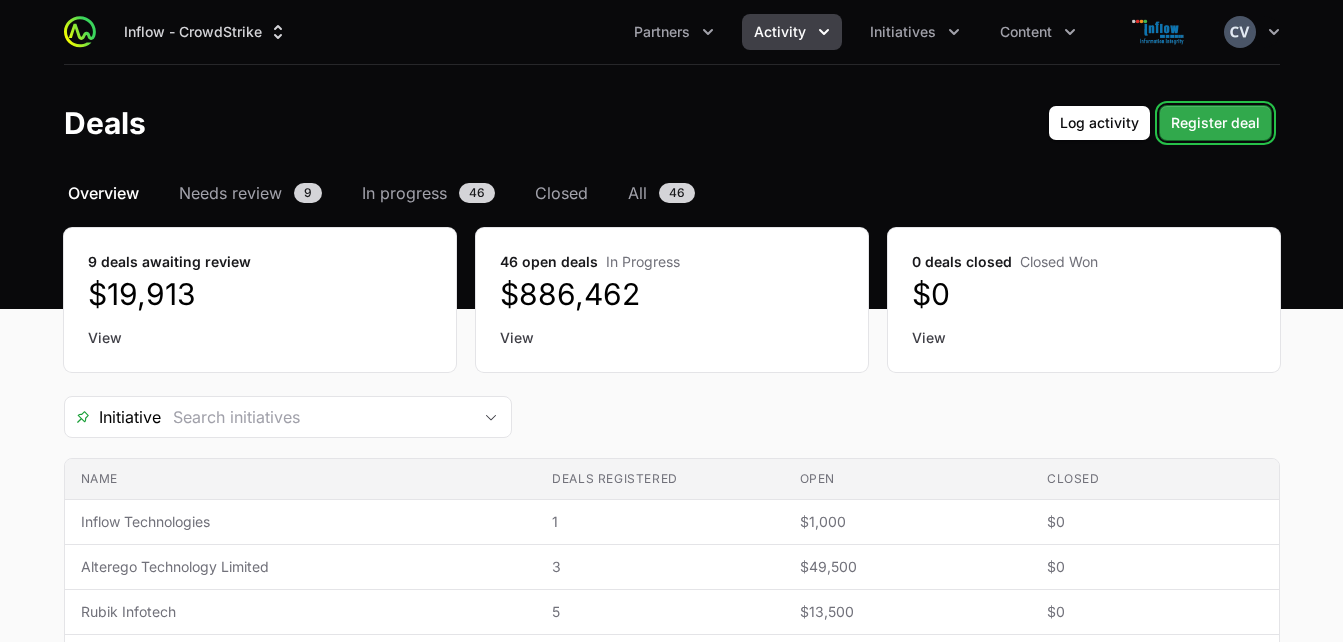 click on "Register deal" 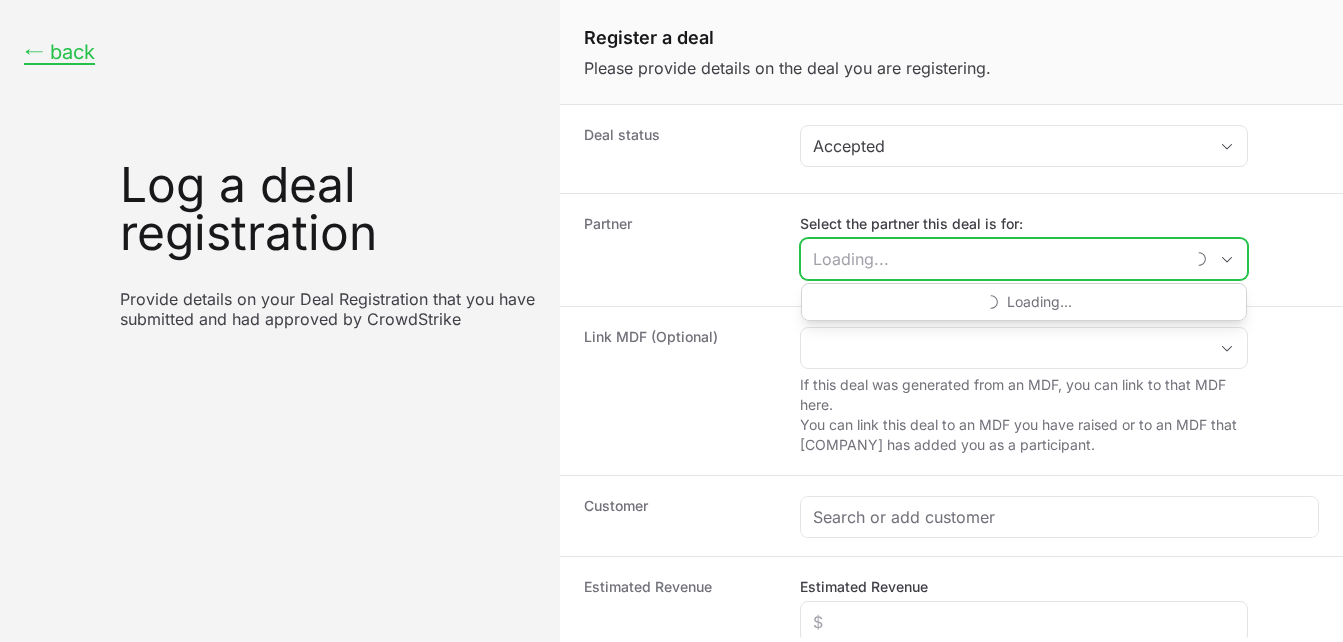 click on "Select the partner this deal is for:" 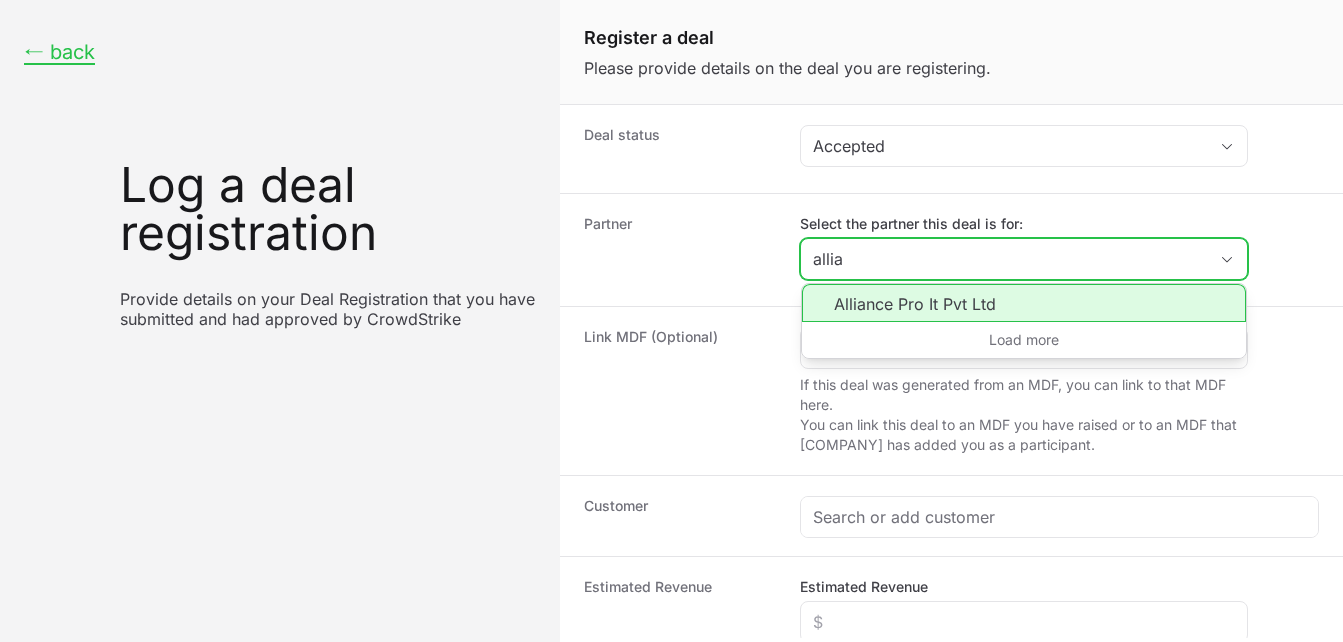 click on "Alliance Pro It Pvt Ltd" 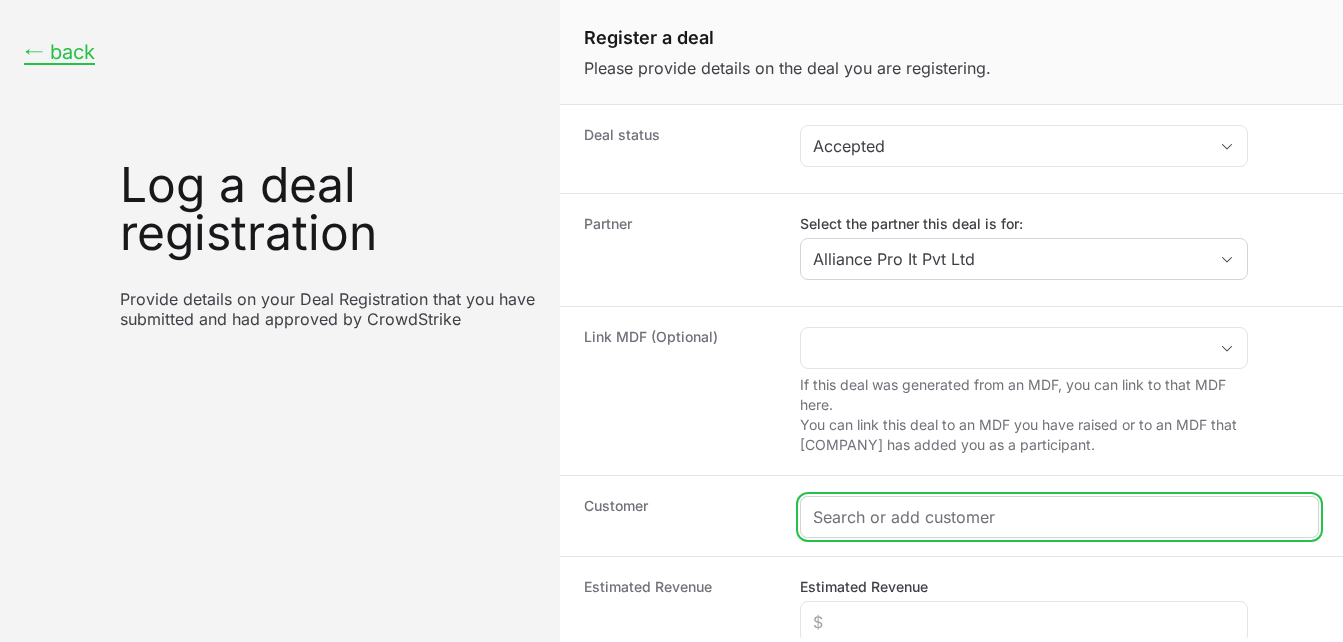 click 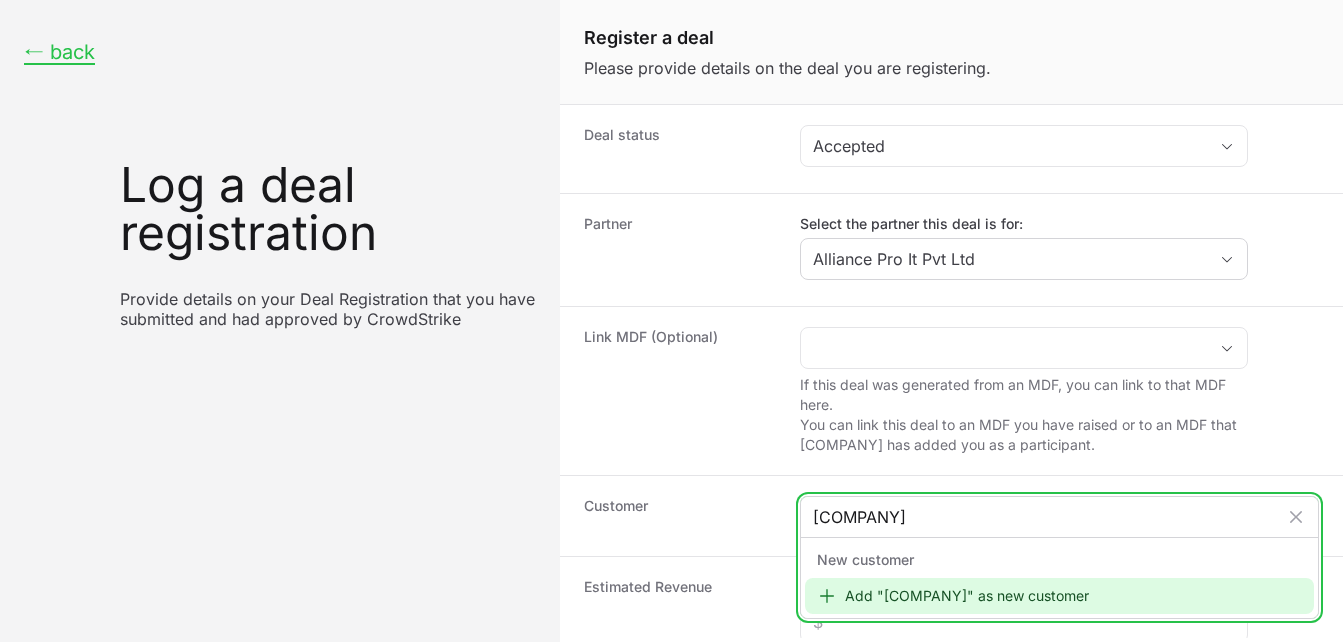 type on "[COMPANY]" 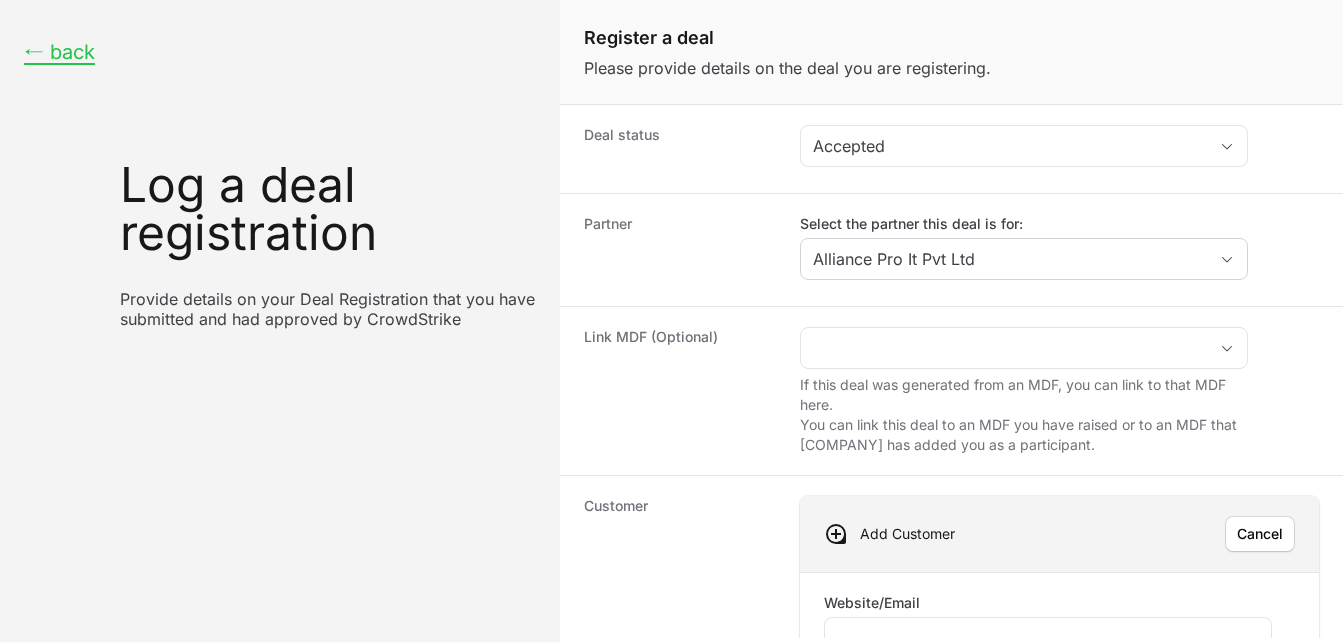 click on "Website/Email Search for customer details" 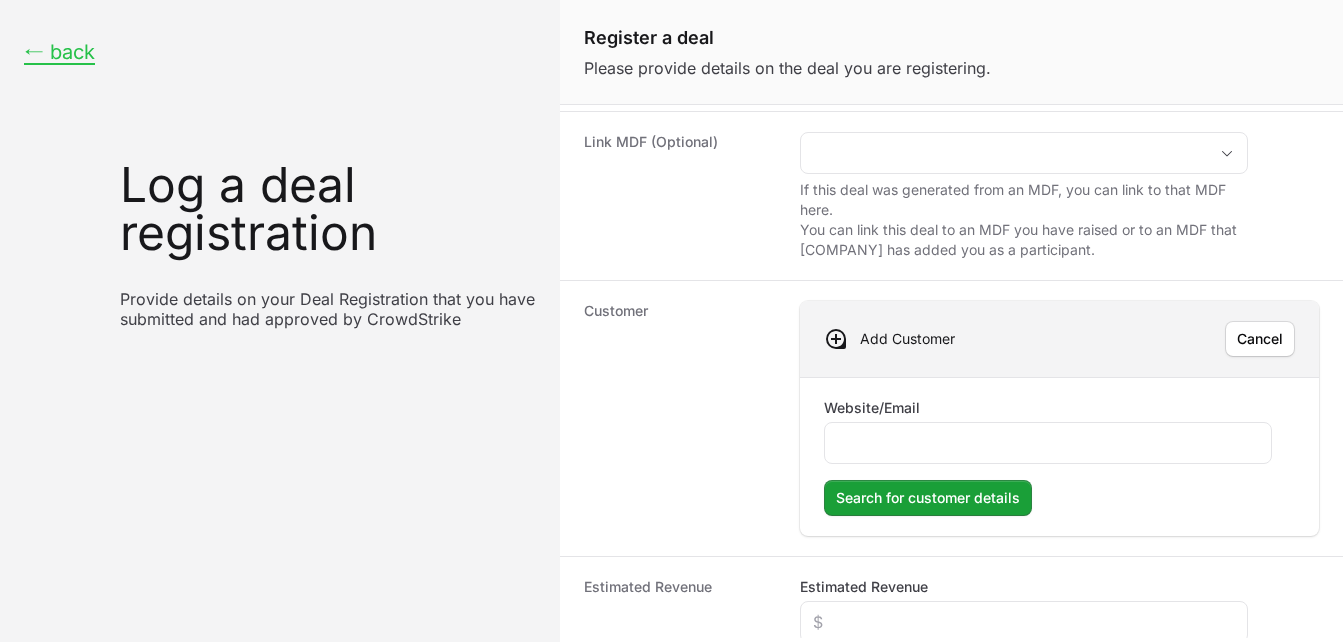 scroll, scrollTop: 225, scrollLeft: 0, axis: vertical 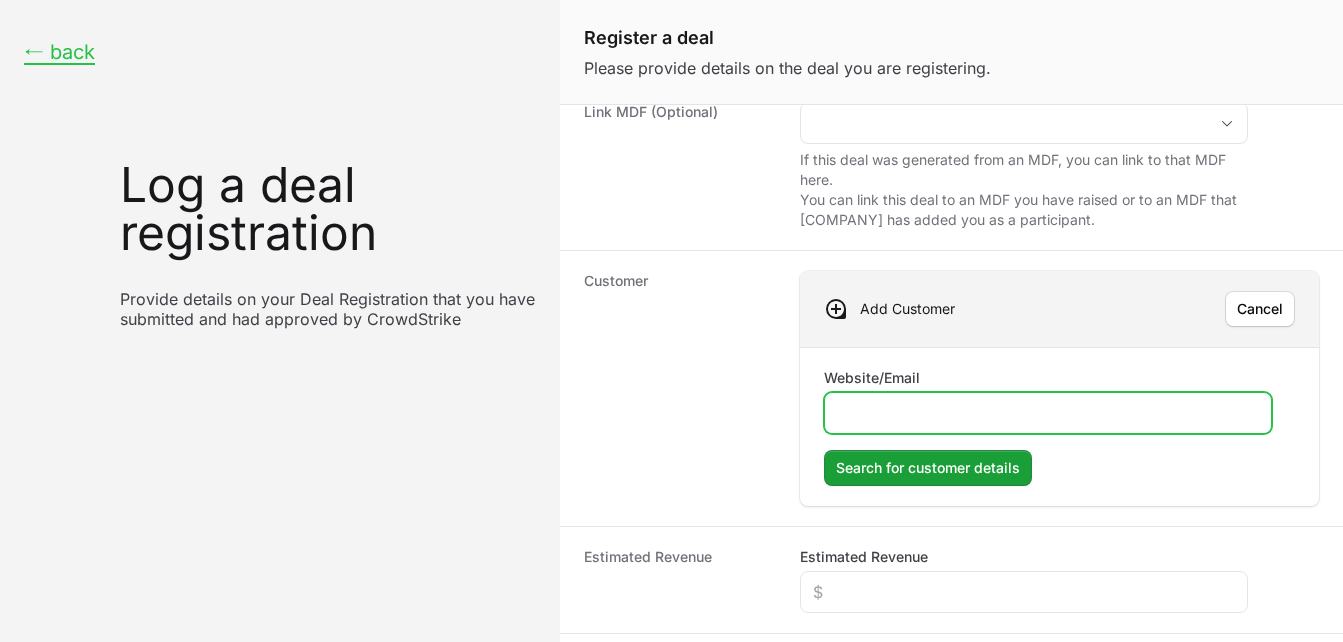 click on "Website/Email" 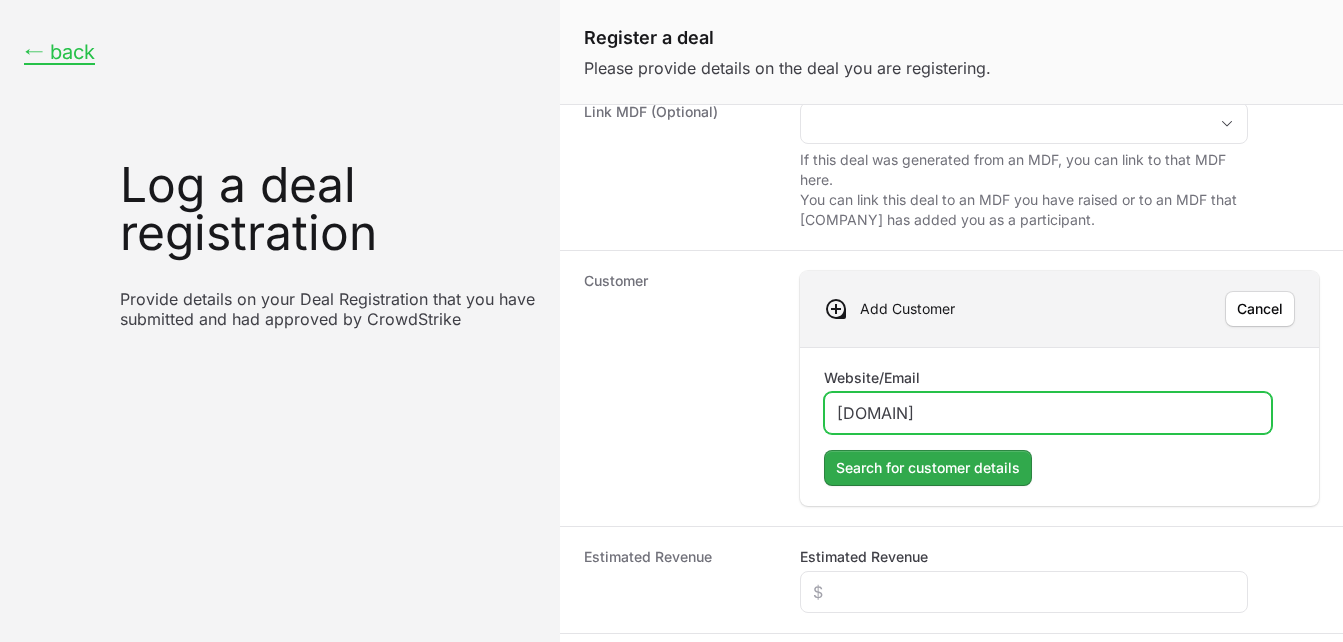 type on "[DOMAIN]" 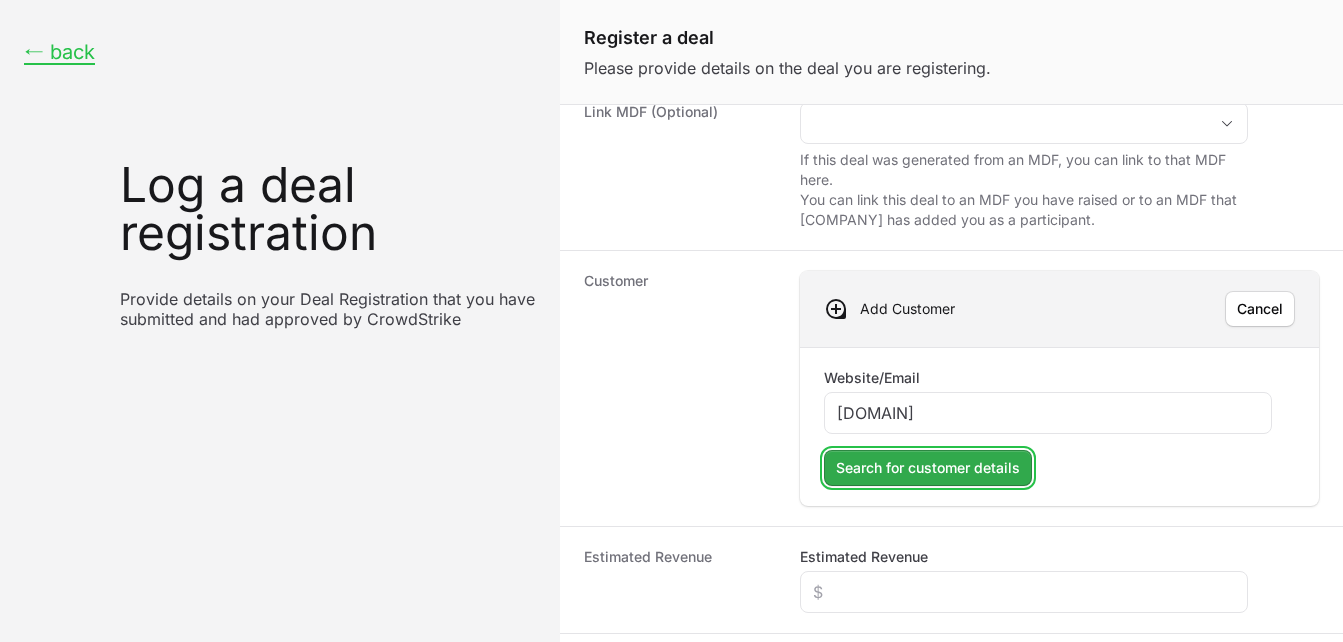 click on "Search for customer details" 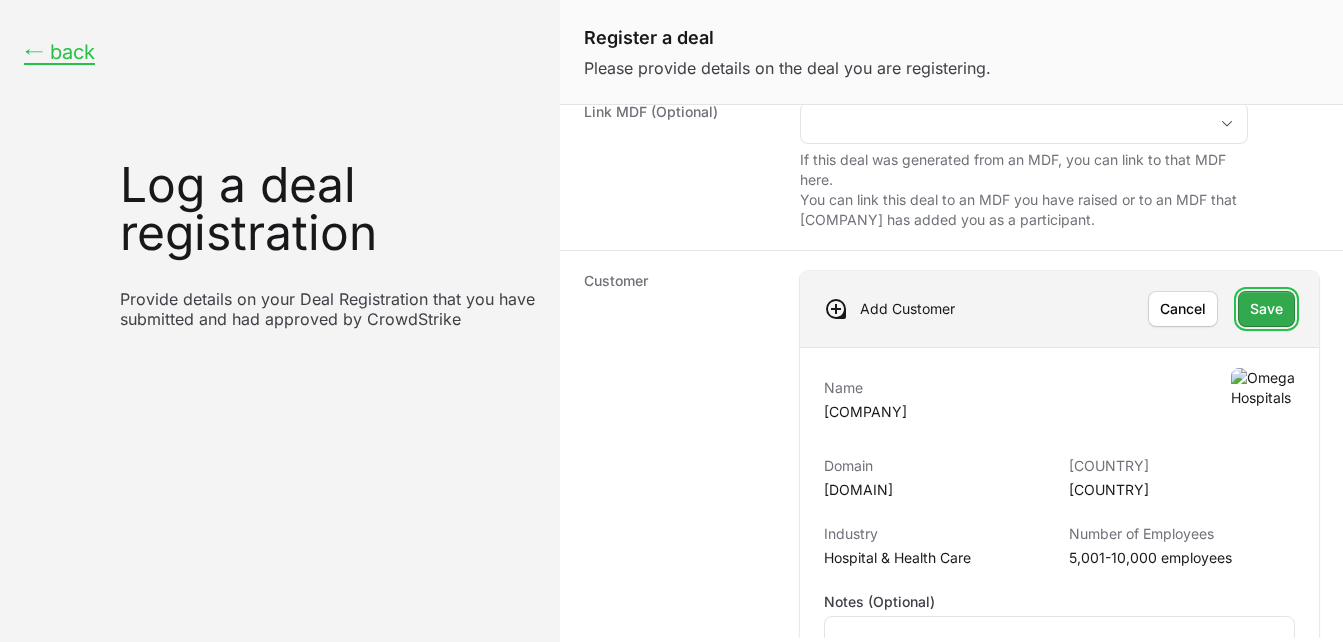 click on "Save" 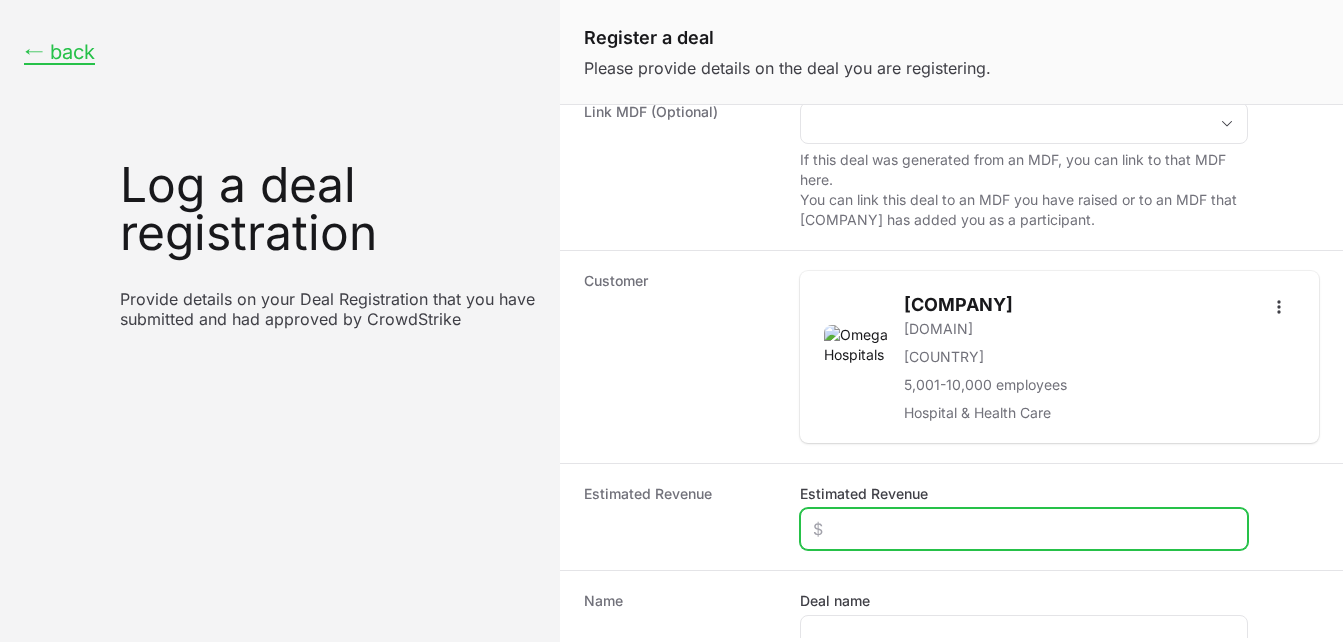 click on "Estimated Revenue" 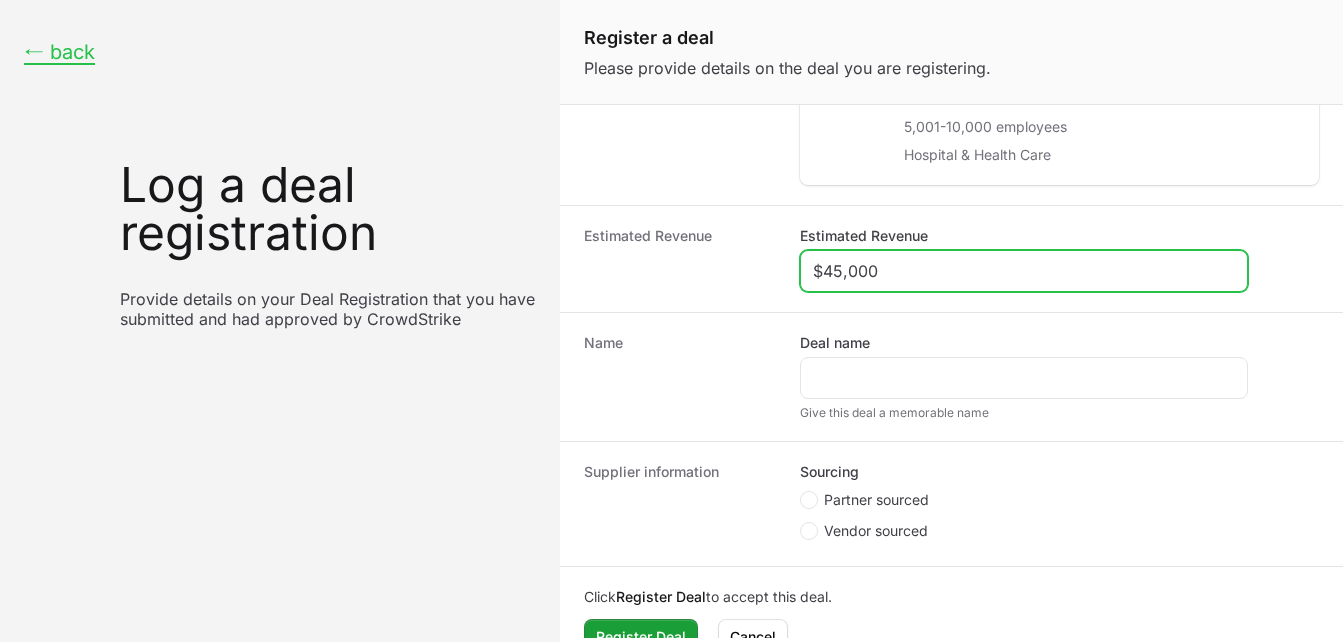 scroll, scrollTop: 520, scrollLeft: 0, axis: vertical 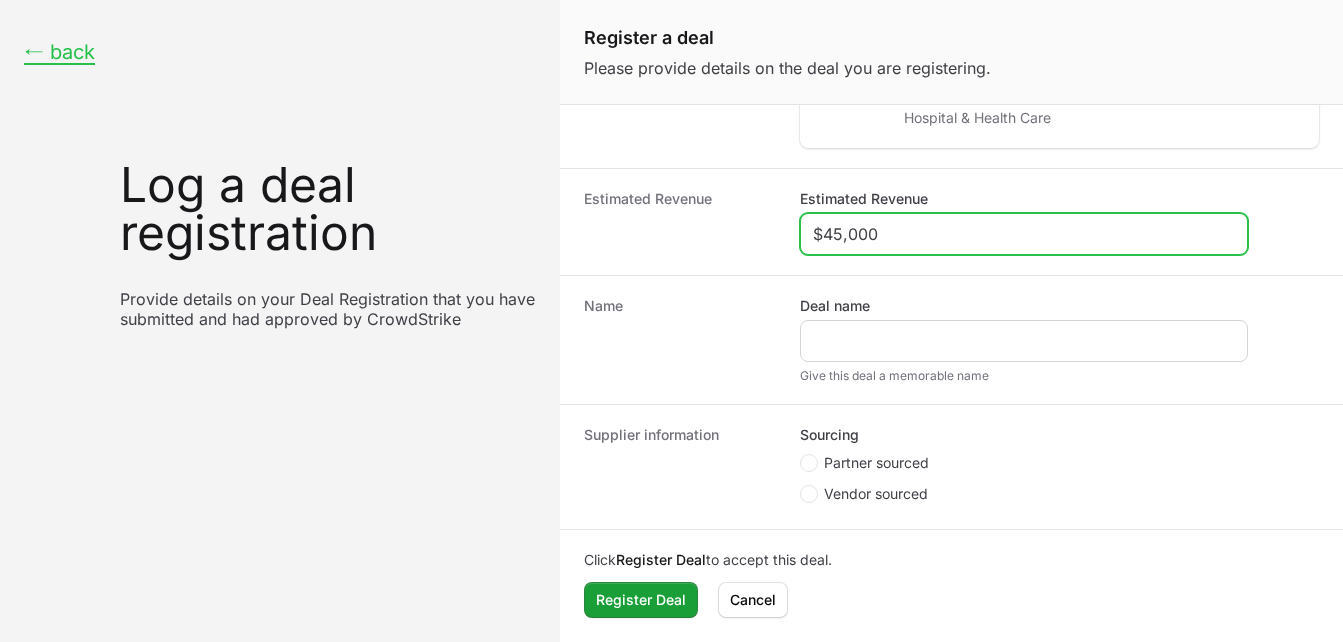 type on "$45,000" 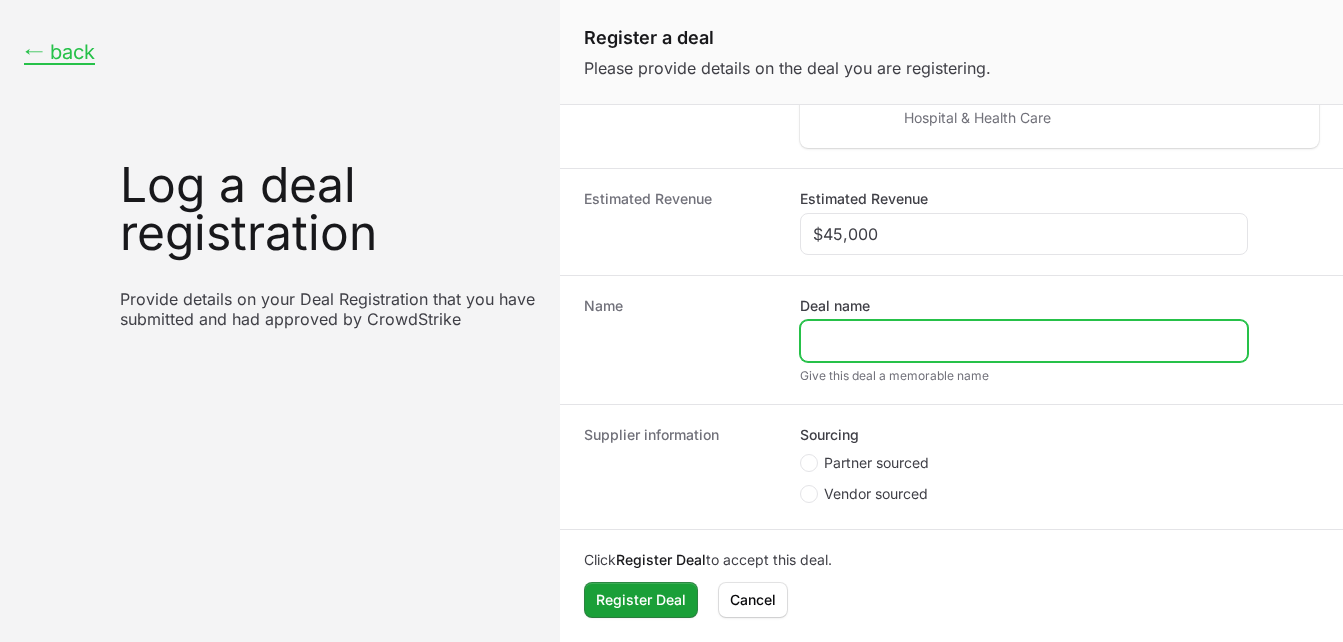 click on "Deal name" 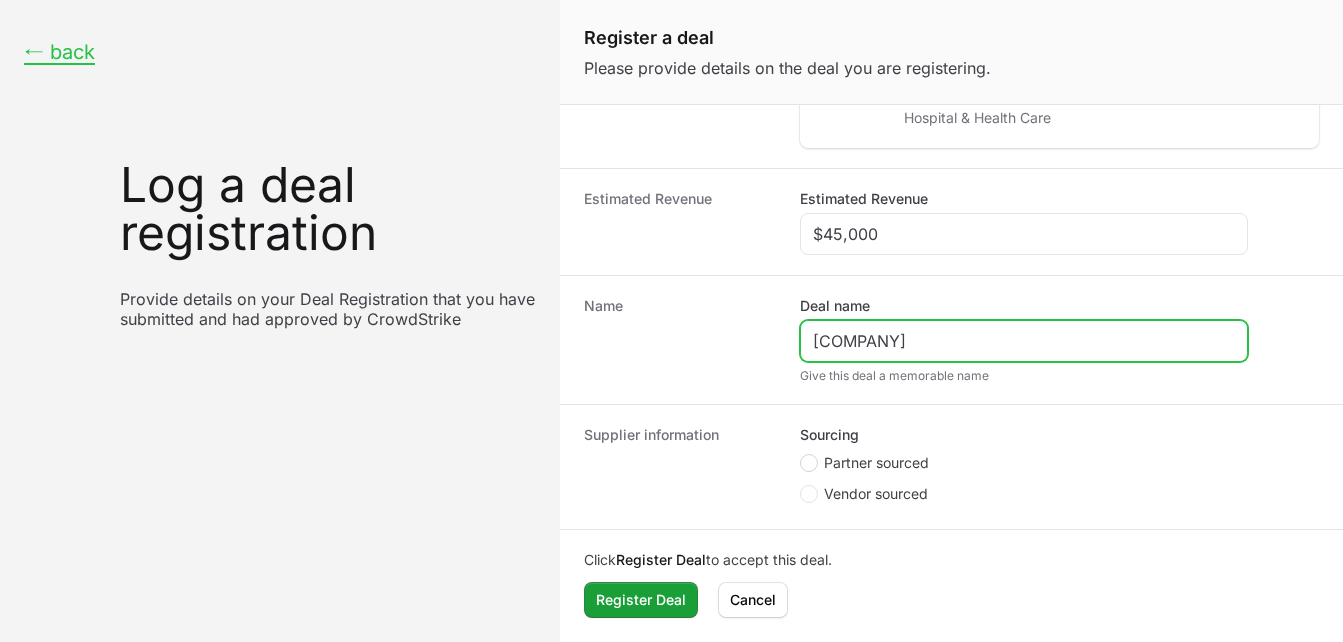 type on "[COMPANY]" 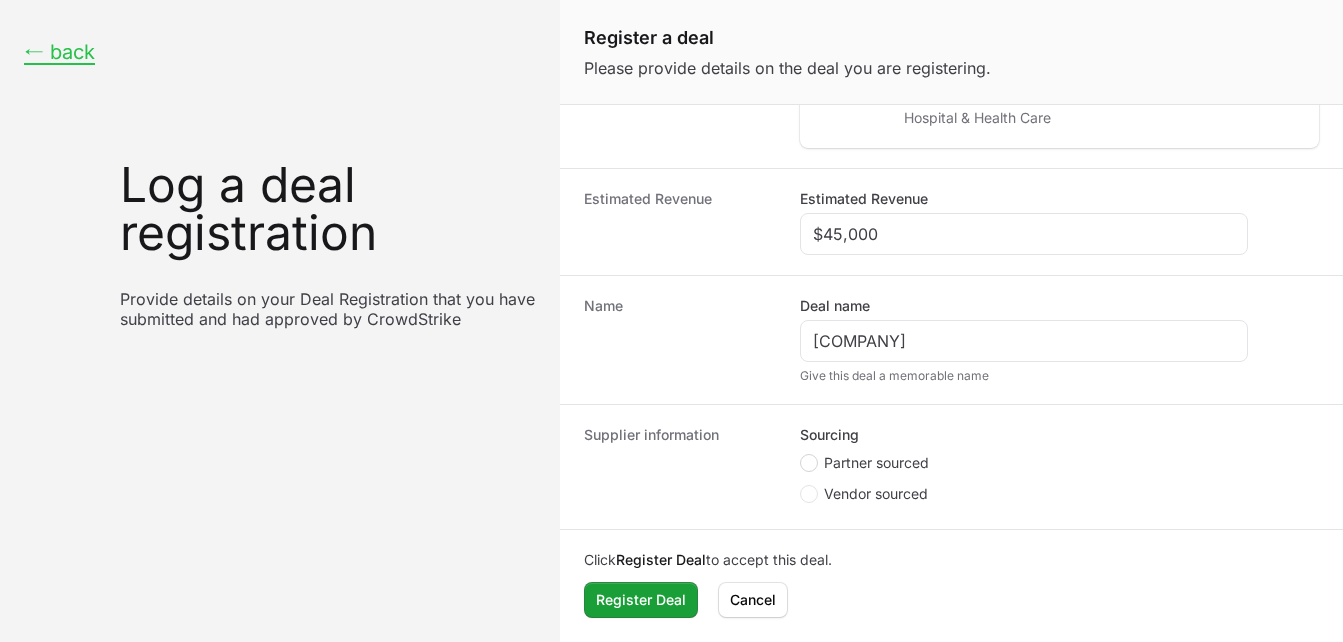 click 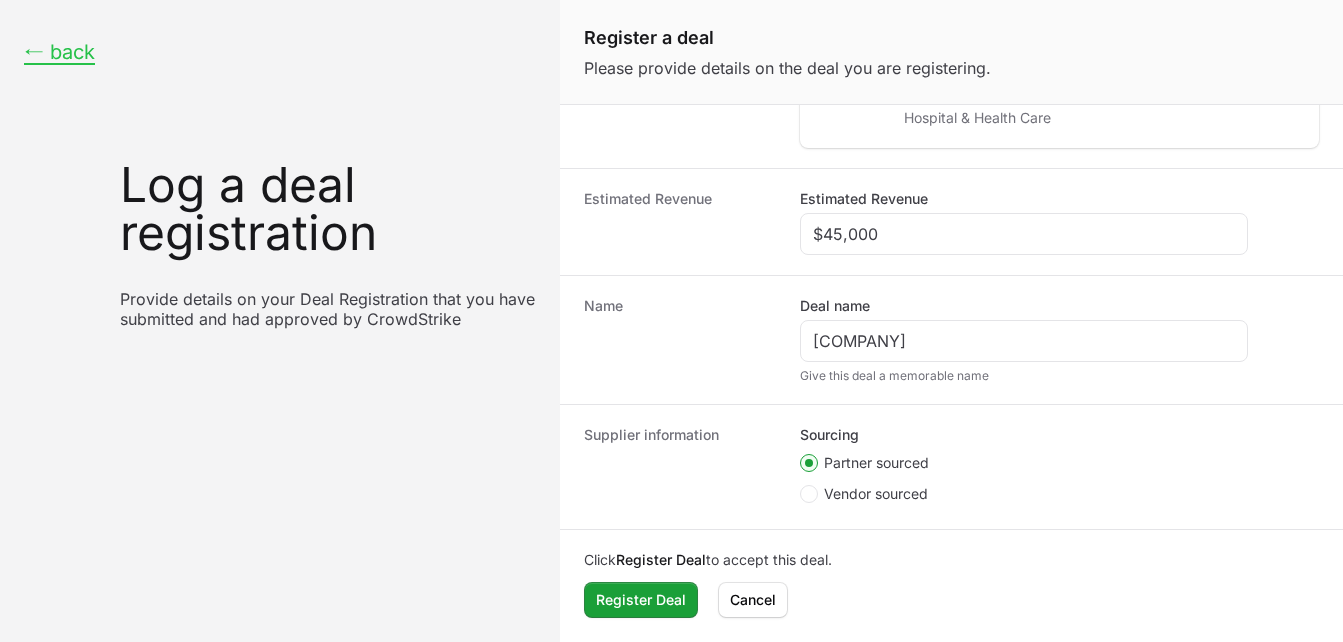 scroll, scrollTop: 365, scrollLeft: 0, axis: vertical 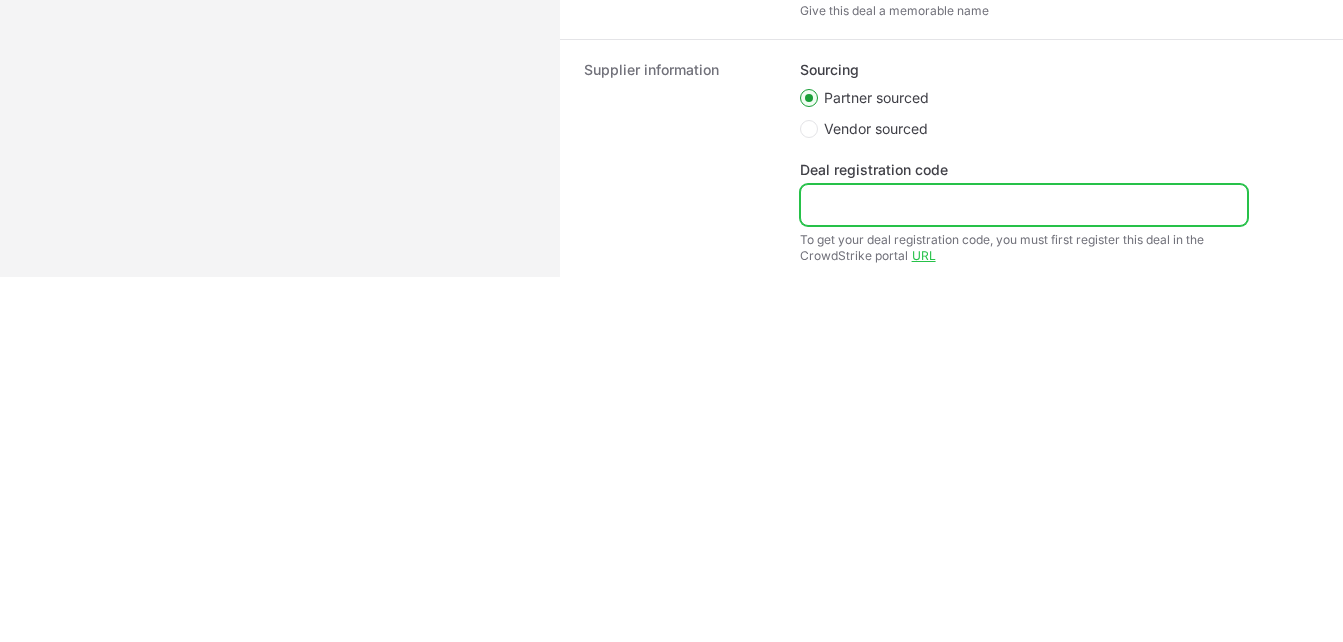 click on "Deal registration code" 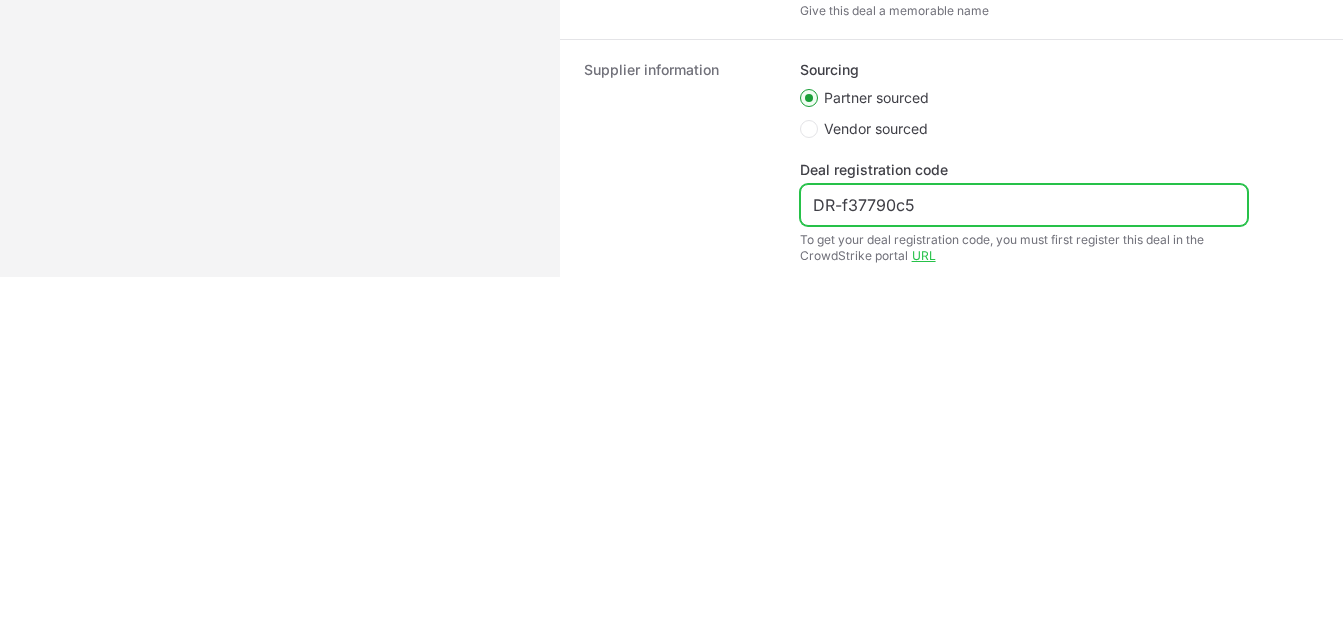 scroll, scrollTop: 640, scrollLeft: 0, axis: vertical 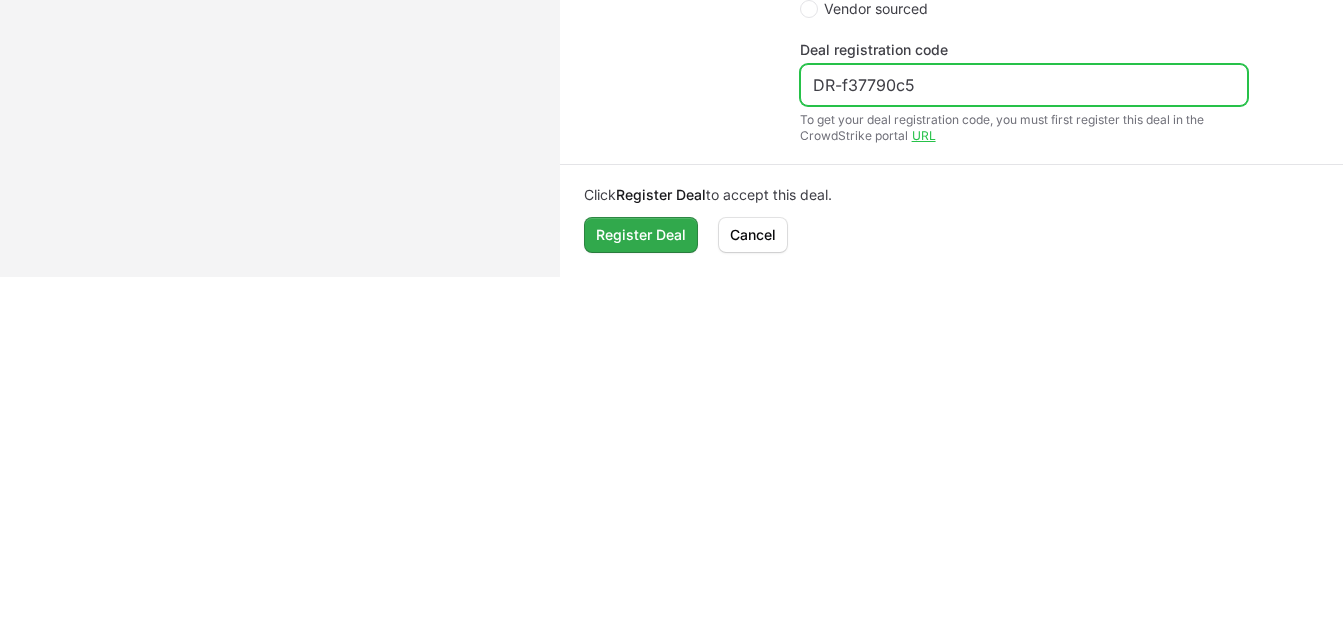 type on "DR-f37790c5" 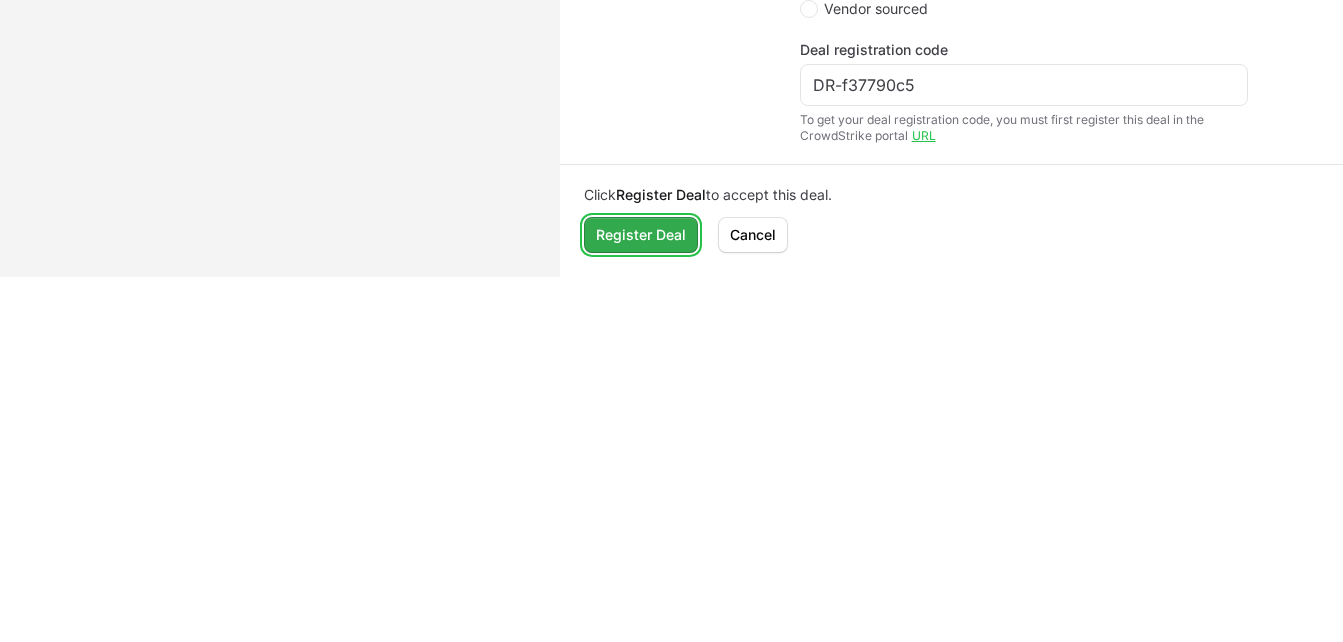 click on "Register Deal" 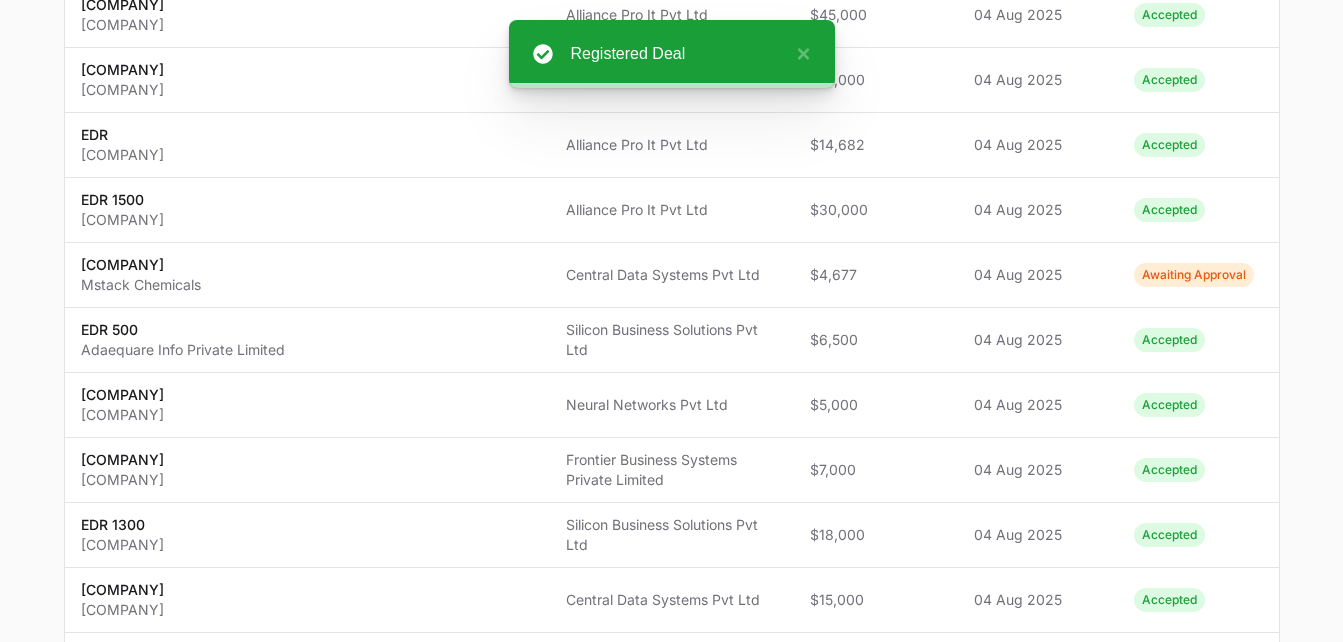 scroll, scrollTop: 0, scrollLeft: 0, axis: both 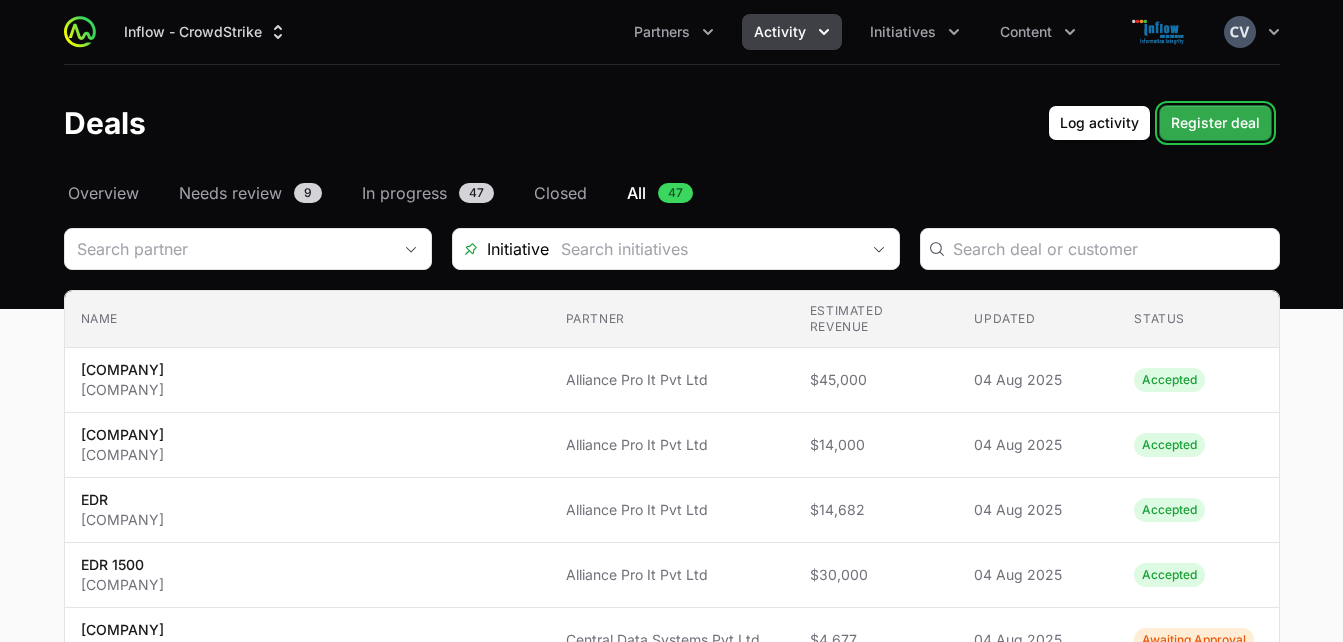 click on "Register deal" 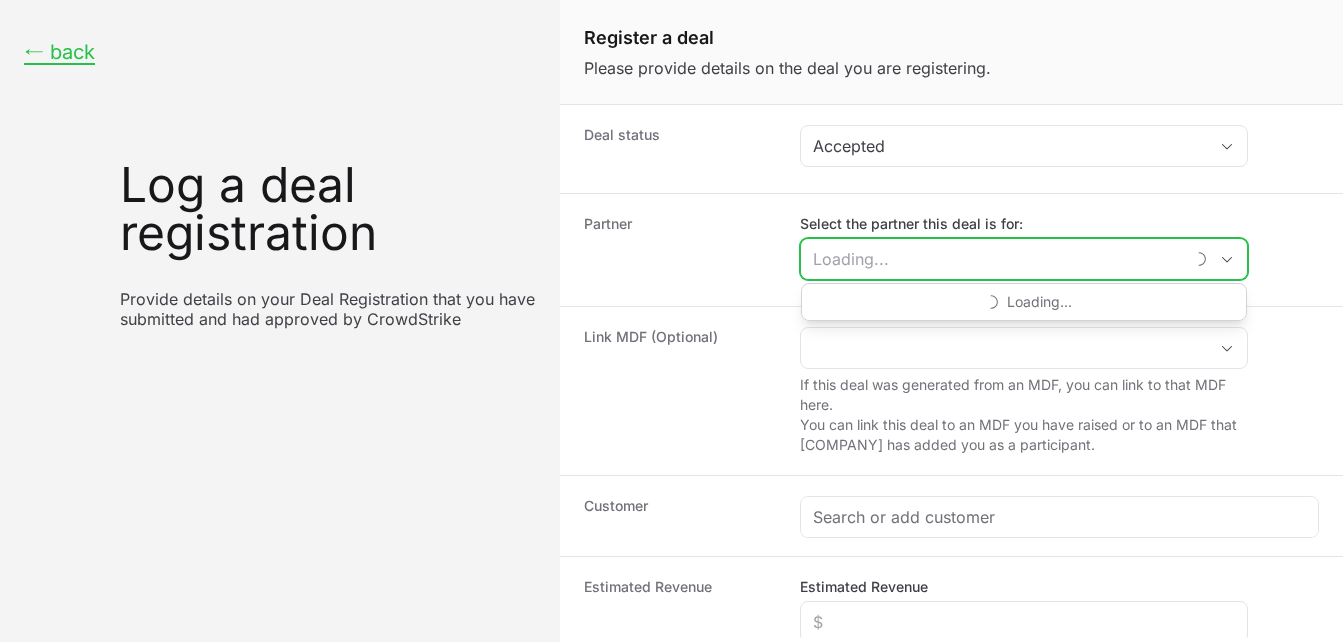 click on "Select the partner this deal is for:" 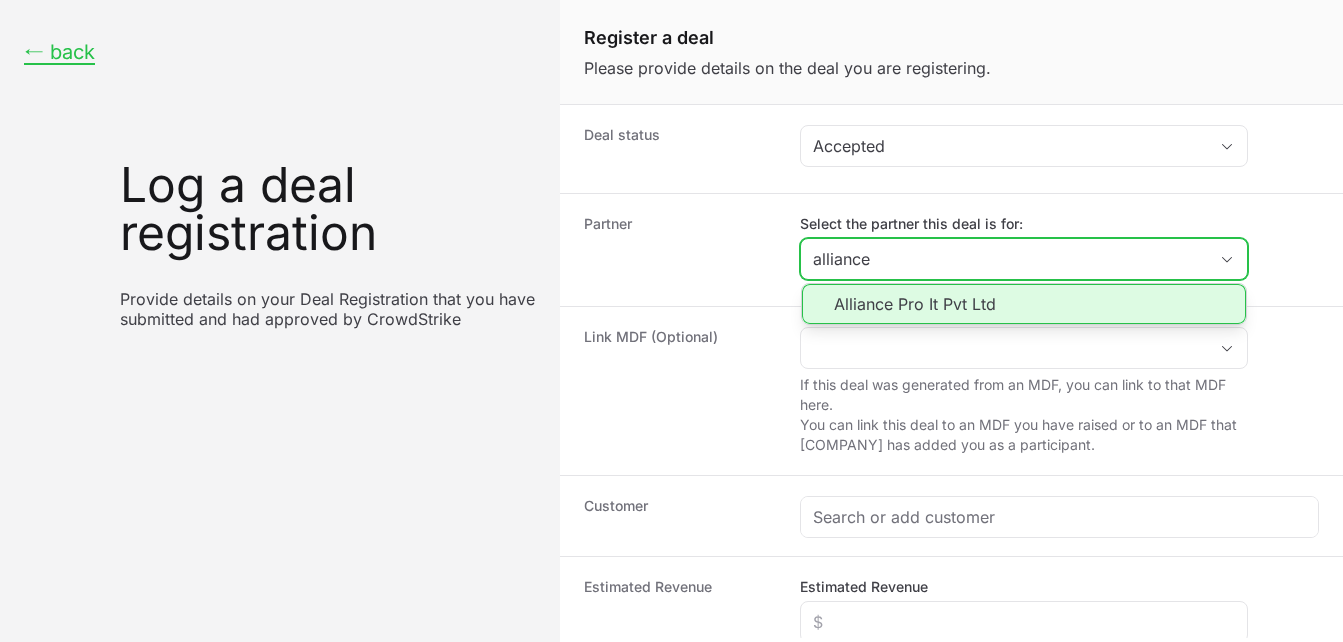 click on "Alliance Pro It Pvt Ltd" 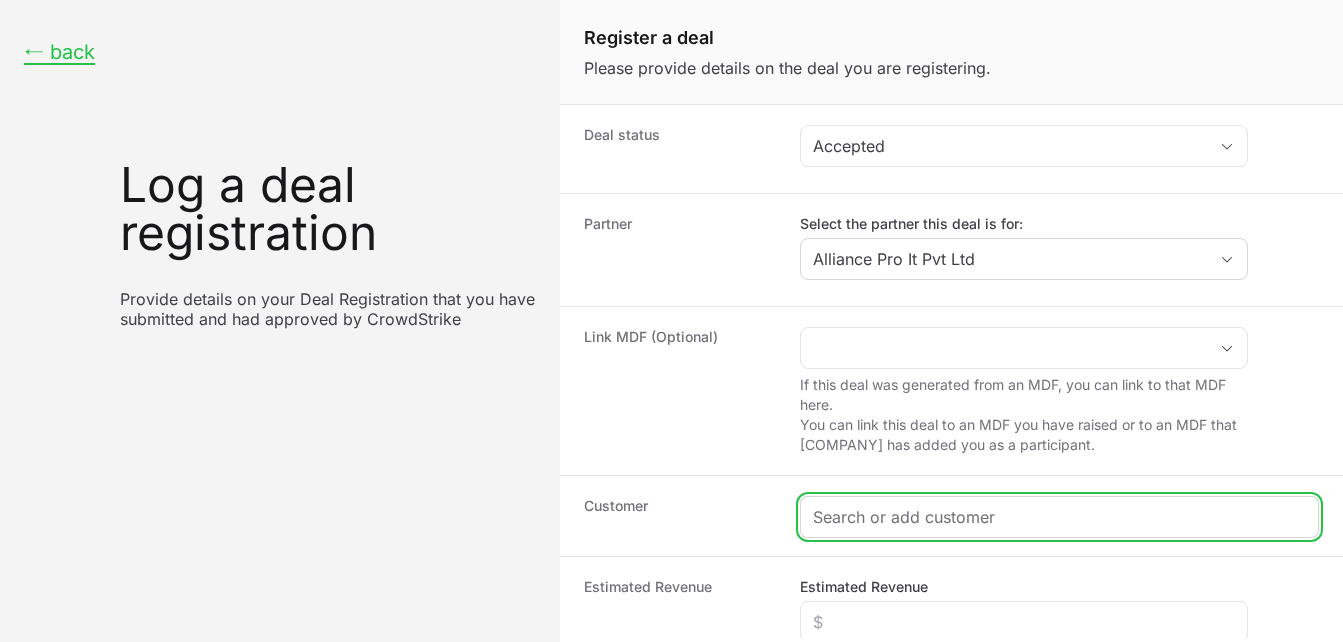 click 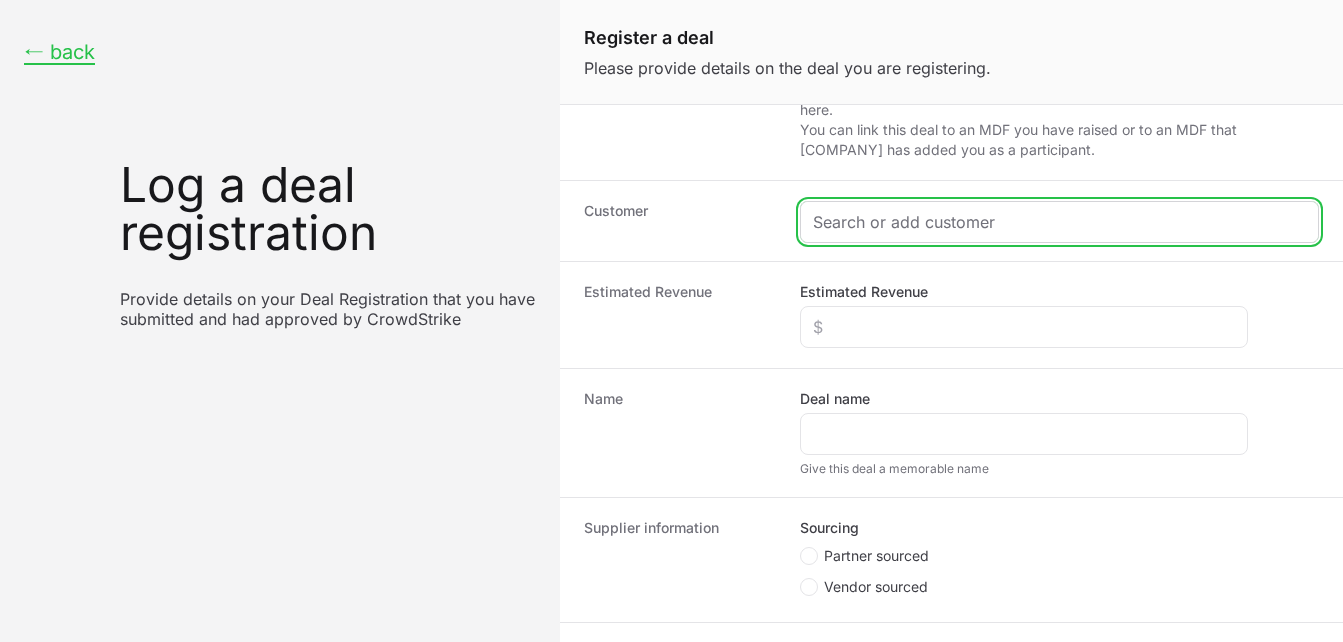 scroll, scrollTop: 388, scrollLeft: 0, axis: vertical 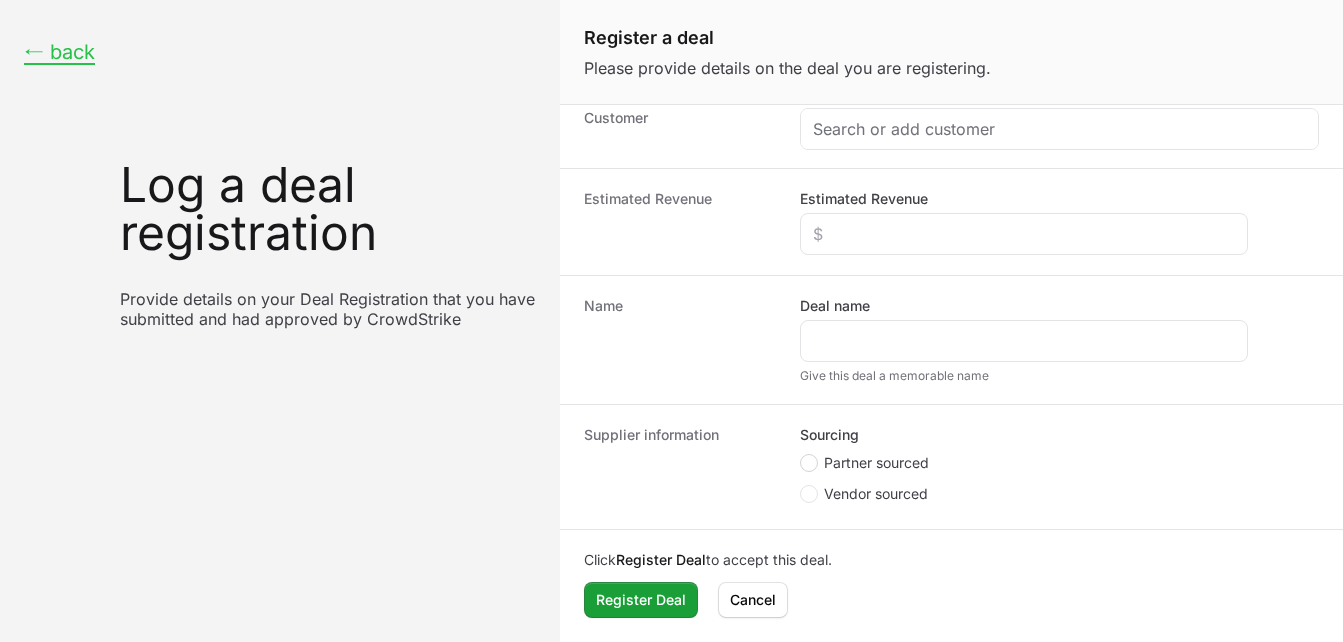click 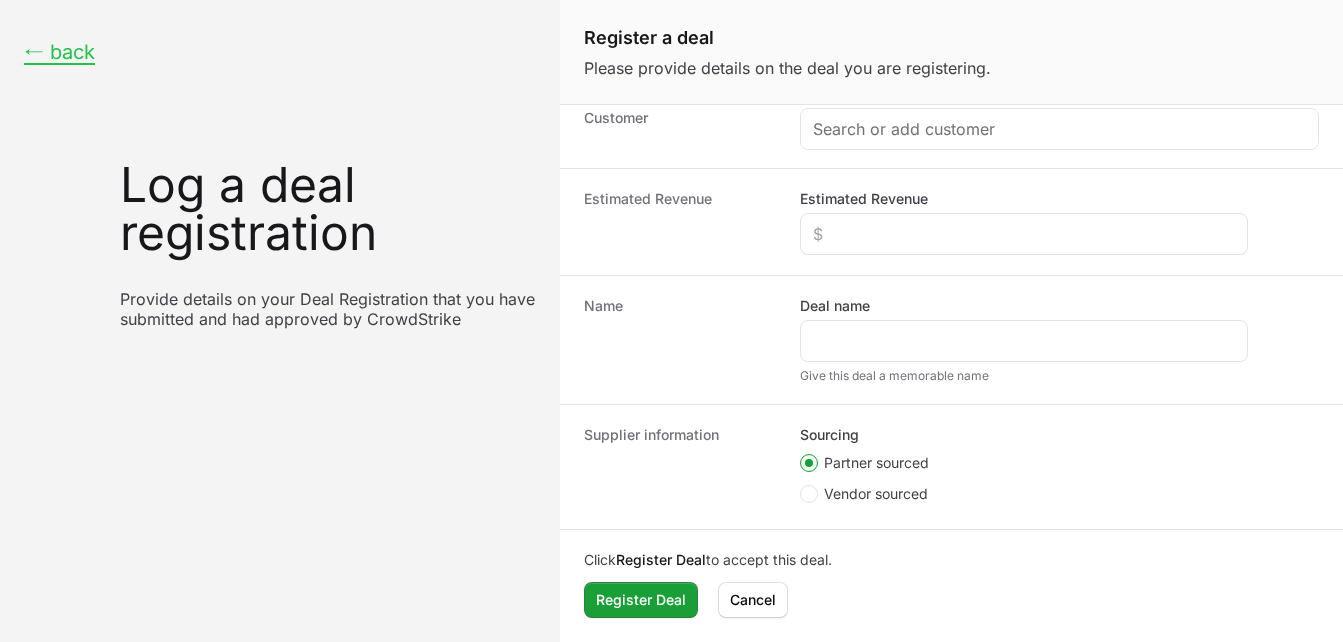 scroll, scrollTop: 233, scrollLeft: 0, axis: vertical 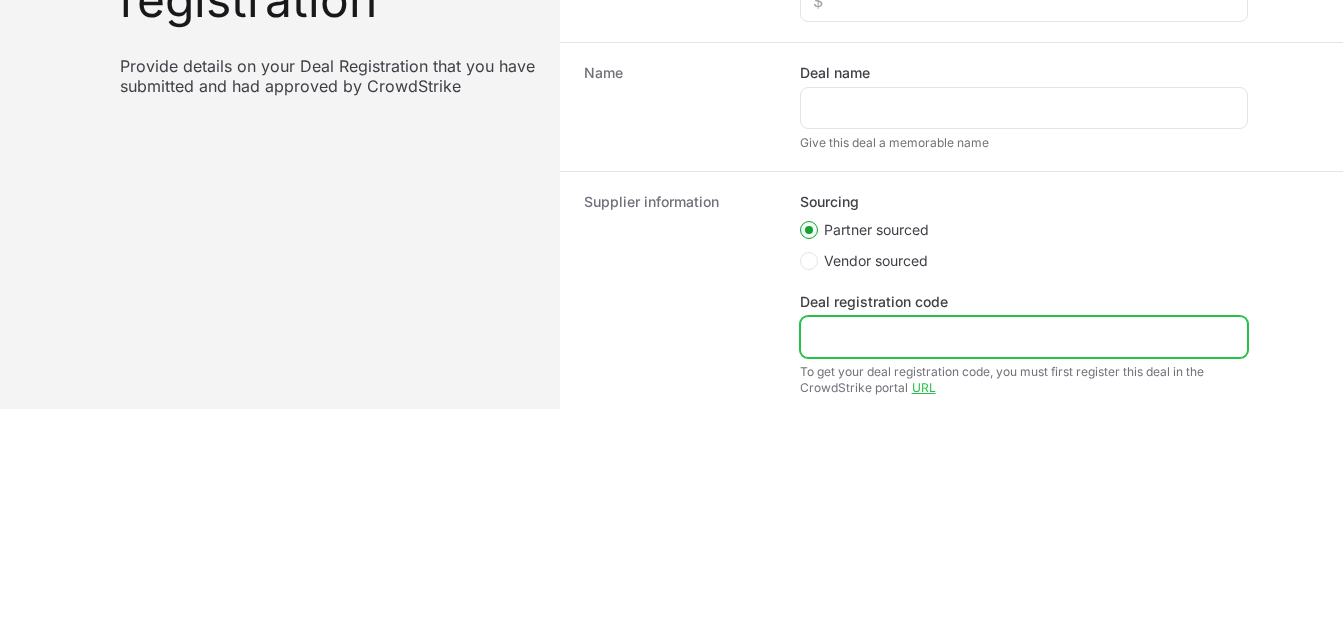 click on "Deal registration code" 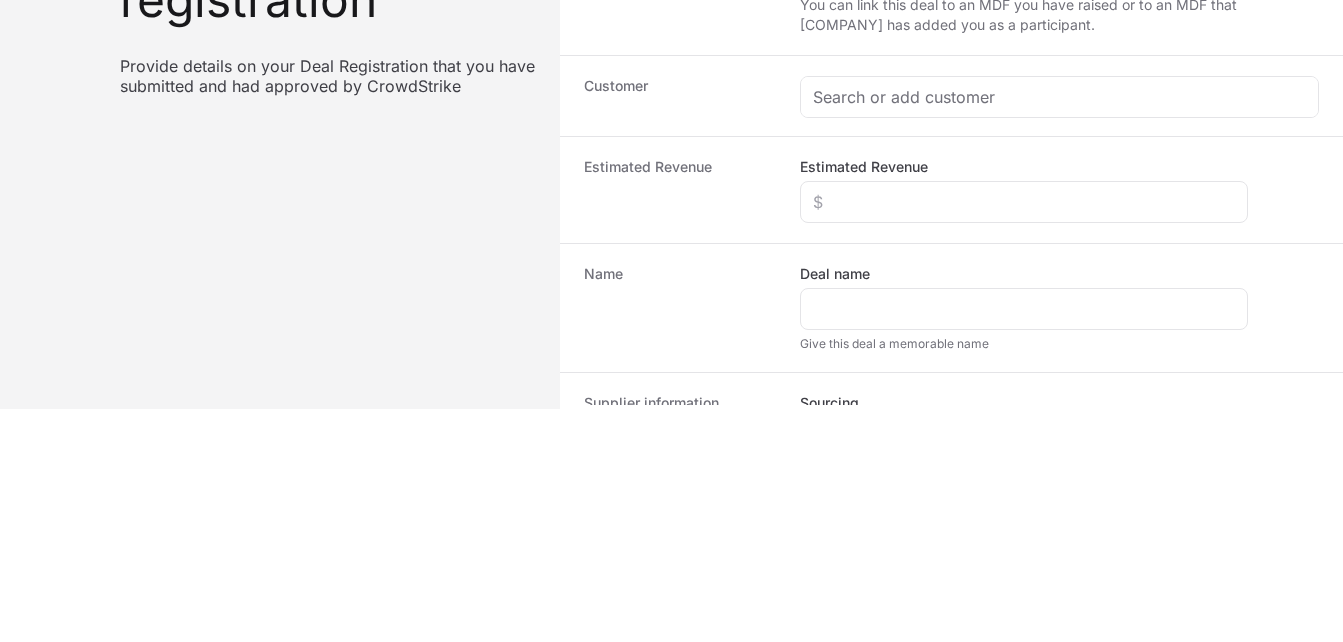 scroll, scrollTop: 49, scrollLeft: 0, axis: vertical 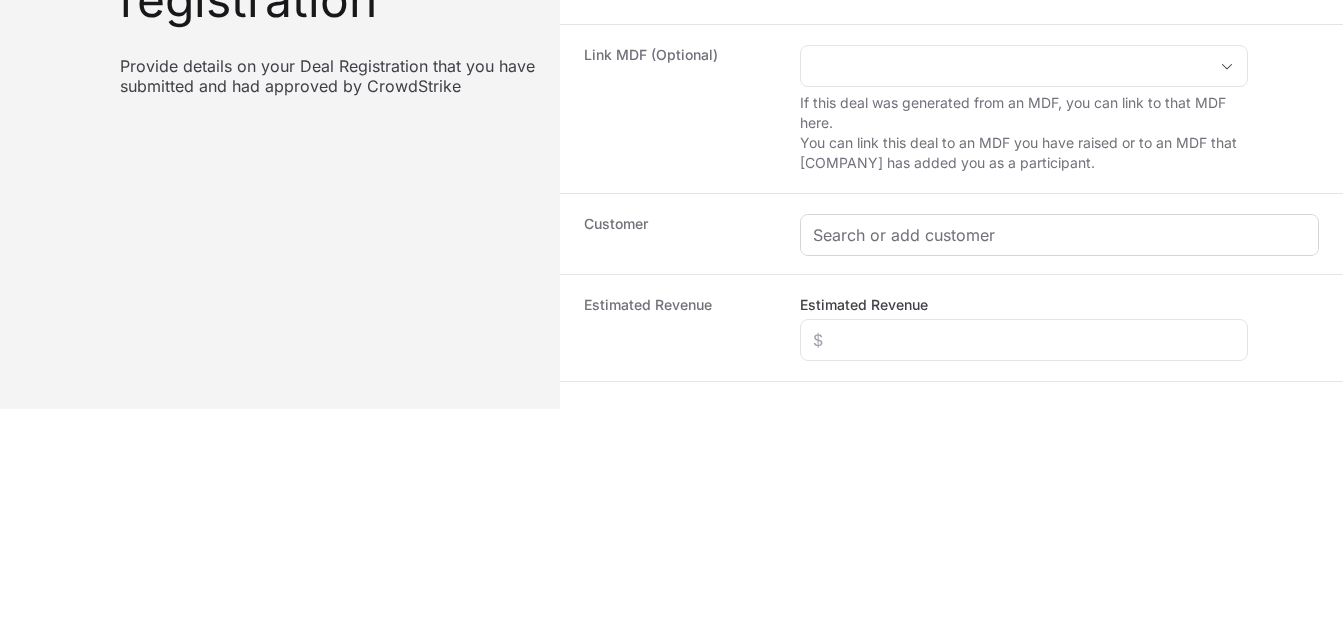 type on "DR-bd64b141" 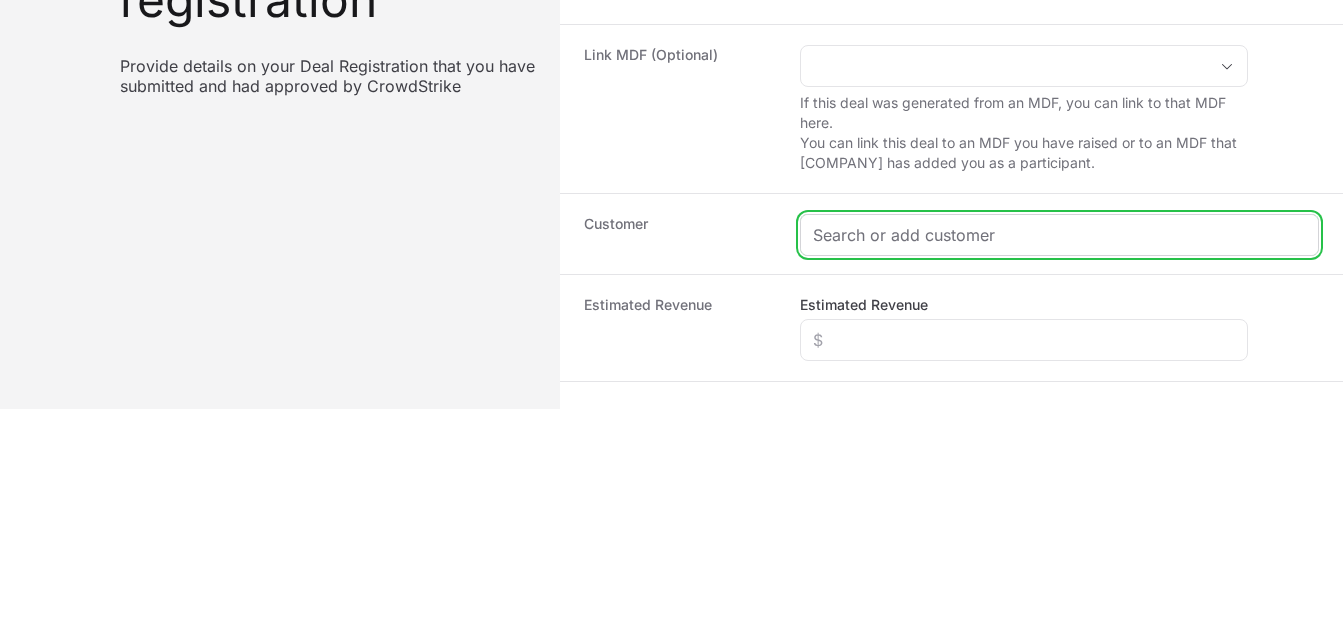 click 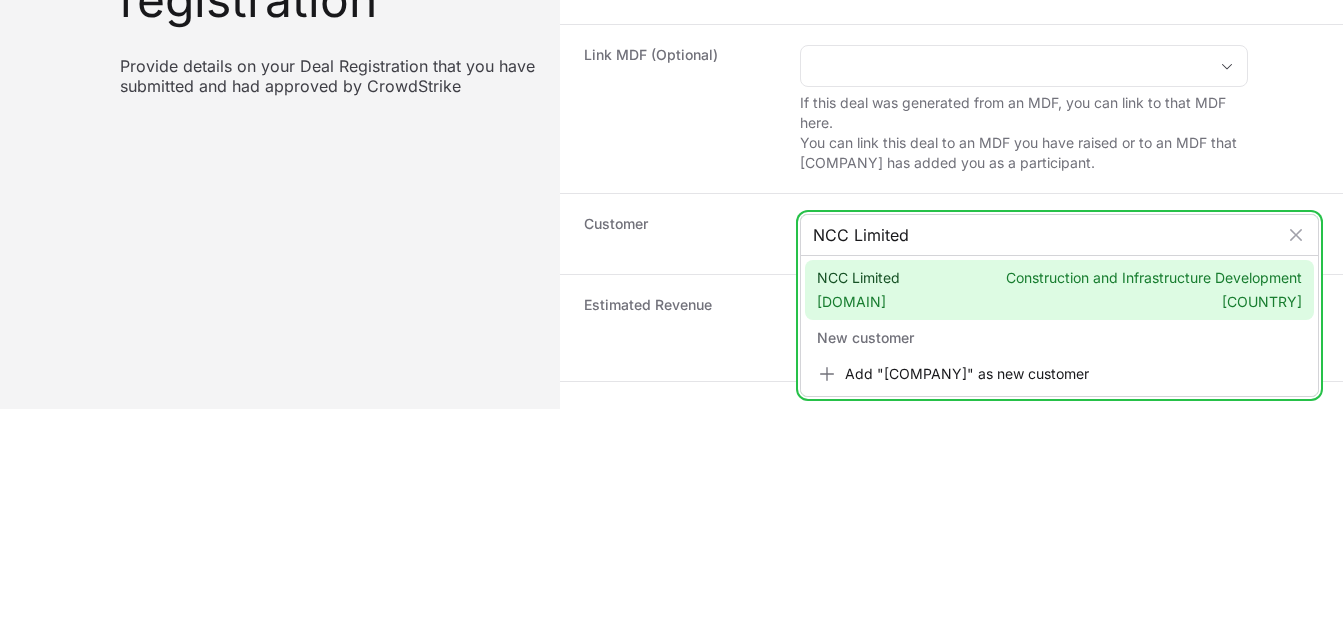 type on "NCC Limited" 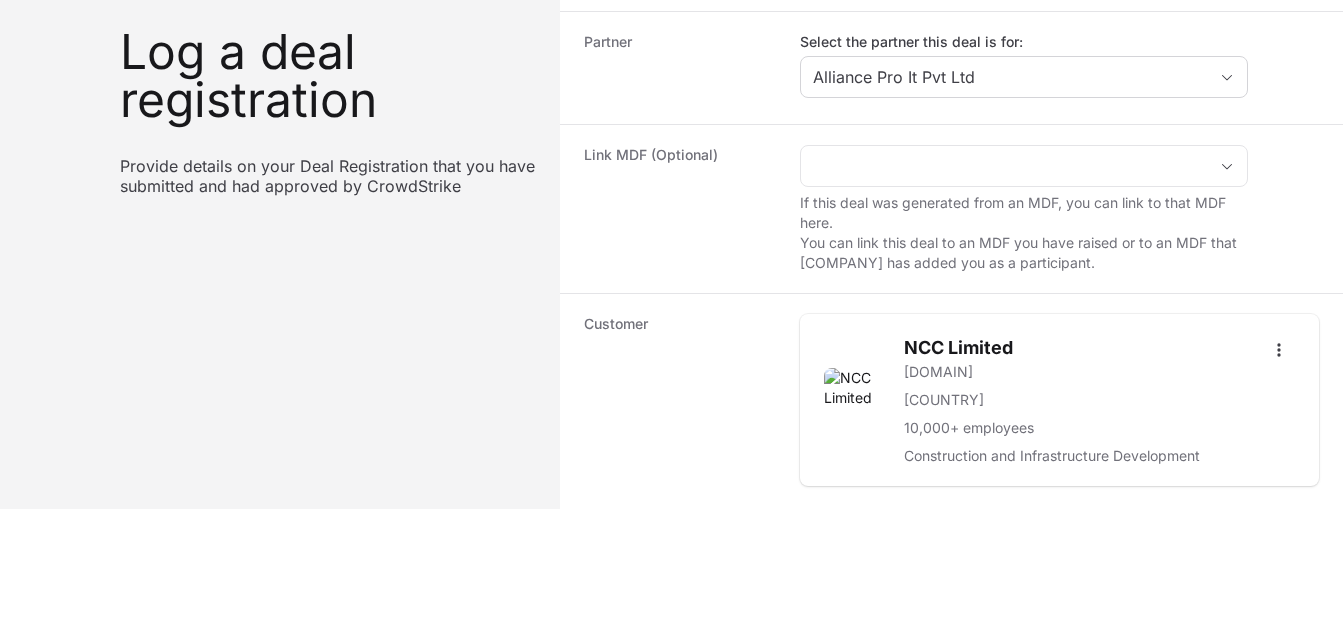 scroll, scrollTop: 135, scrollLeft: 0, axis: vertical 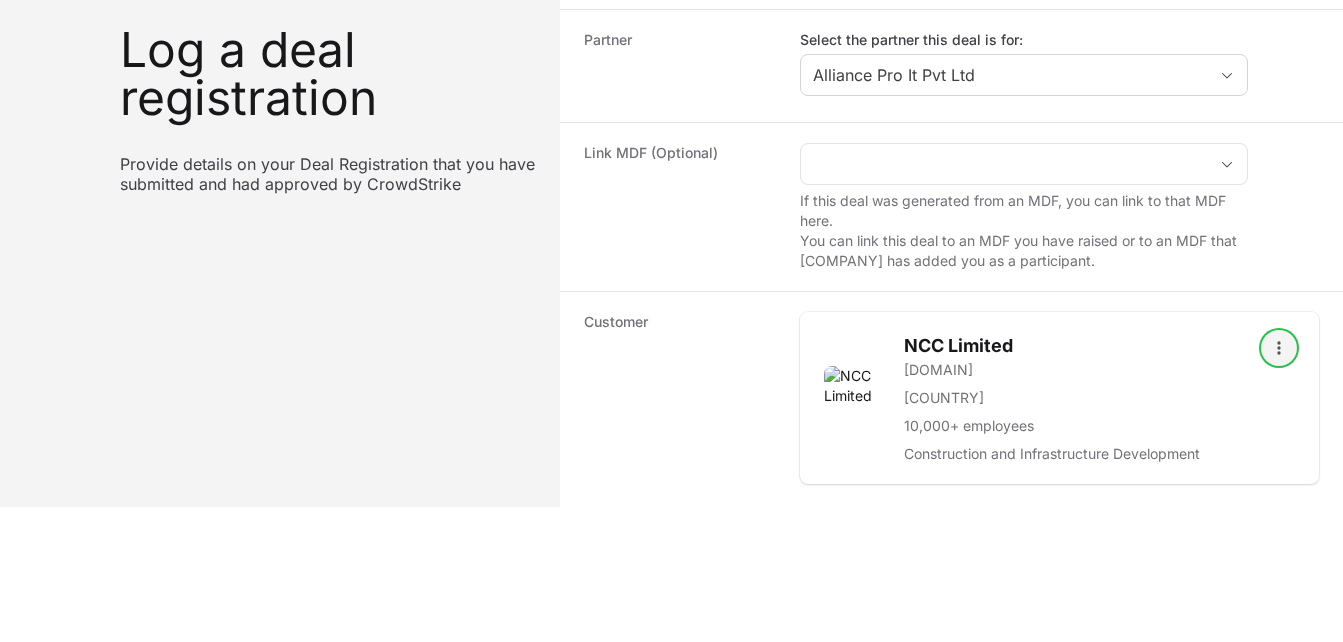 click 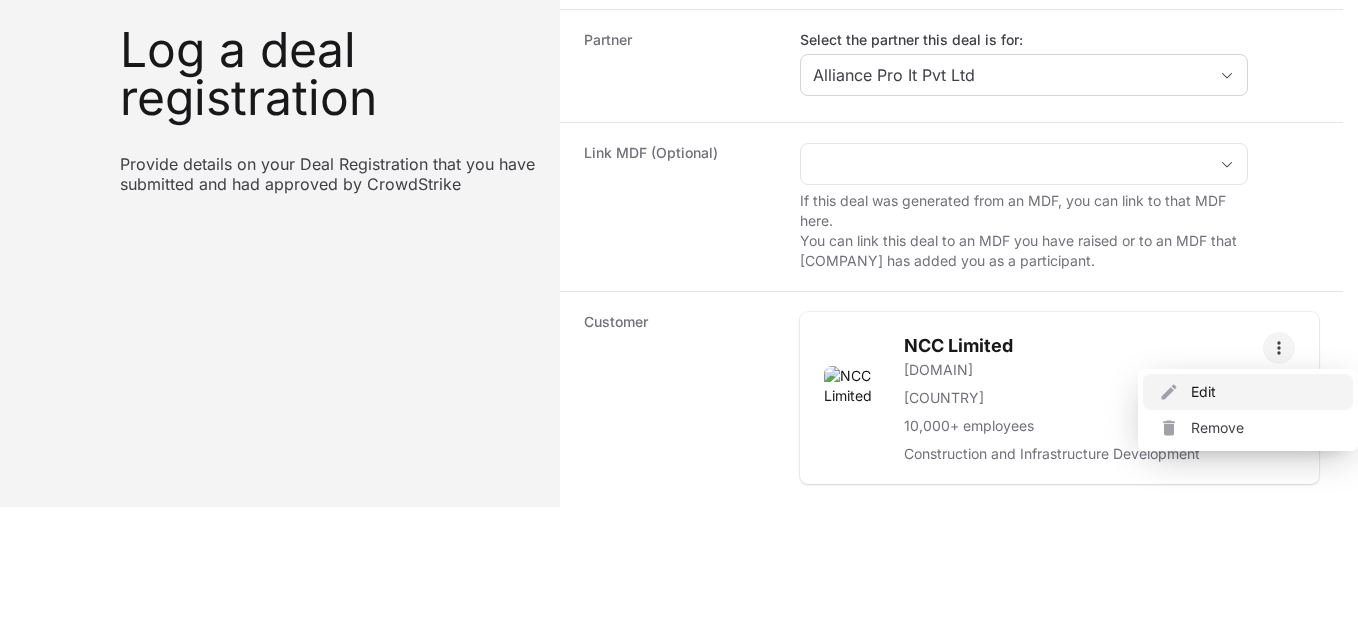 click on "Edit" 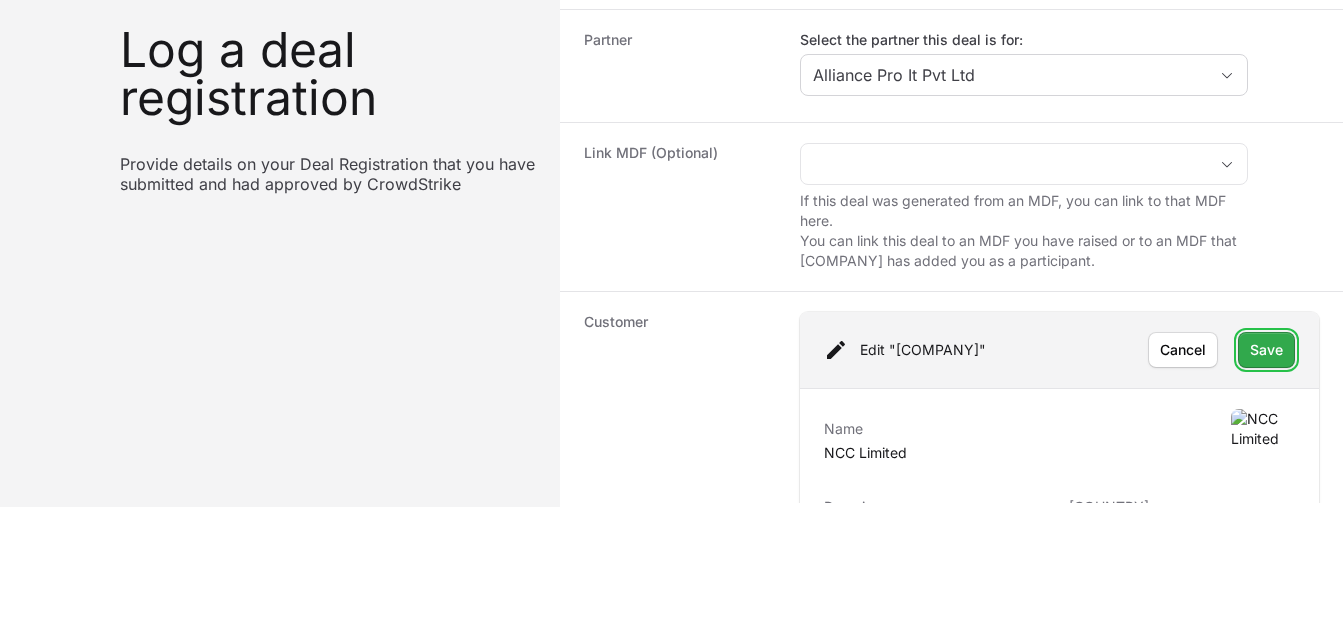 click on "Save" 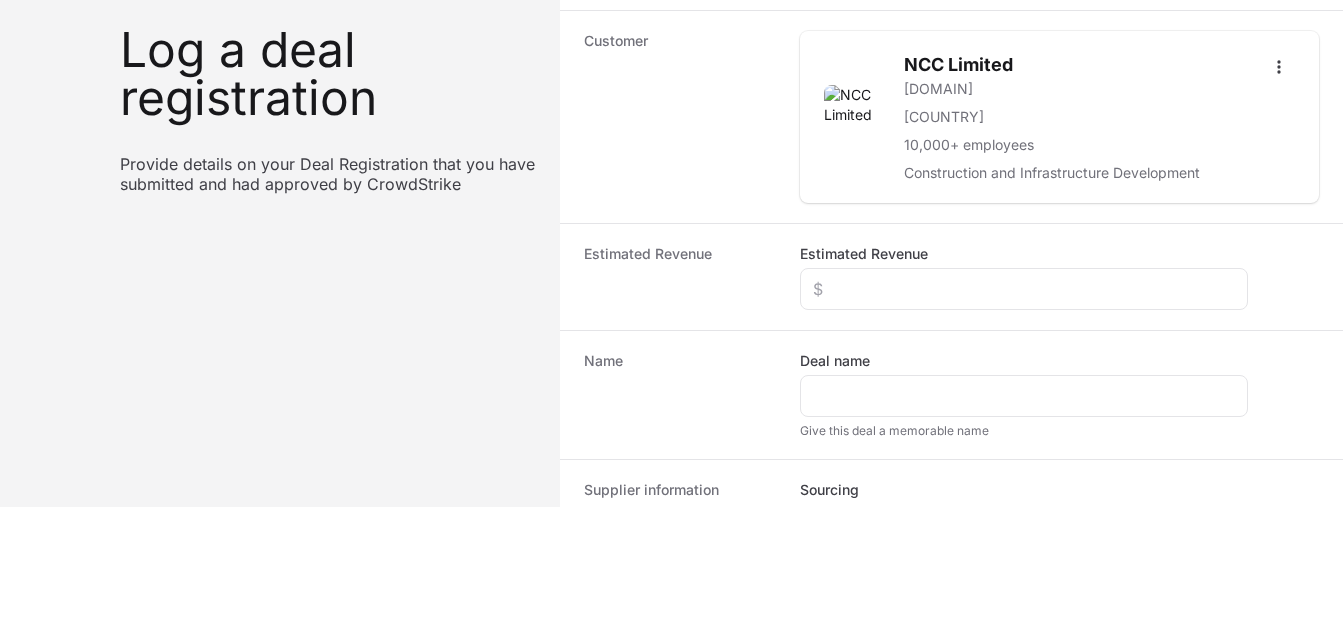 scroll, scrollTop: 381, scrollLeft: 0, axis: vertical 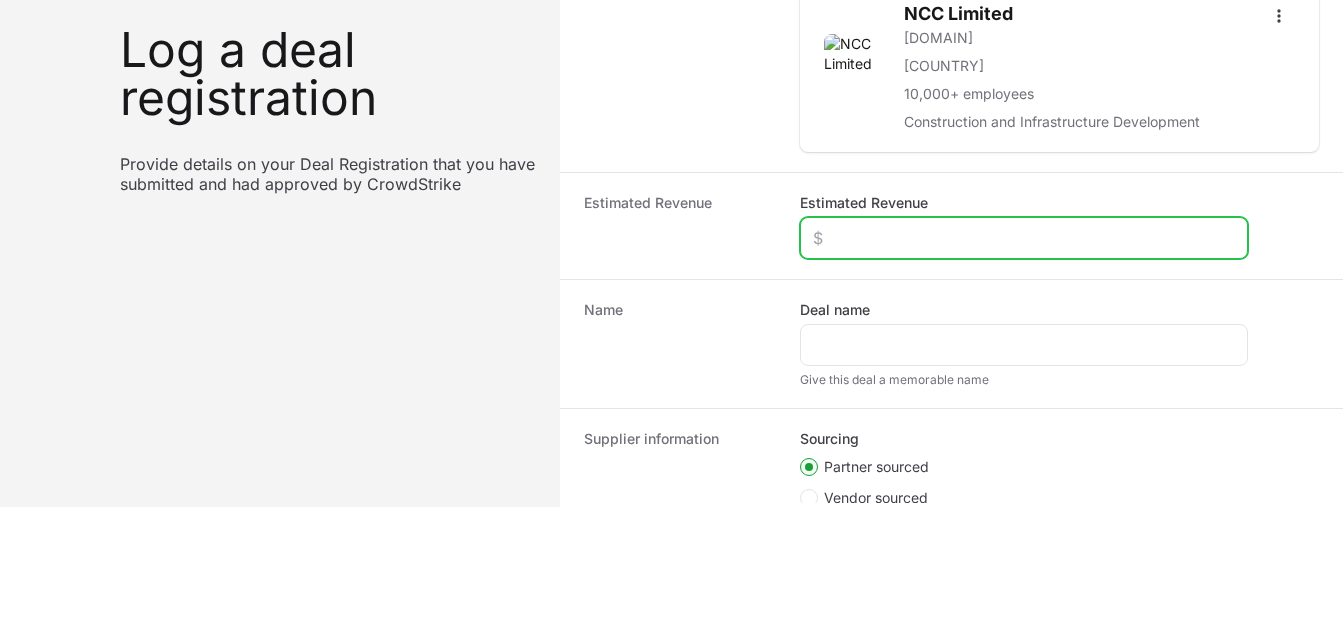 click on "Estimated Revenue" 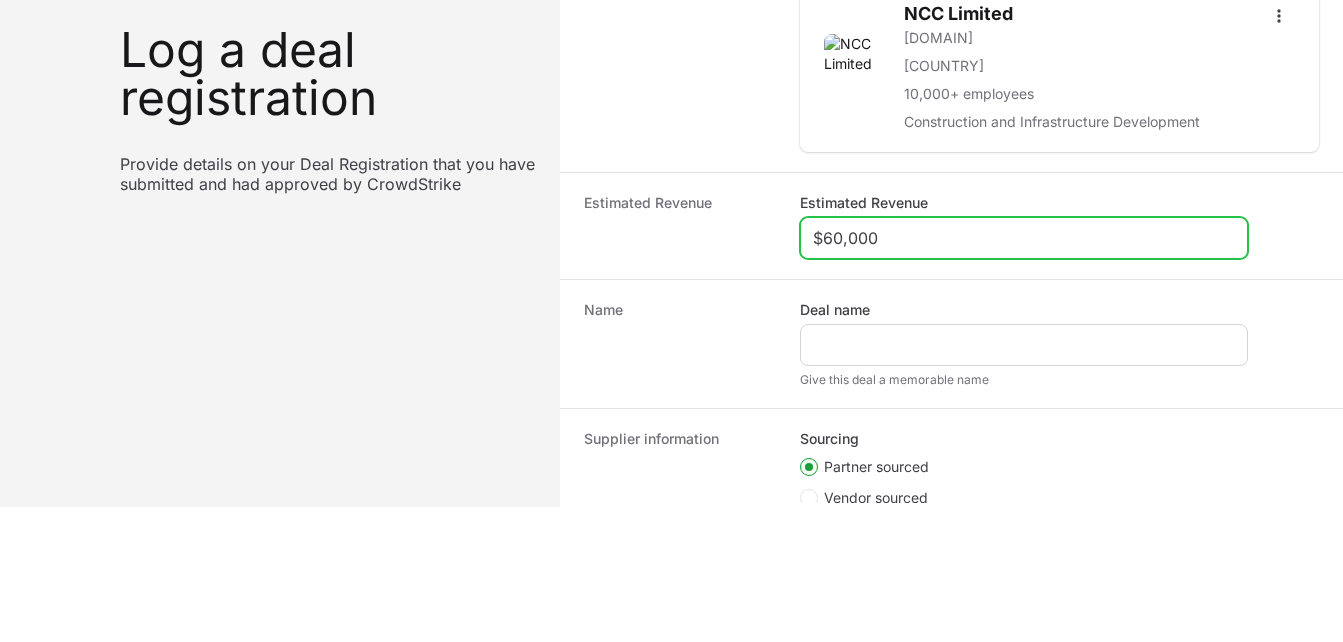 type on "$60,000" 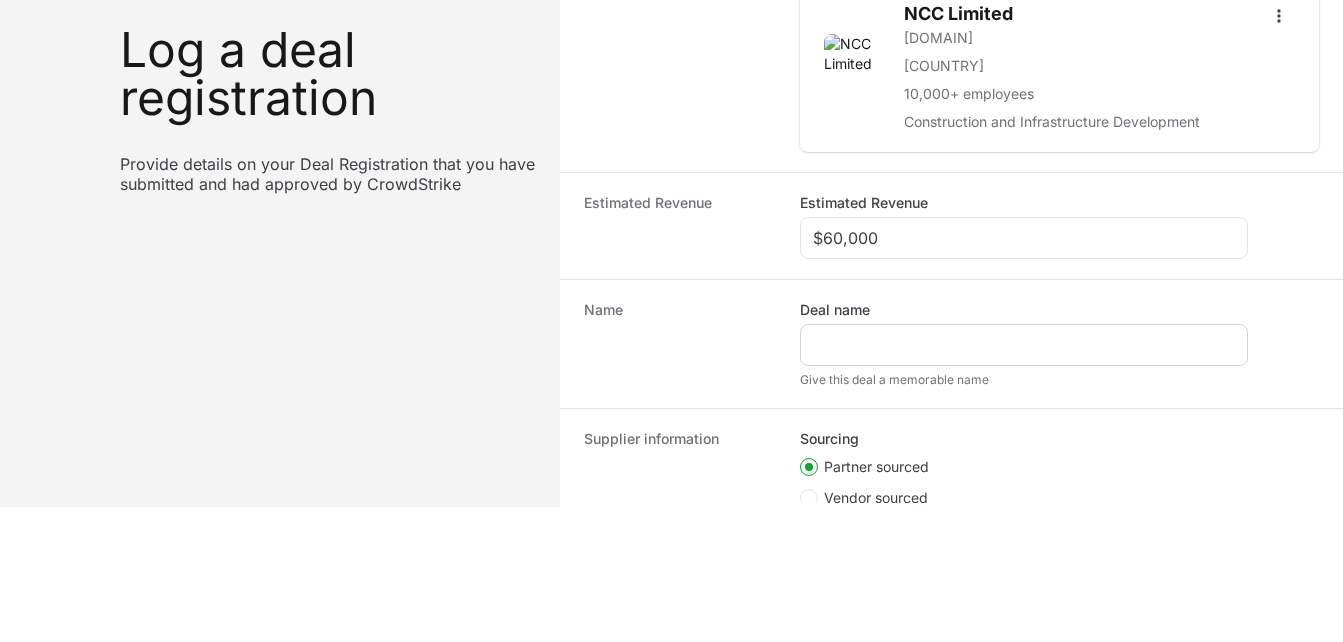 click 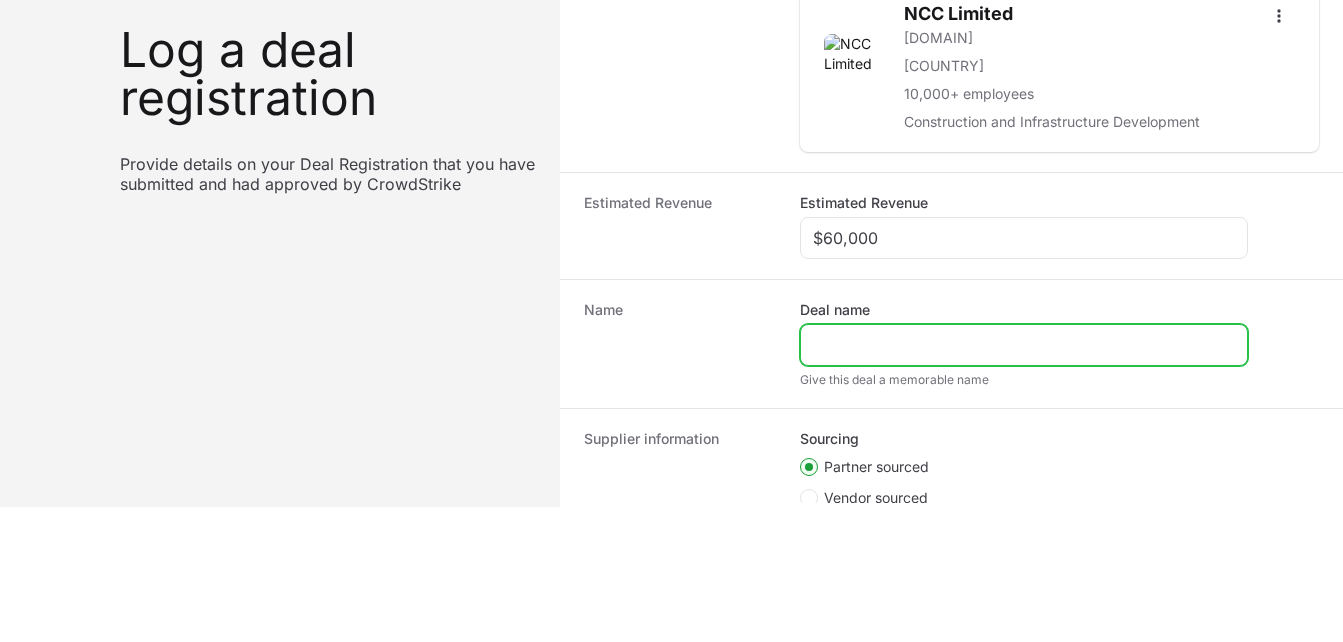 click on "Deal name" 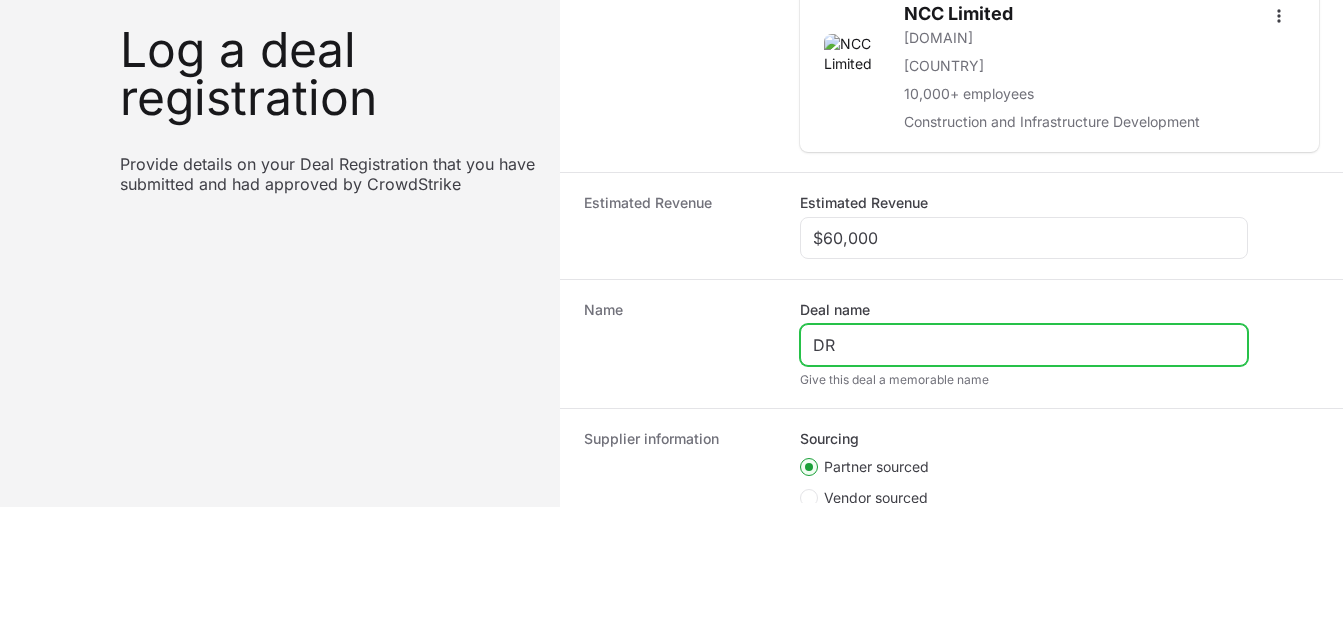 type on "D" 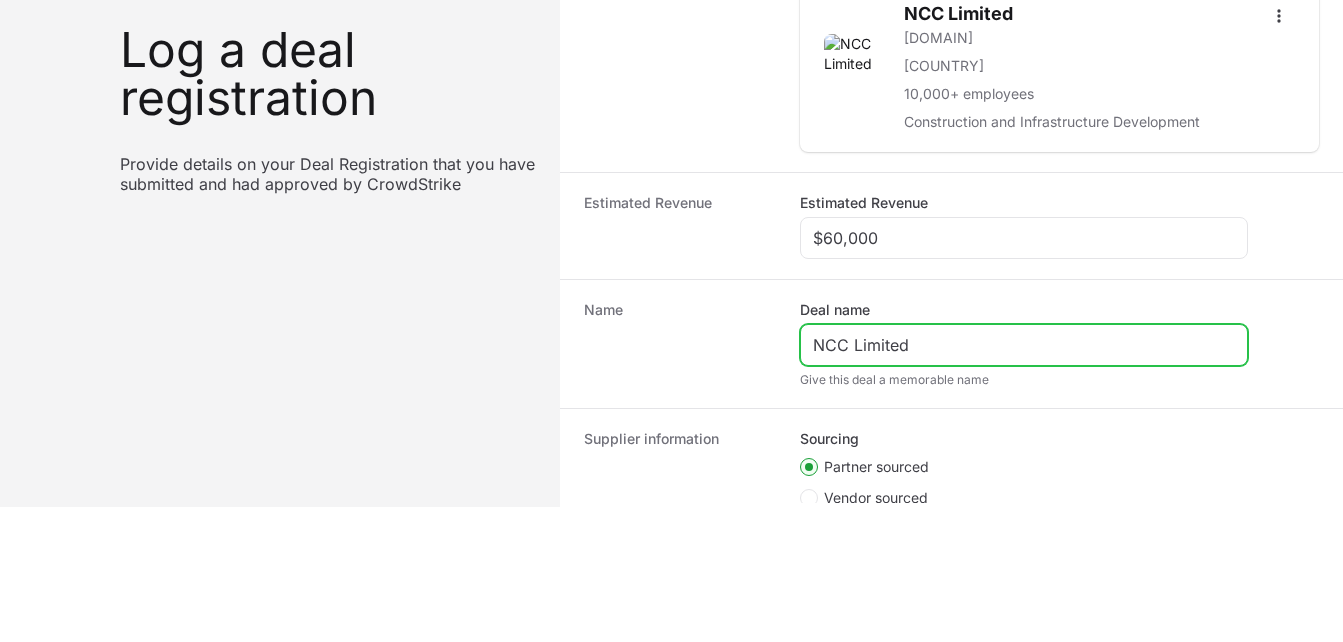 scroll, scrollTop: 640, scrollLeft: 0, axis: vertical 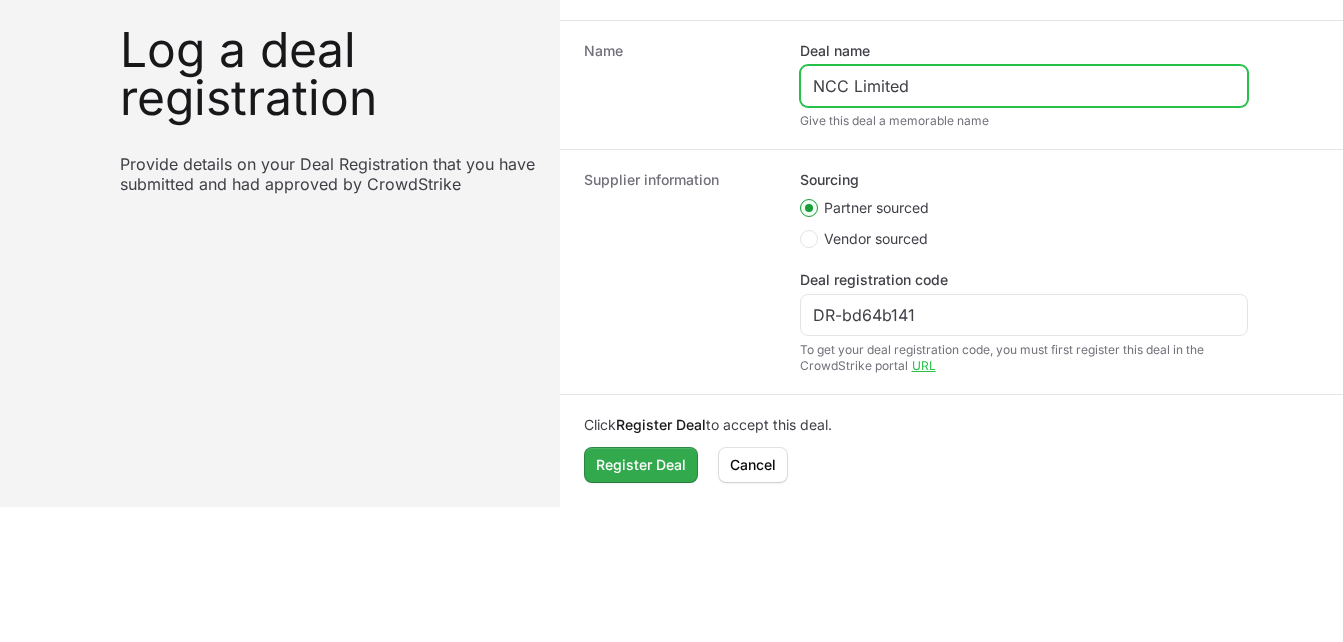 type on "NCC Limited" 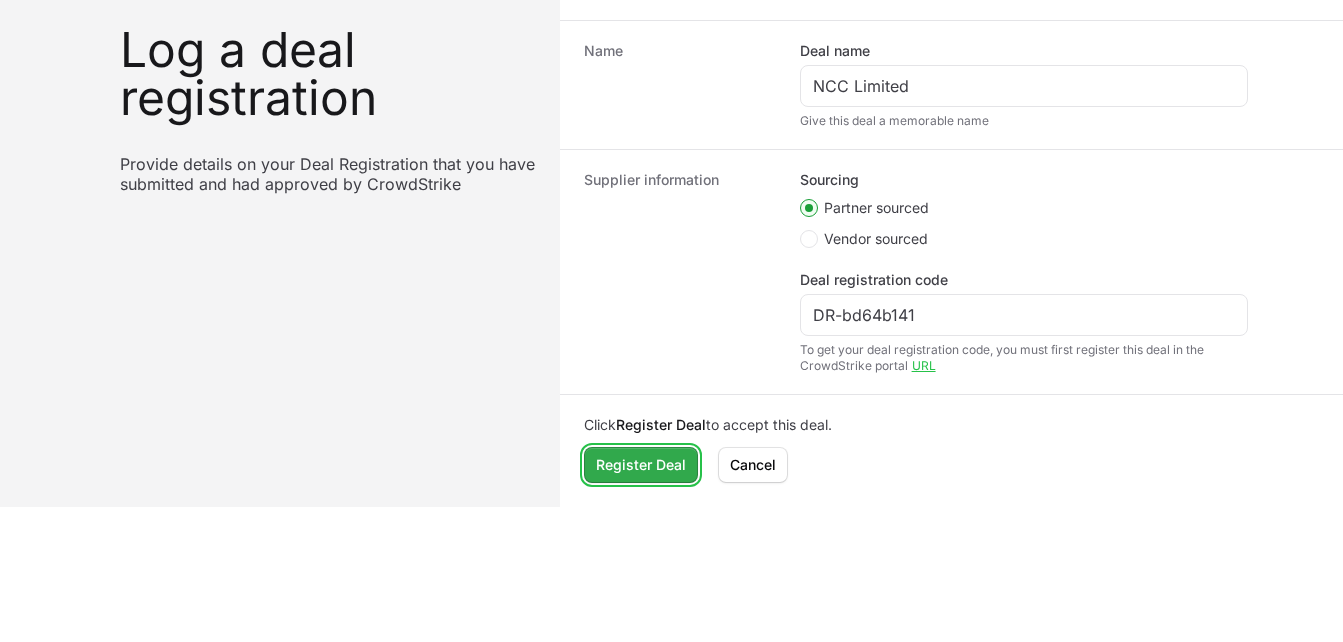 click on "Register Deal" 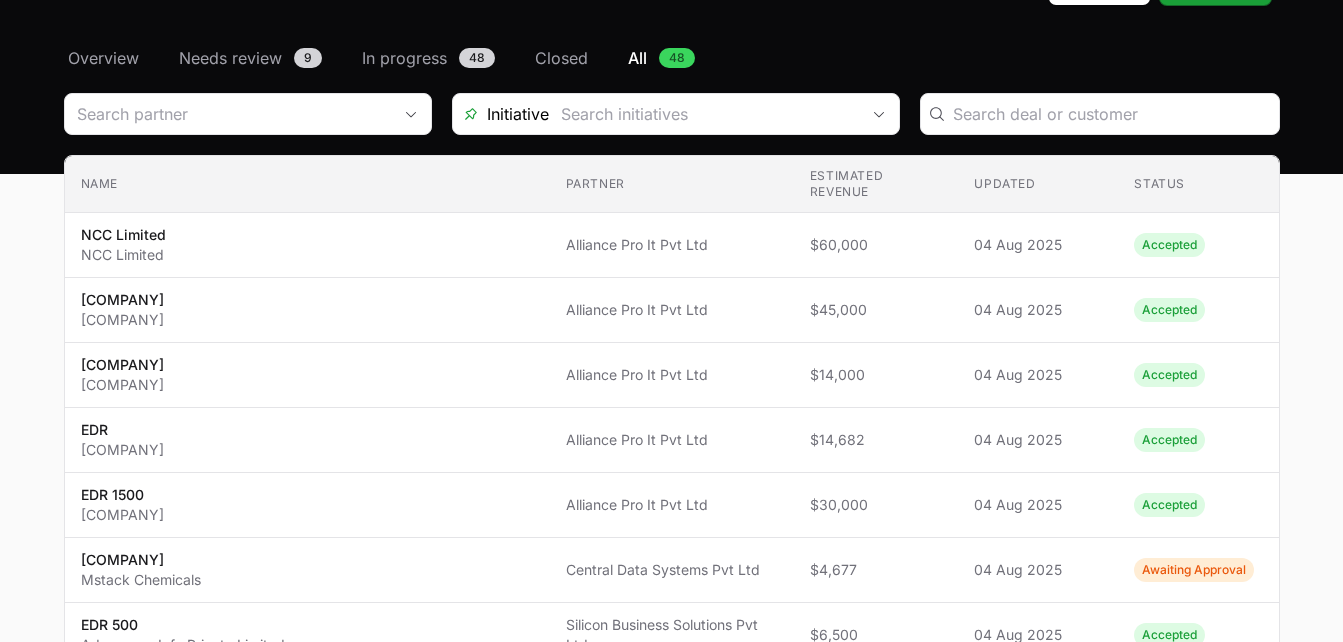 scroll, scrollTop: 0, scrollLeft: 0, axis: both 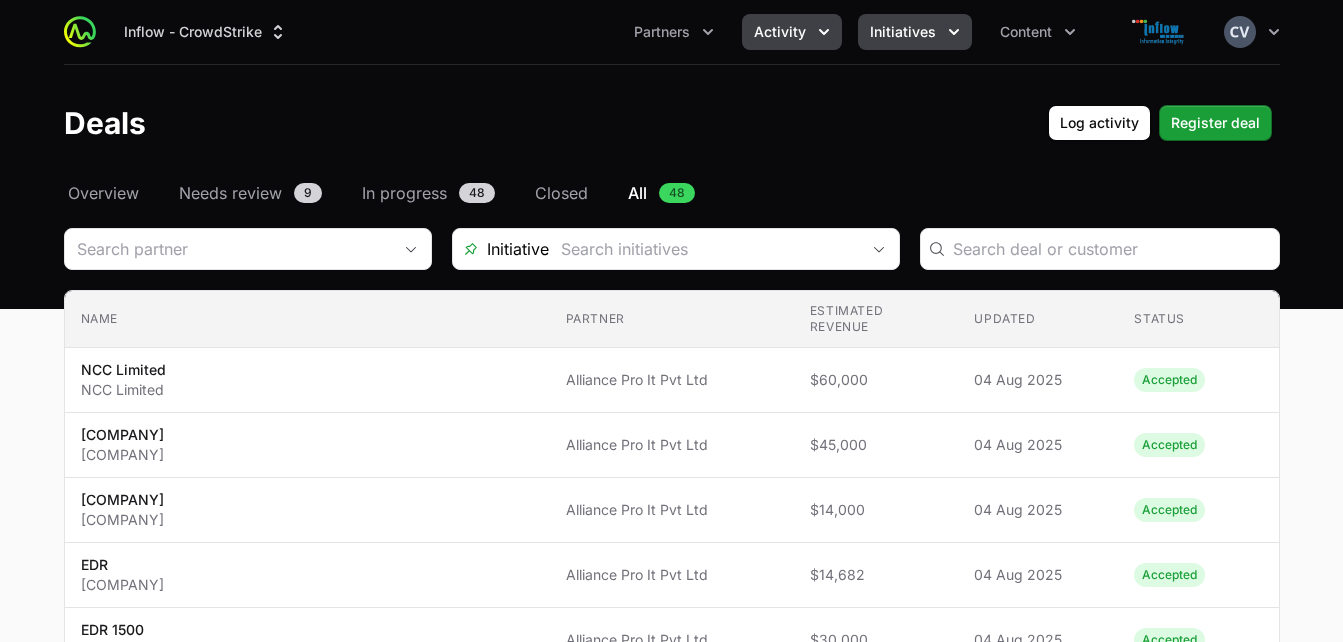 click 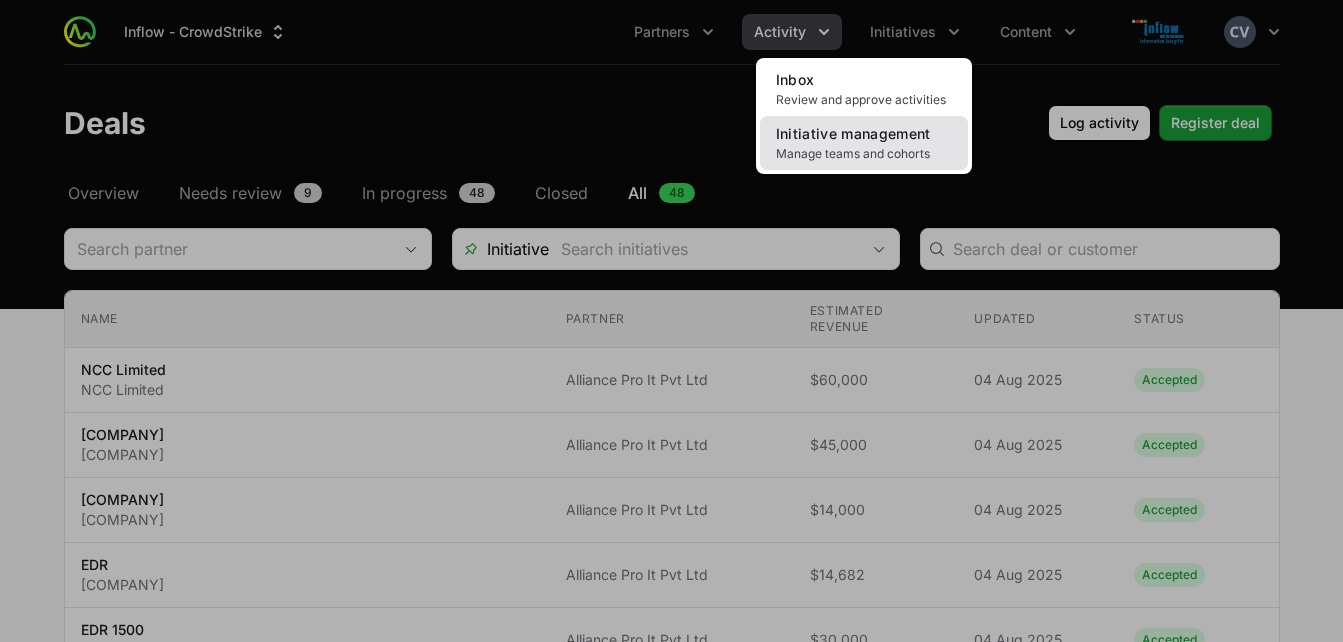 click on "Manage teams and cohorts" 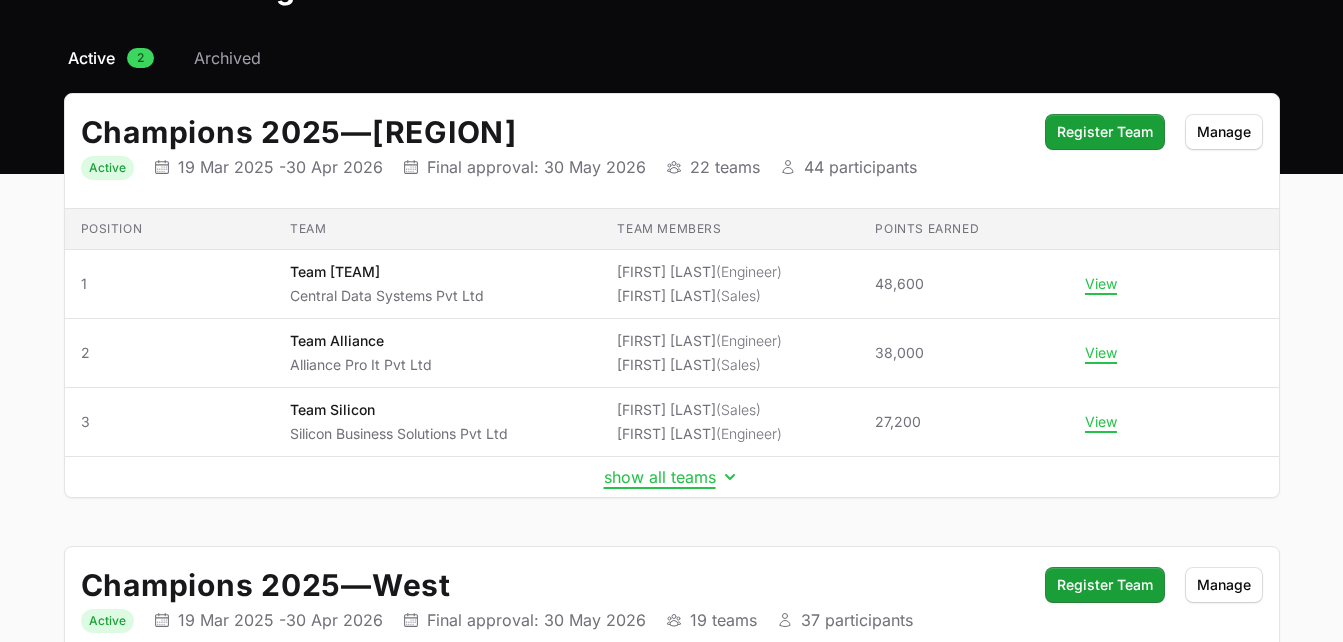 scroll, scrollTop: 137, scrollLeft: 0, axis: vertical 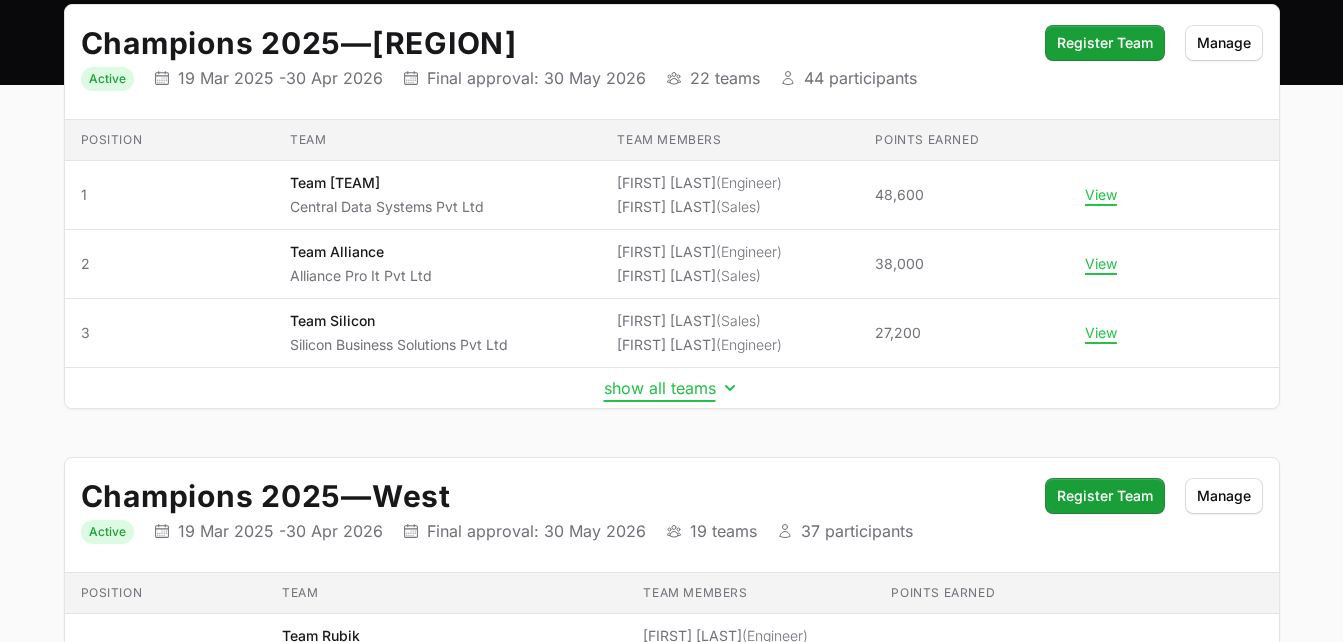click 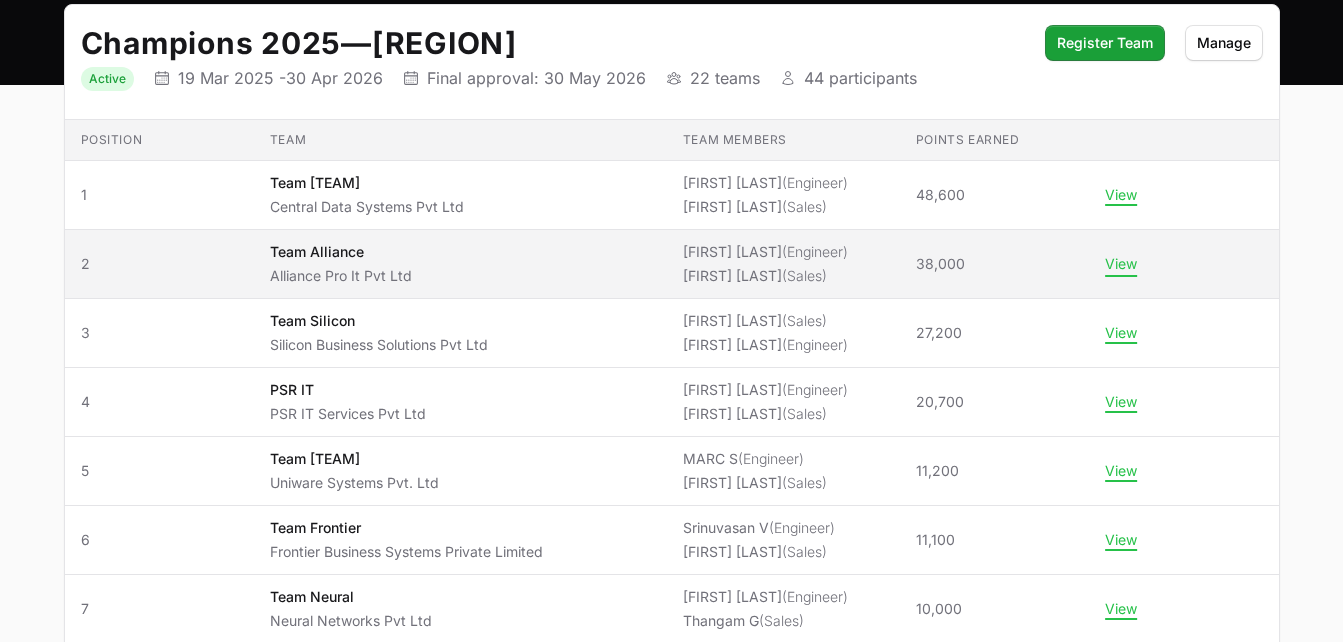 click on "View" 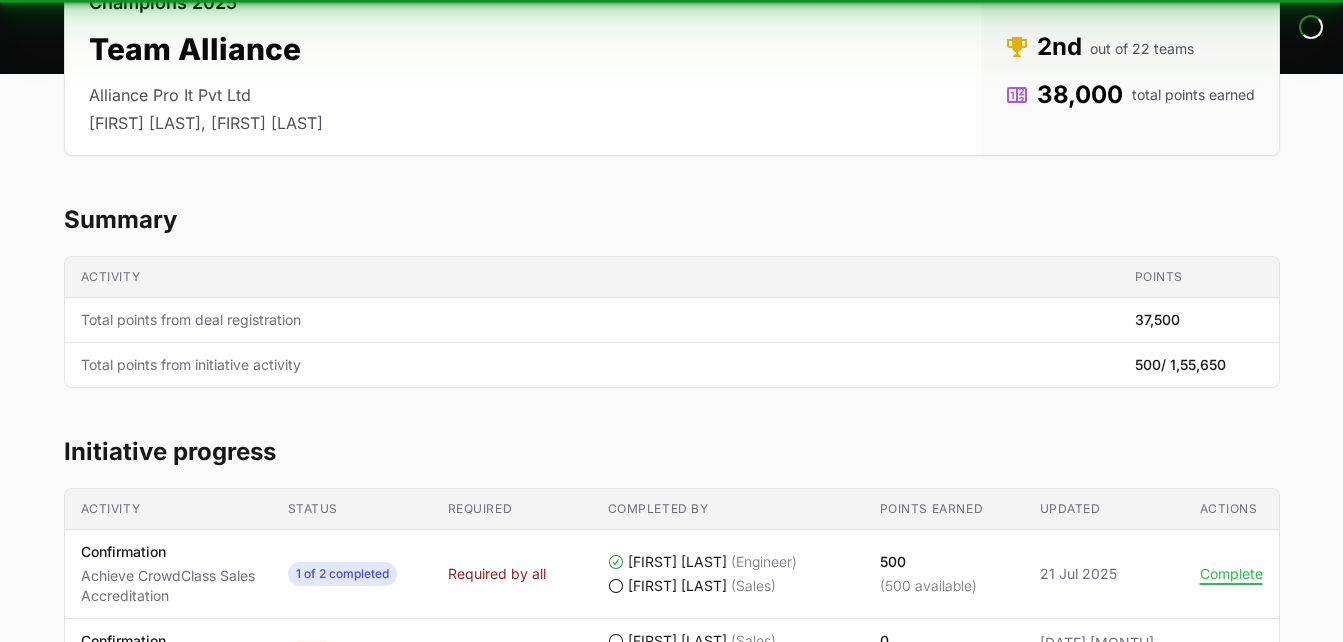 scroll, scrollTop: 0, scrollLeft: 0, axis: both 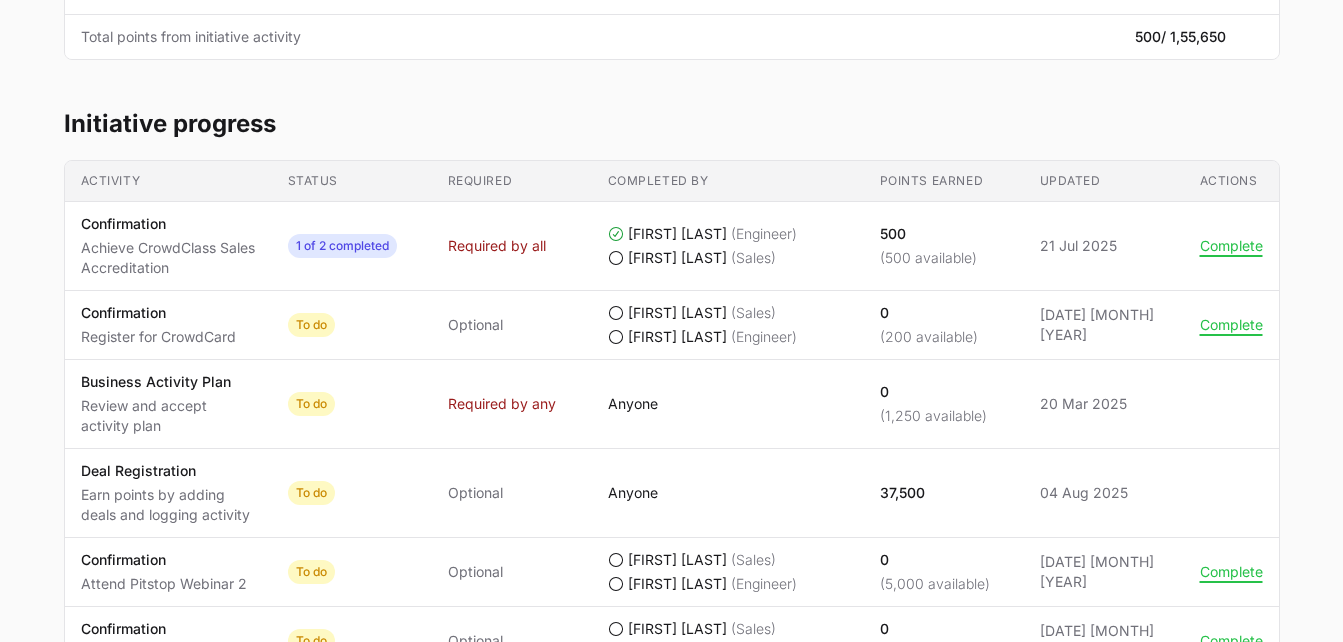 click 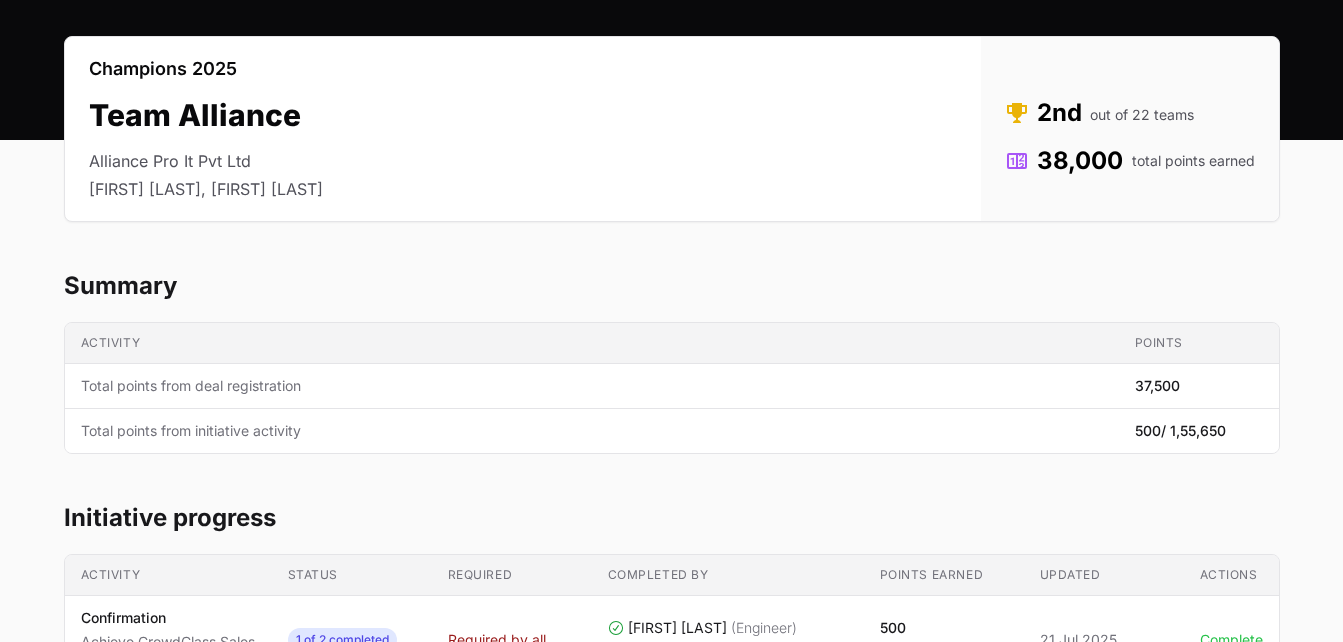 scroll, scrollTop: 0, scrollLeft: 0, axis: both 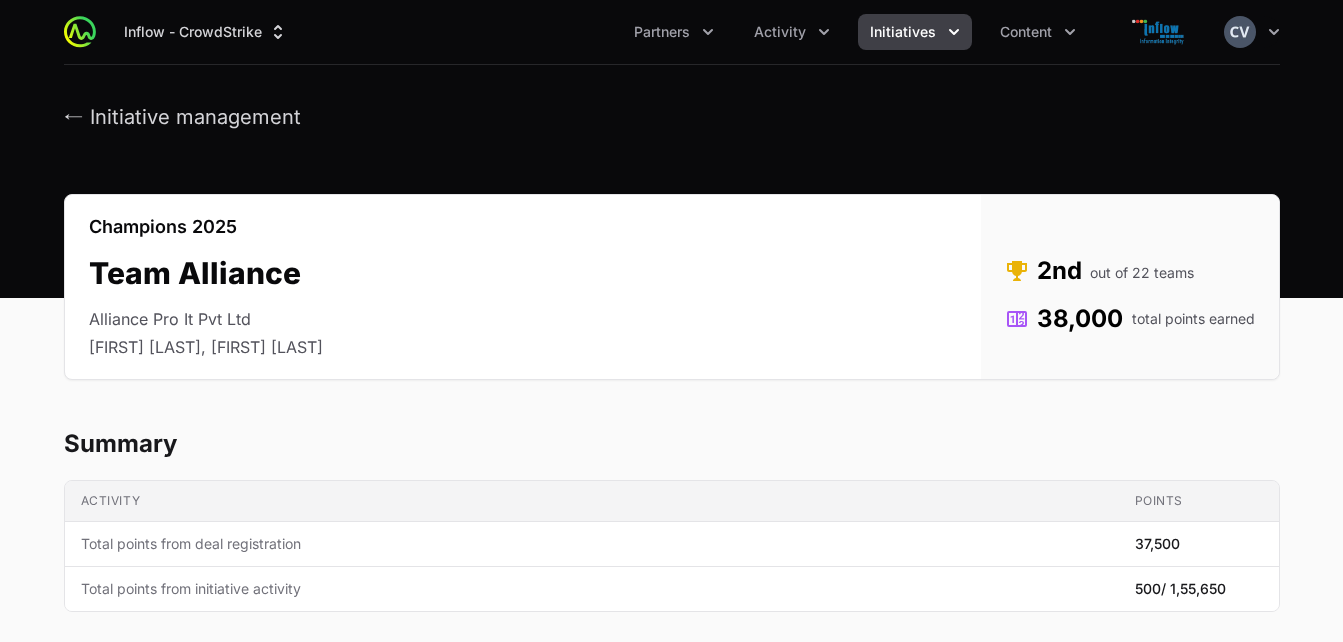 click 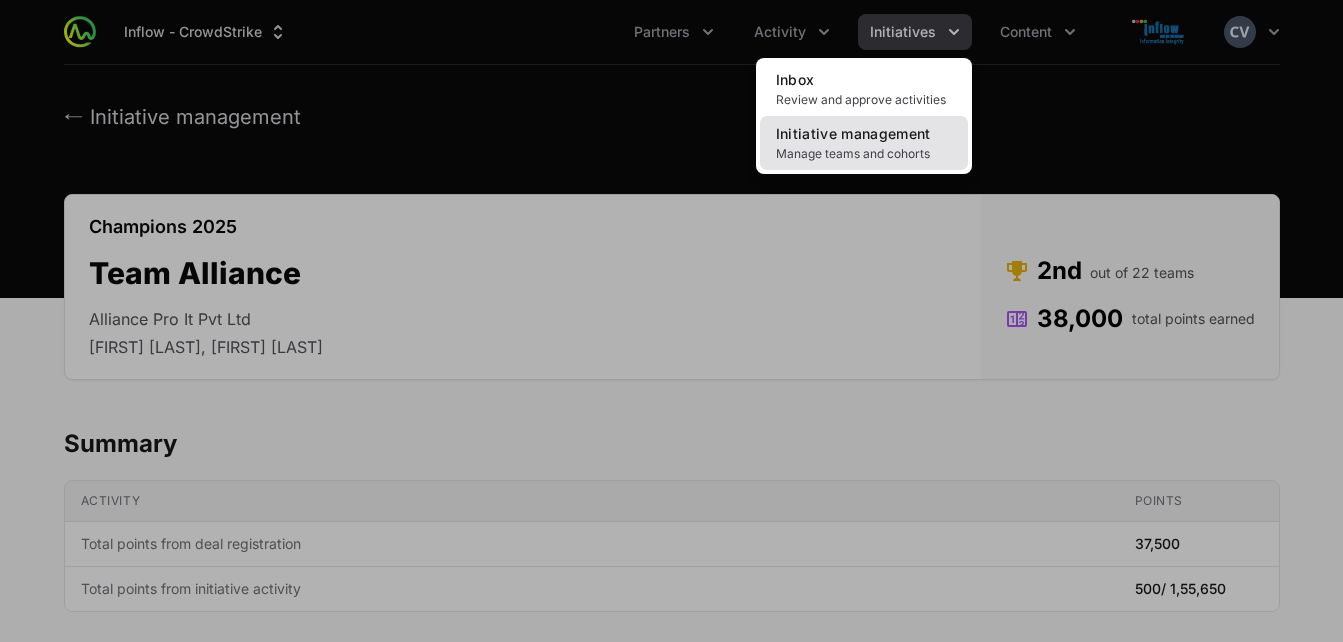 click on "Initiative management" 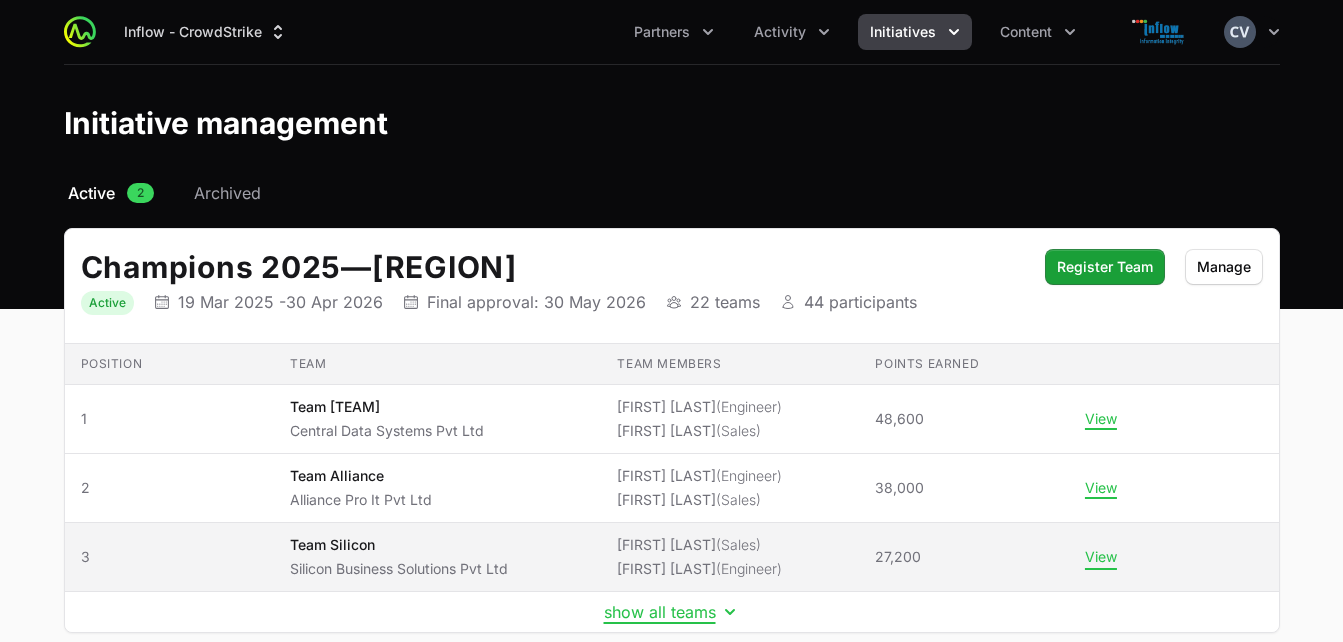 click on "View" 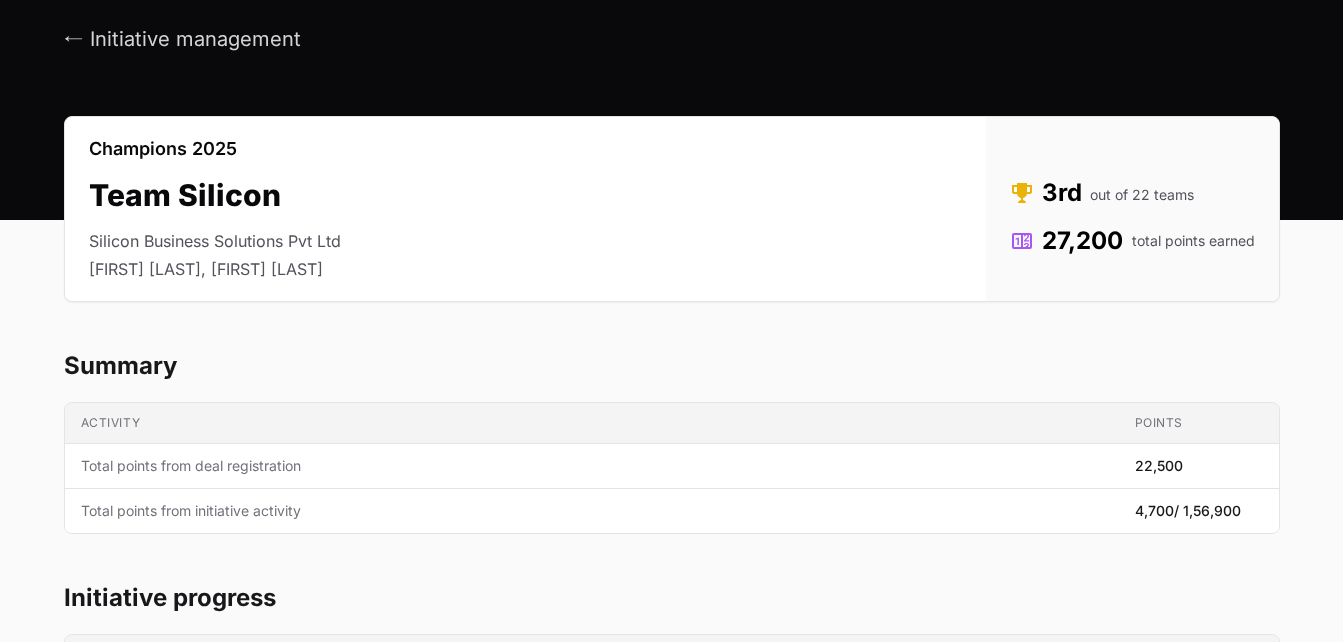 scroll, scrollTop: 0, scrollLeft: 0, axis: both 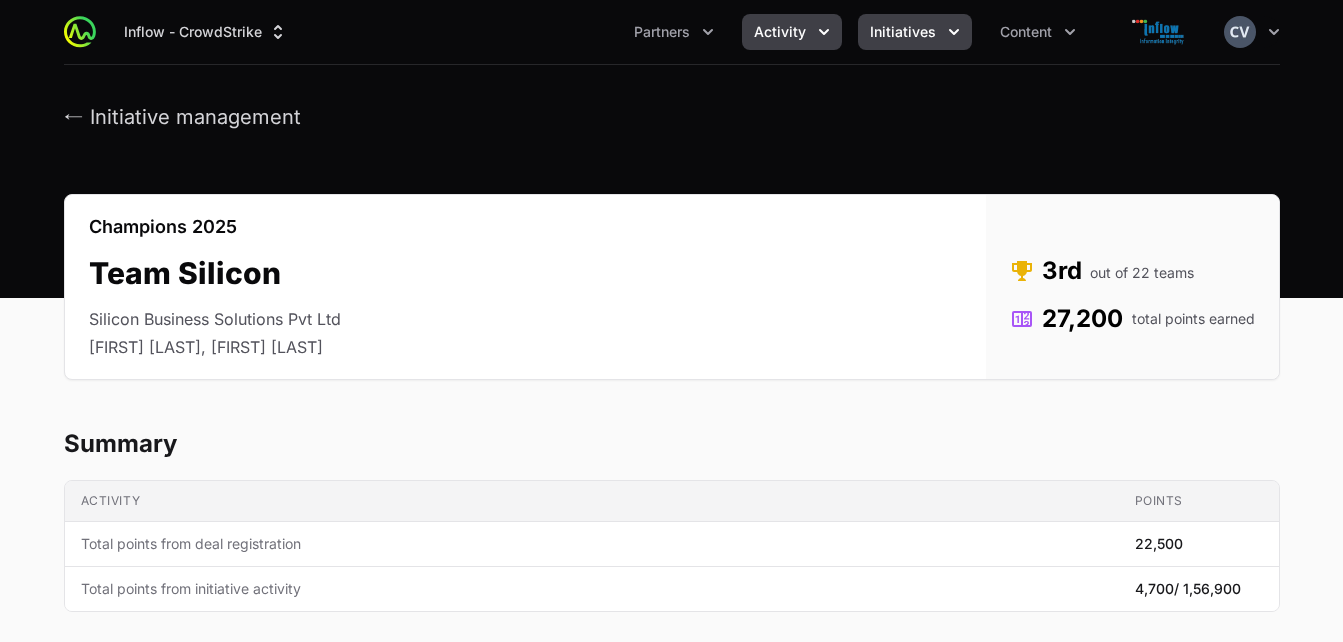 click on "Activity" 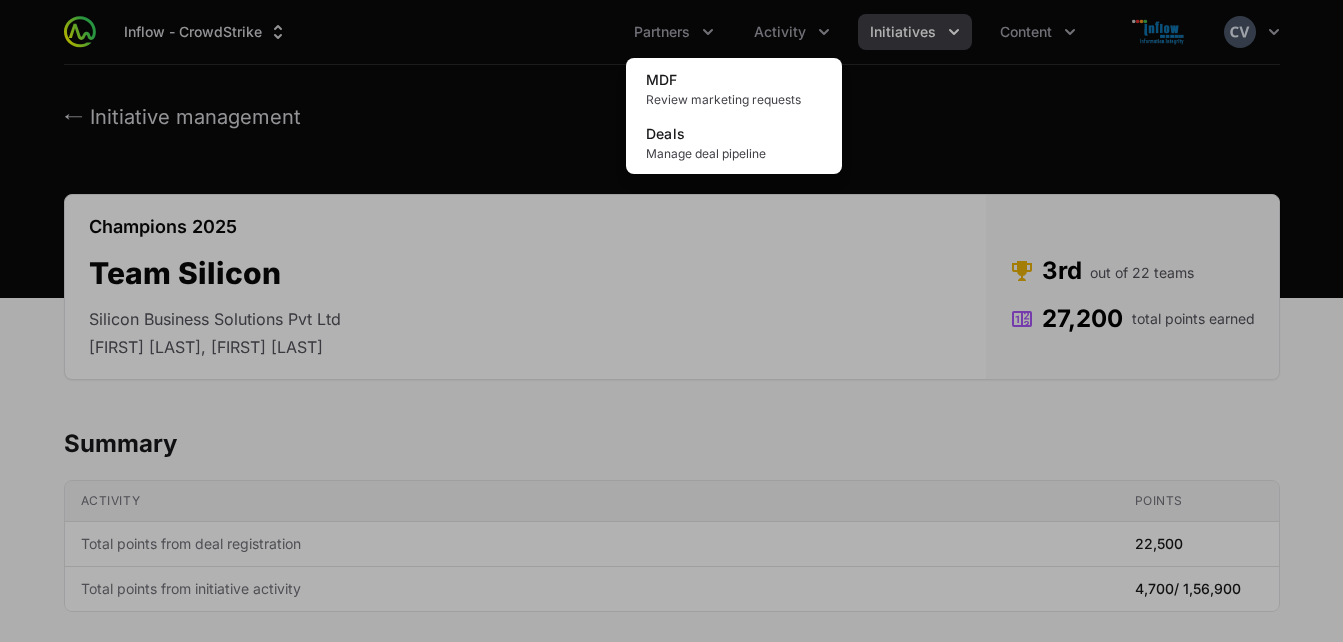 click 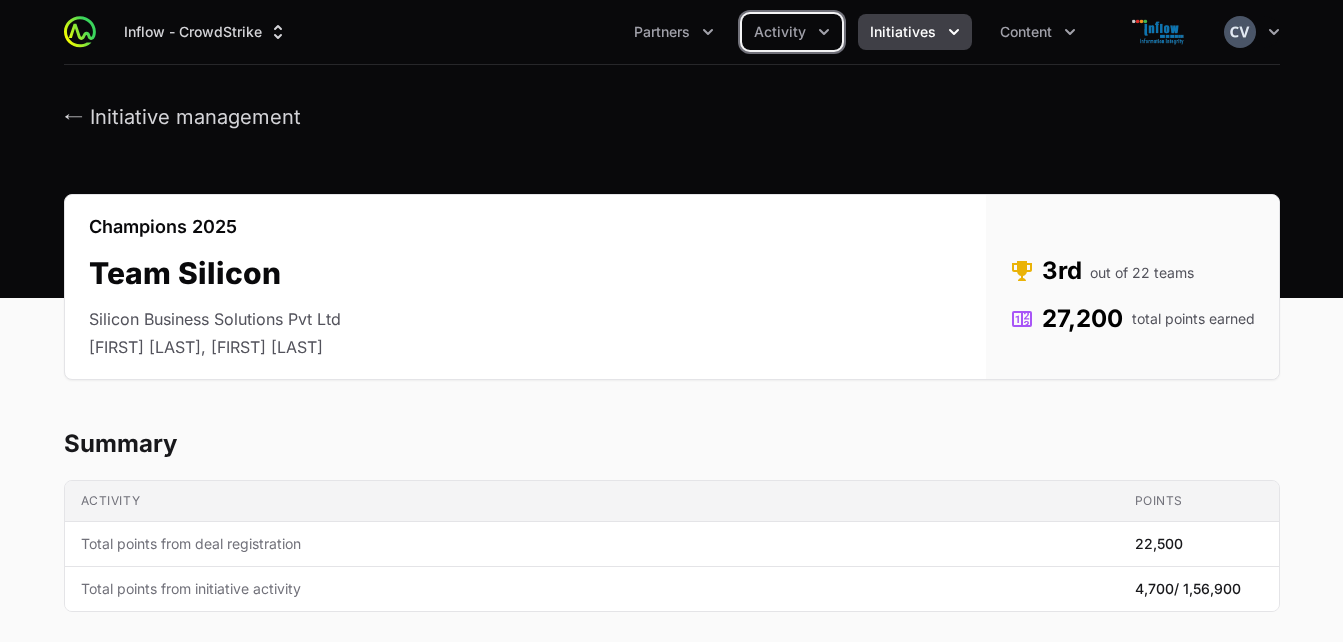 click 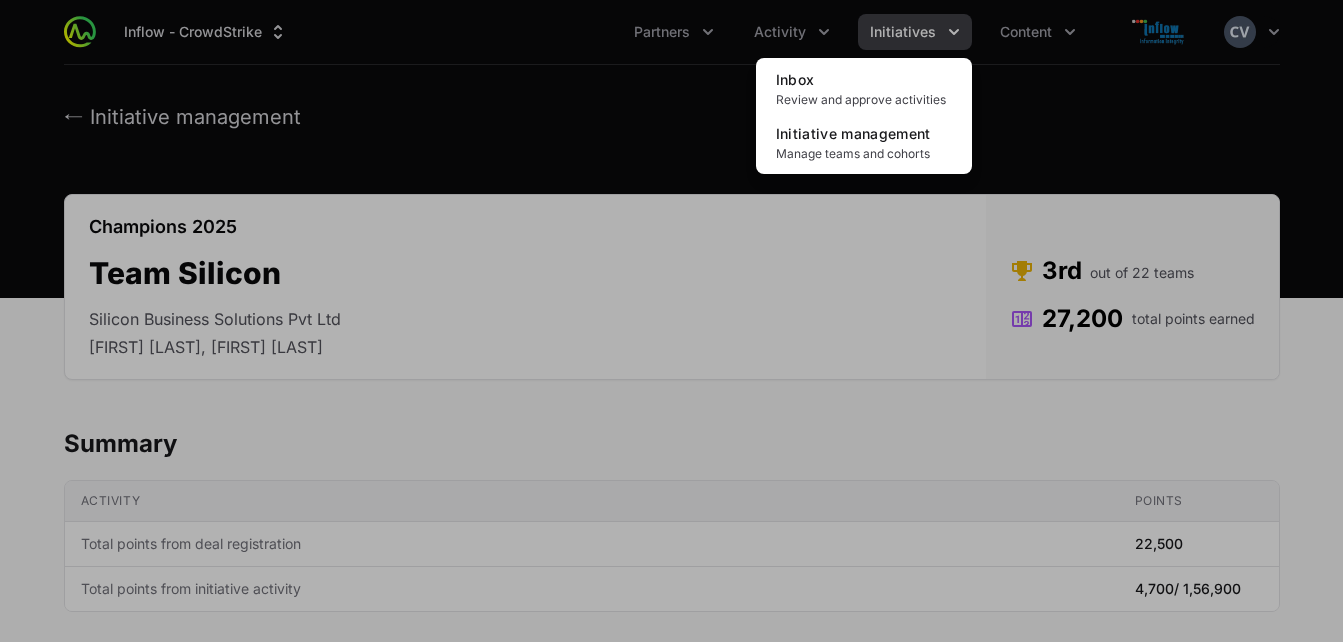click 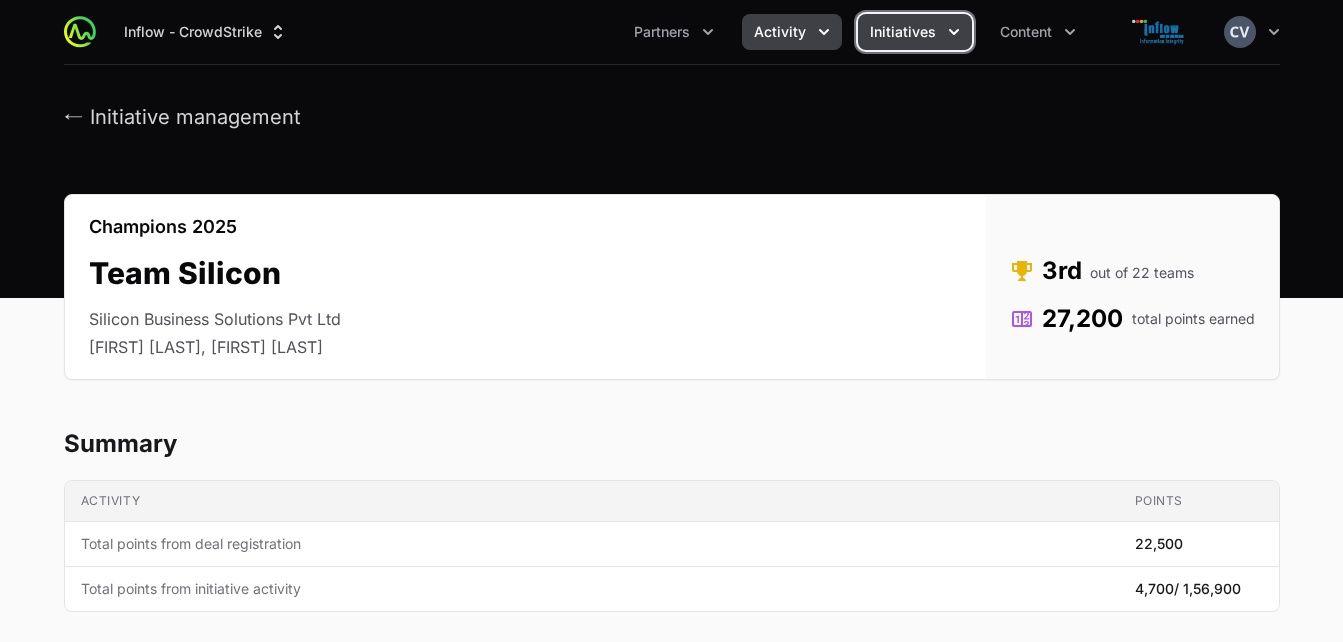 click 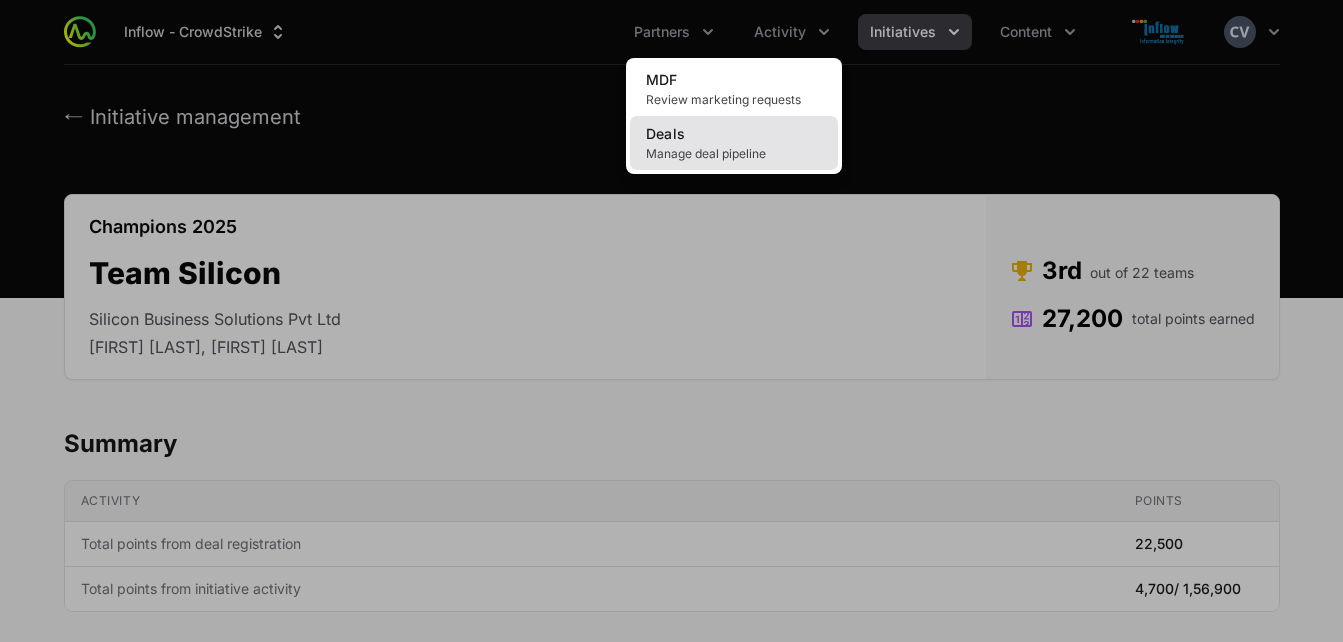 click on "Manage deal pipeline" 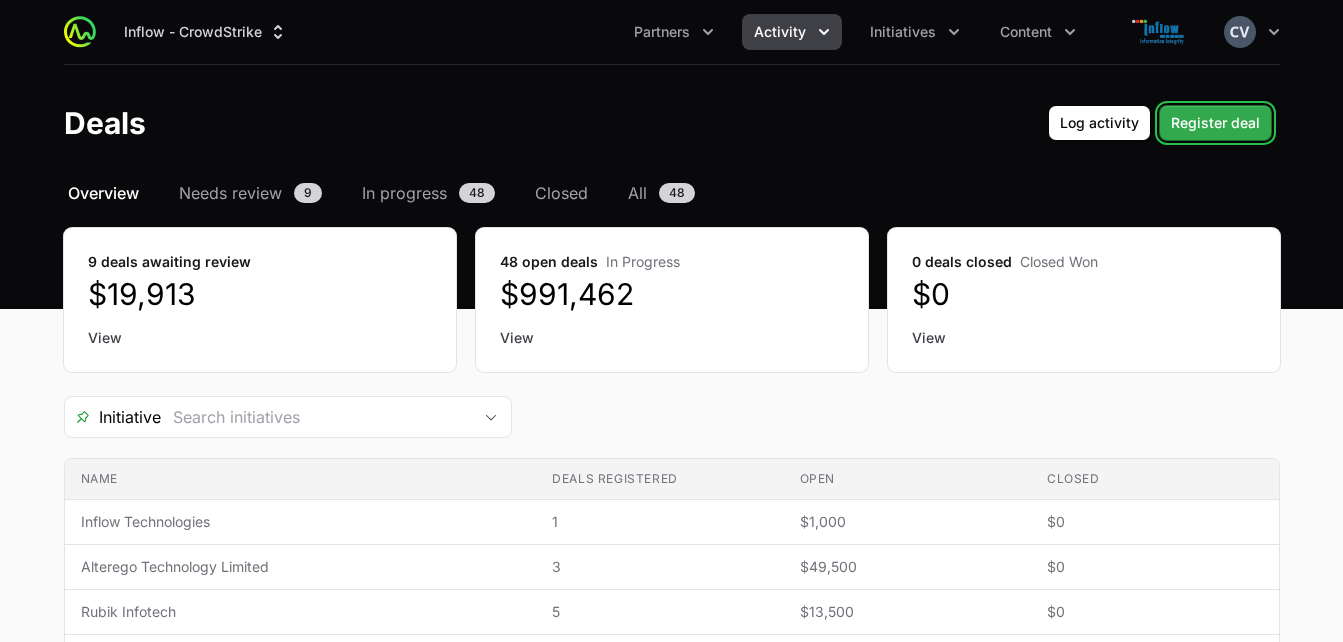 click on "Register deal" 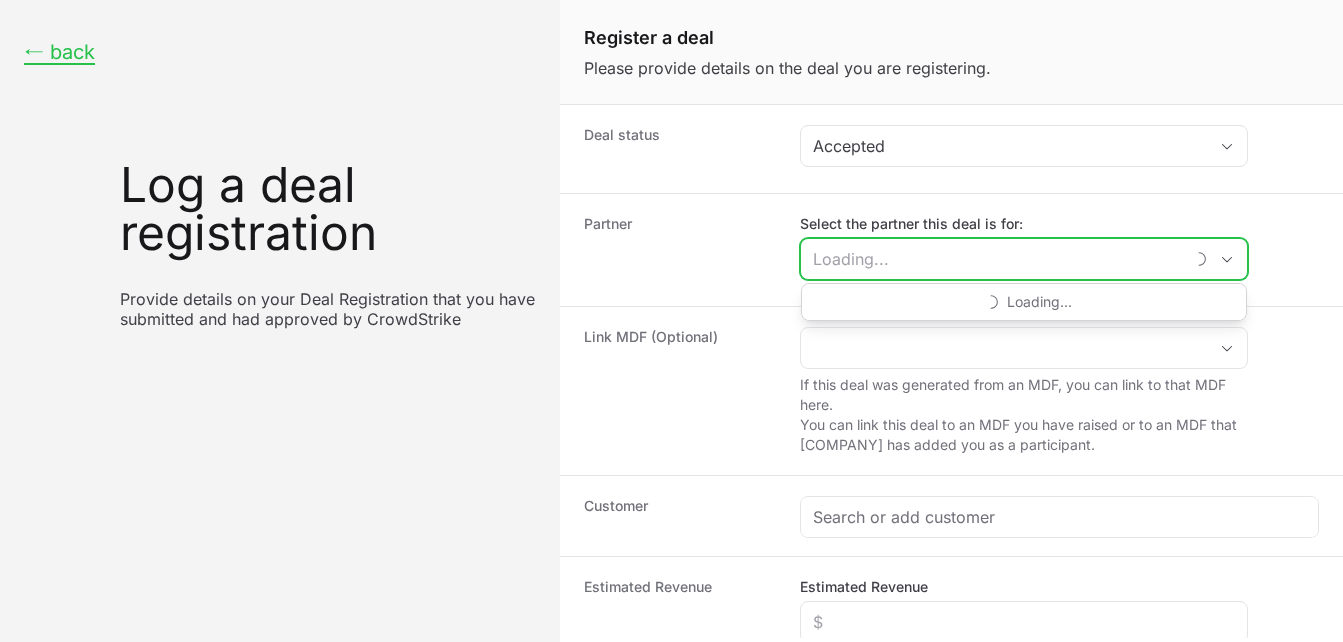 click on "Select the partner this deal is for:" 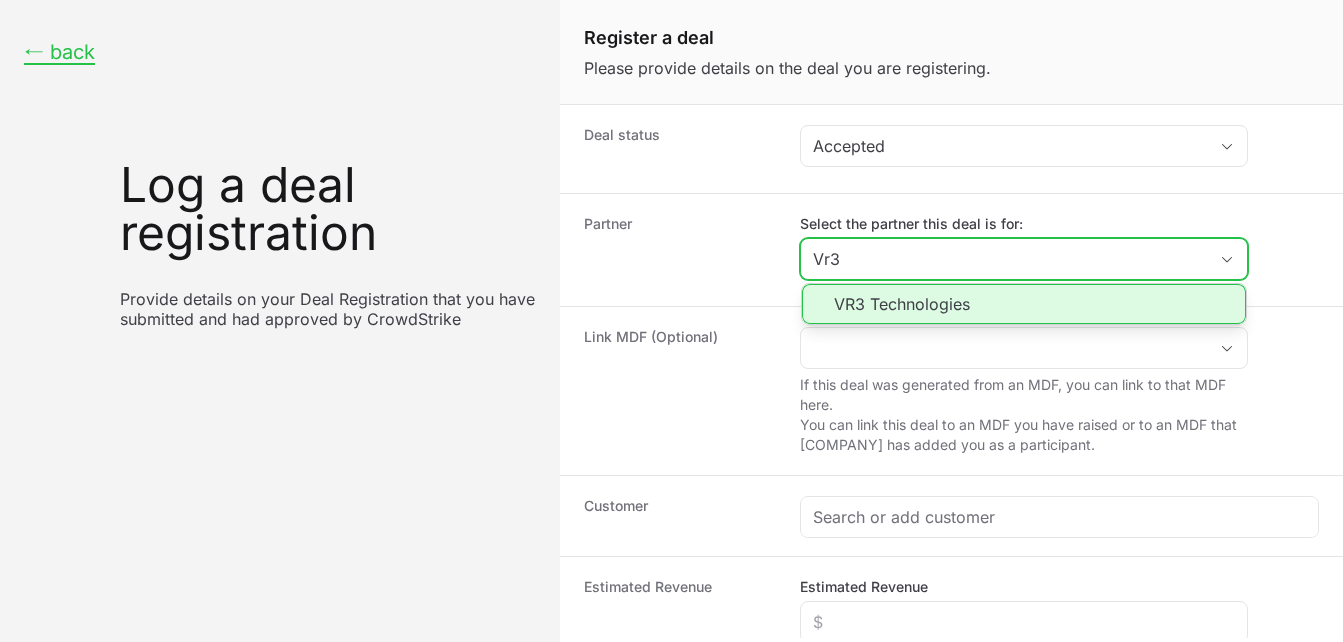 click on "VR3 Technologies" 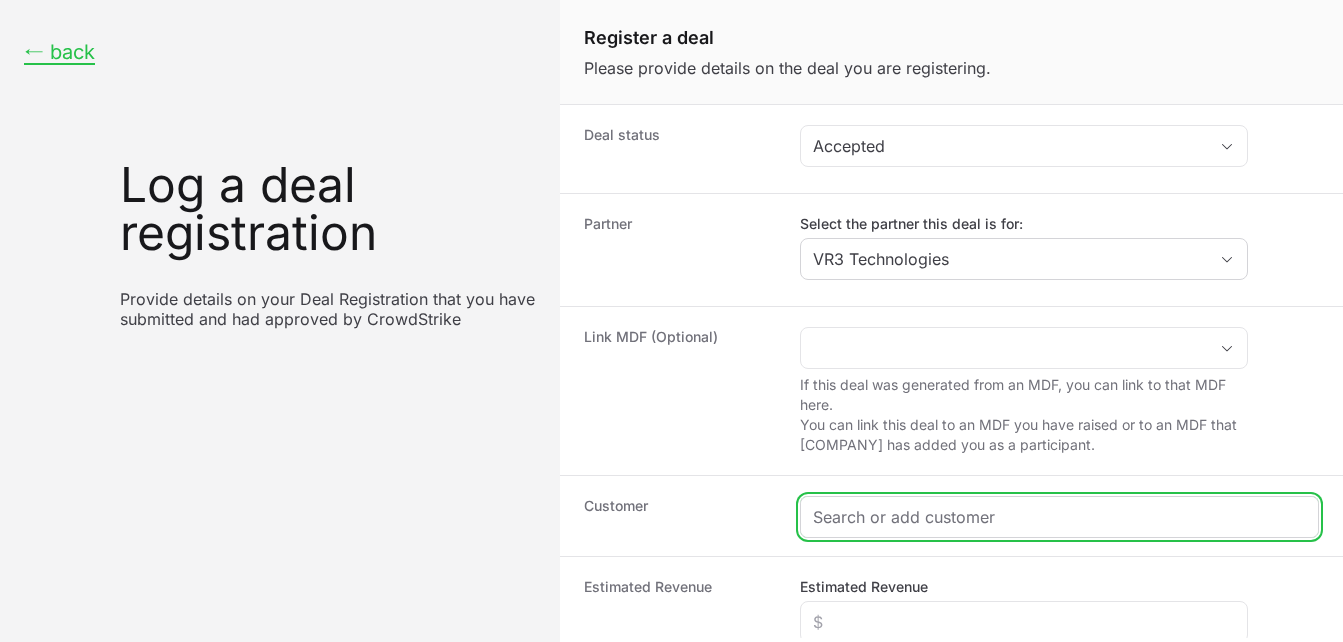 click 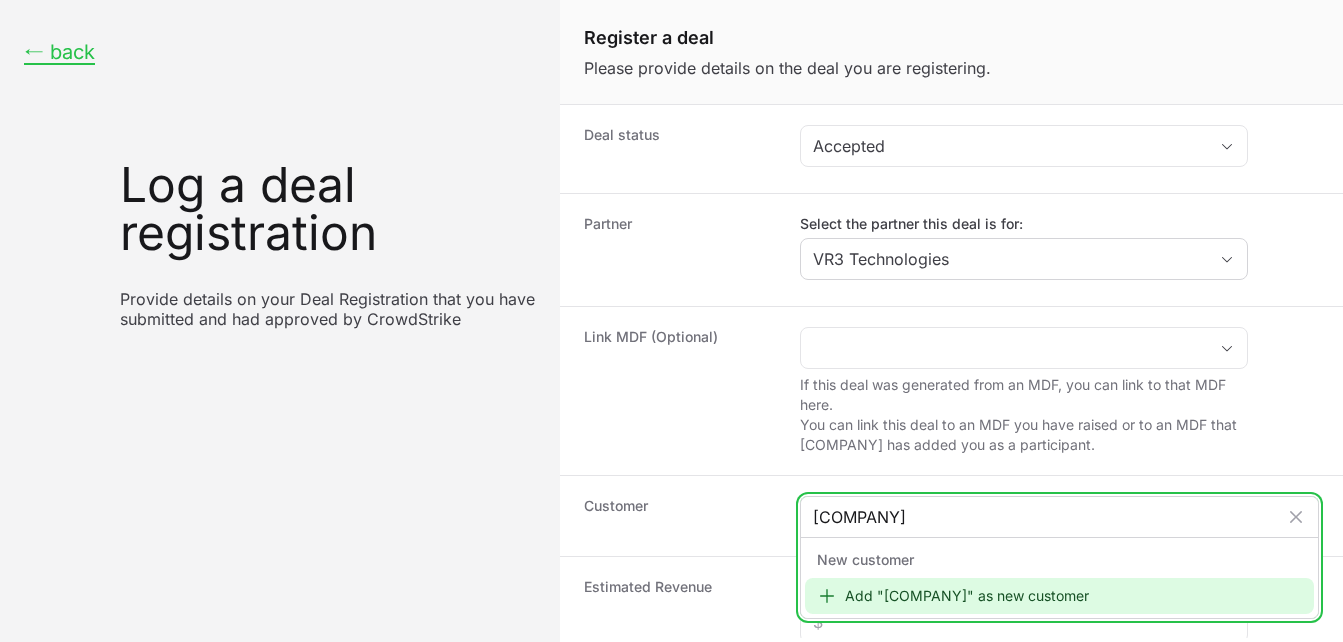 type on "[COMPANY]" 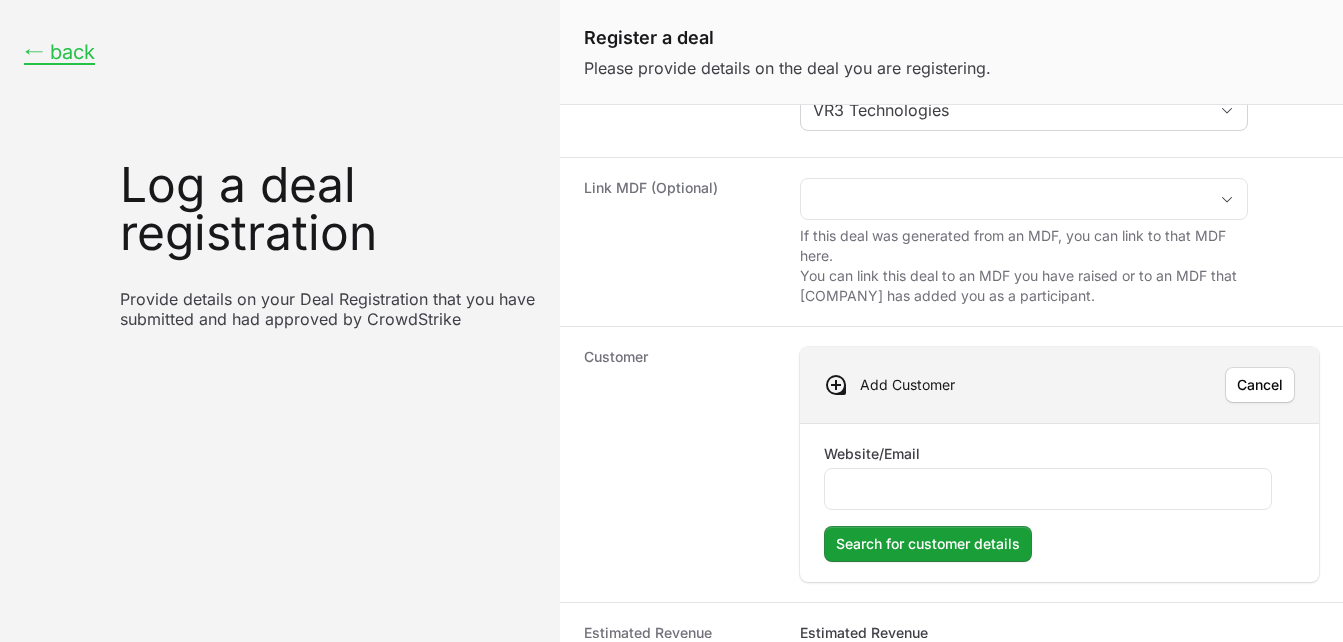 scroll, scrollTop: 156, scrollLeft: 0, axis: vertical 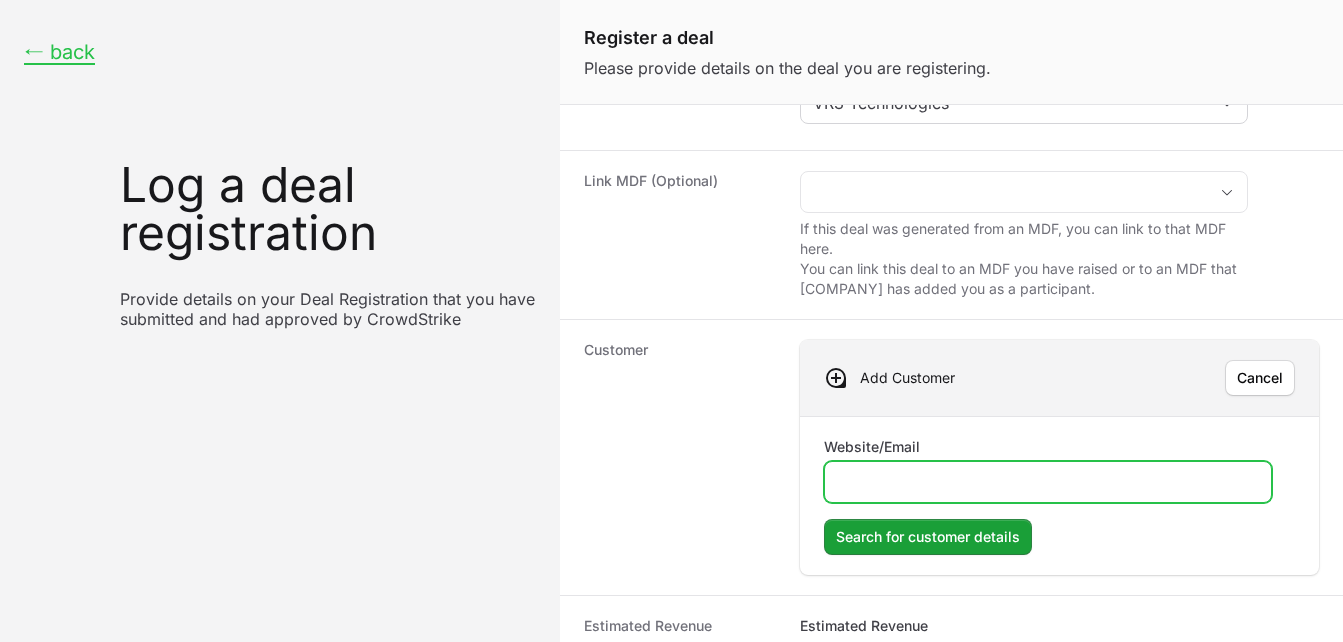 click on "Website/Email" 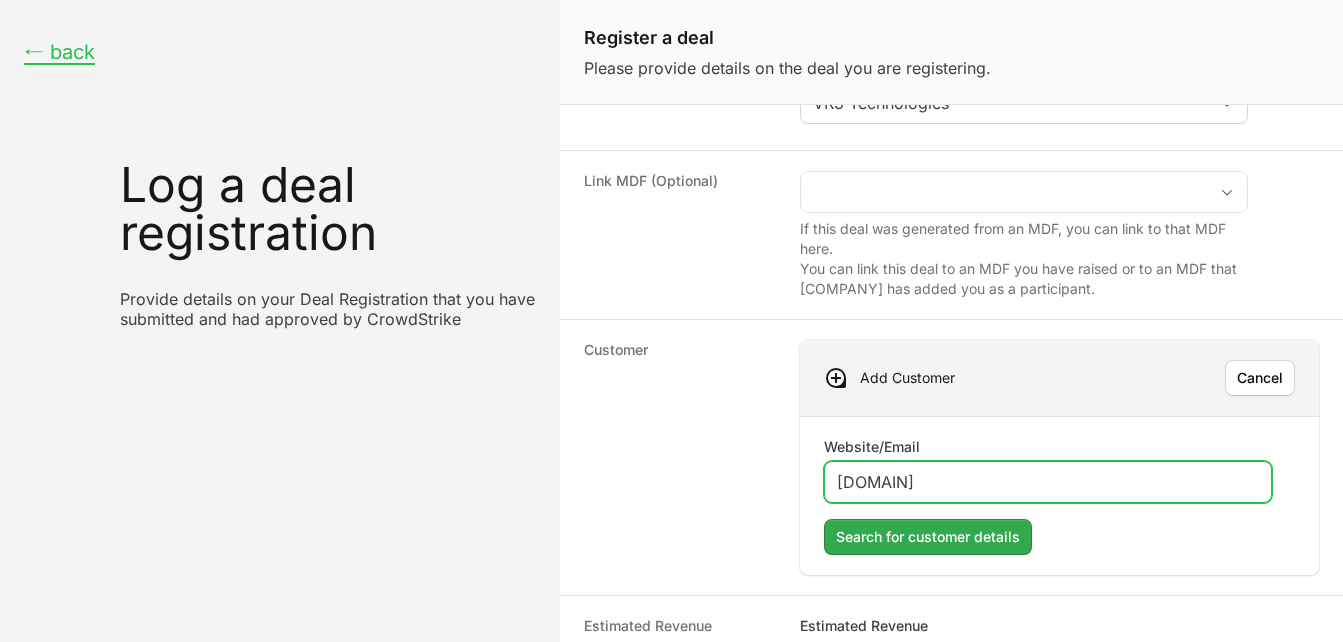 type on "[DOMAIN]" 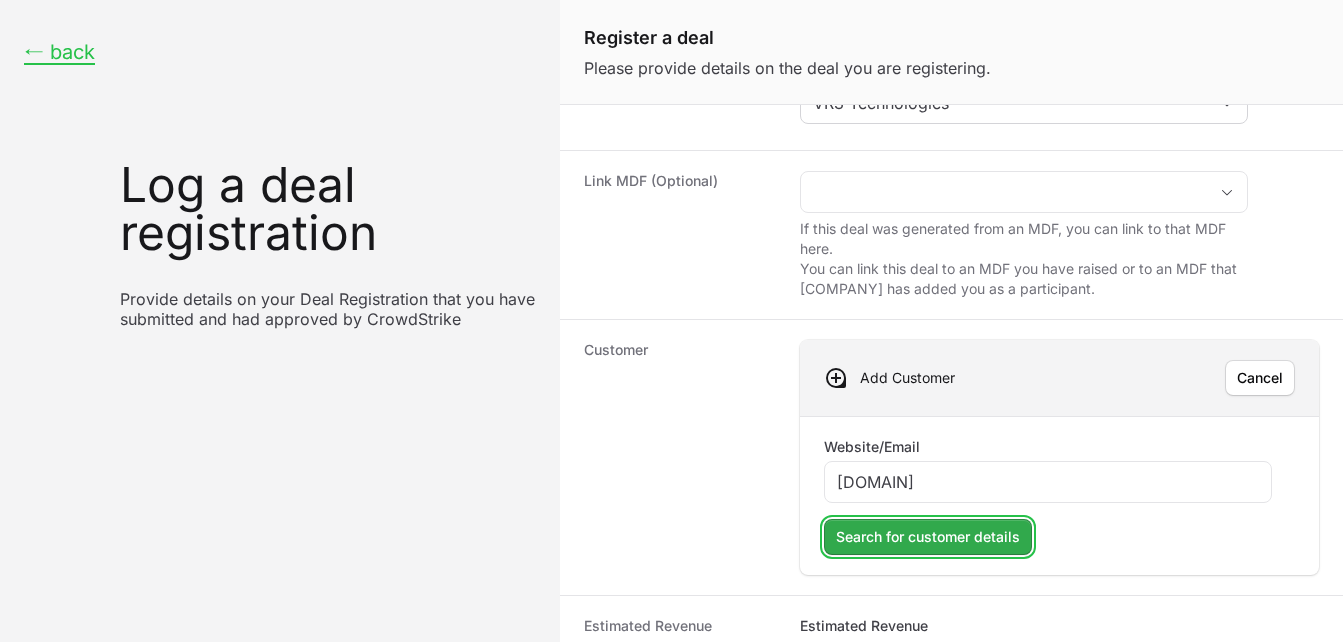 click on "Search for customer details" 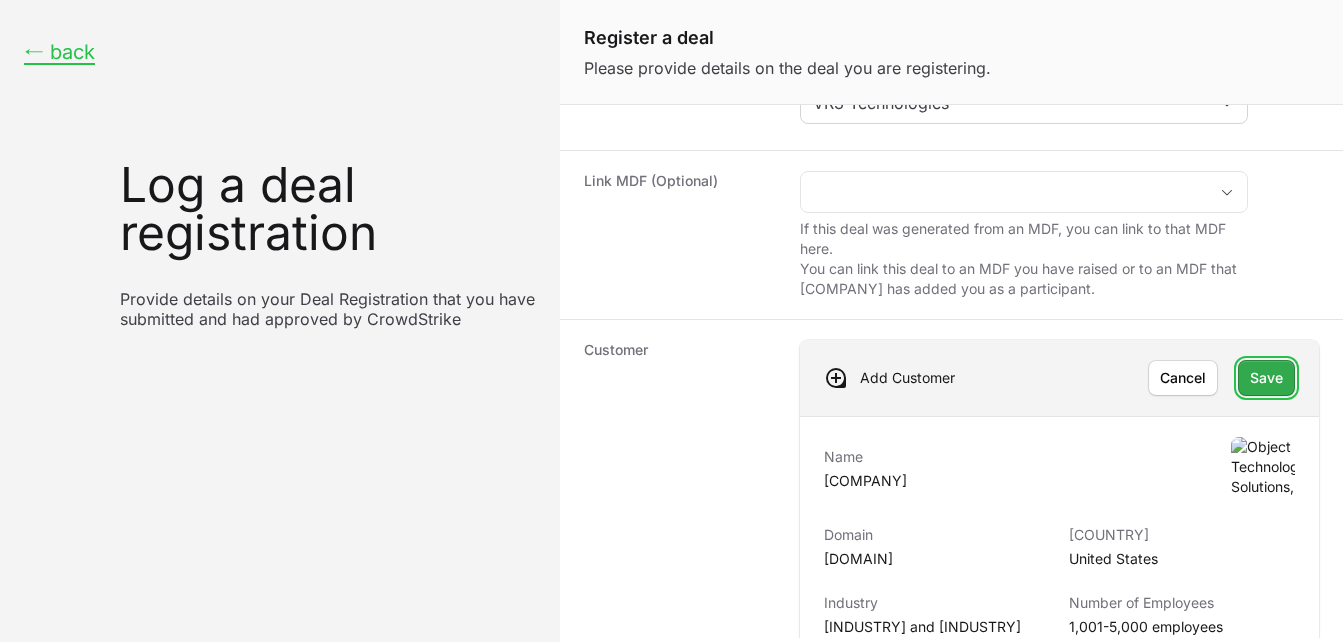 click on "Save" 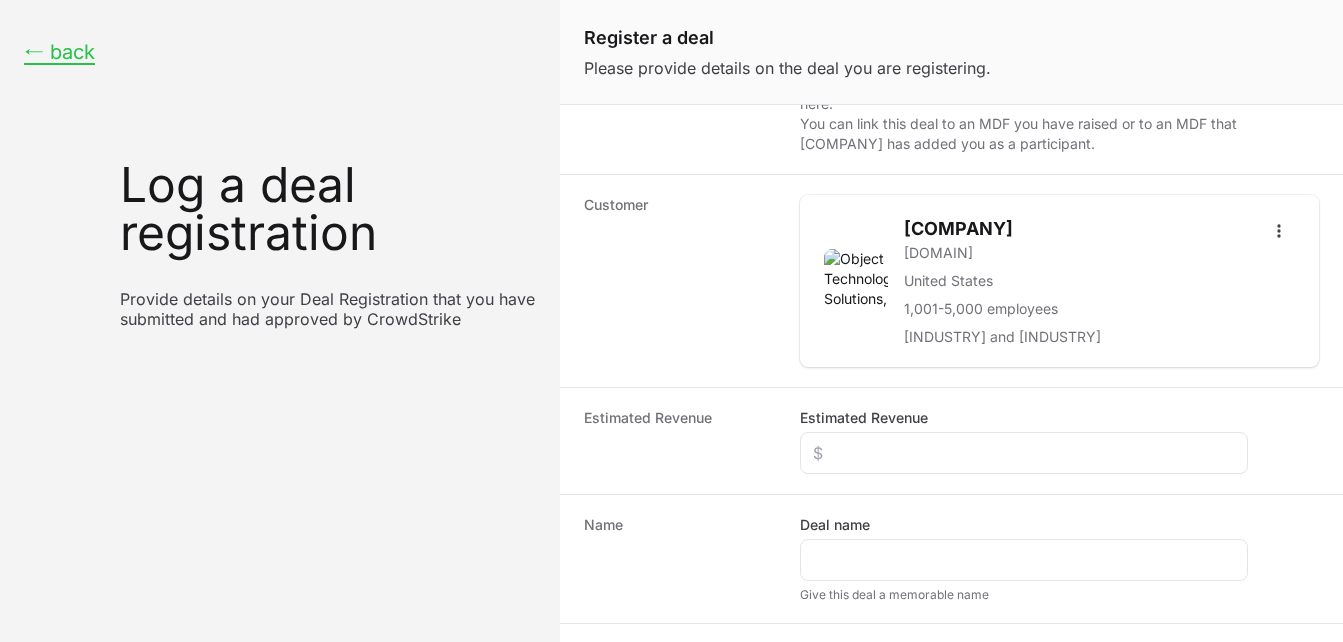 scroll, scrollTop: 316, scrollLeft: 0, axis: vertical 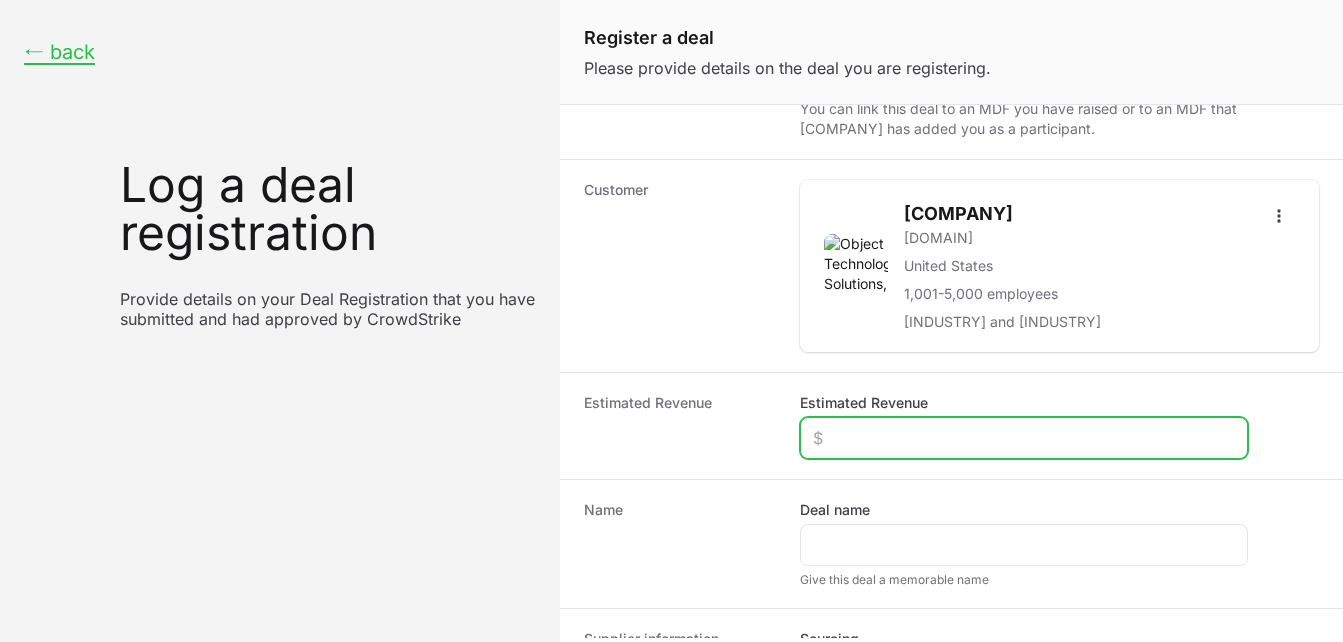 click on "Estimated Revenue" 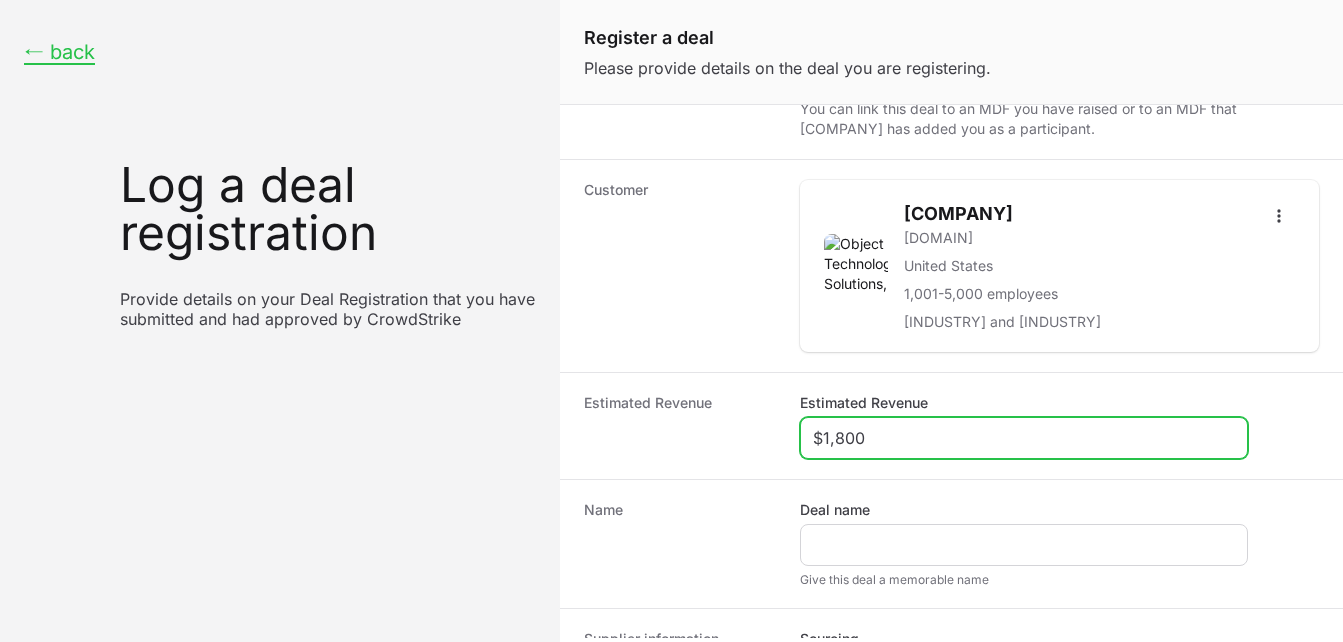 type on "$1,800" 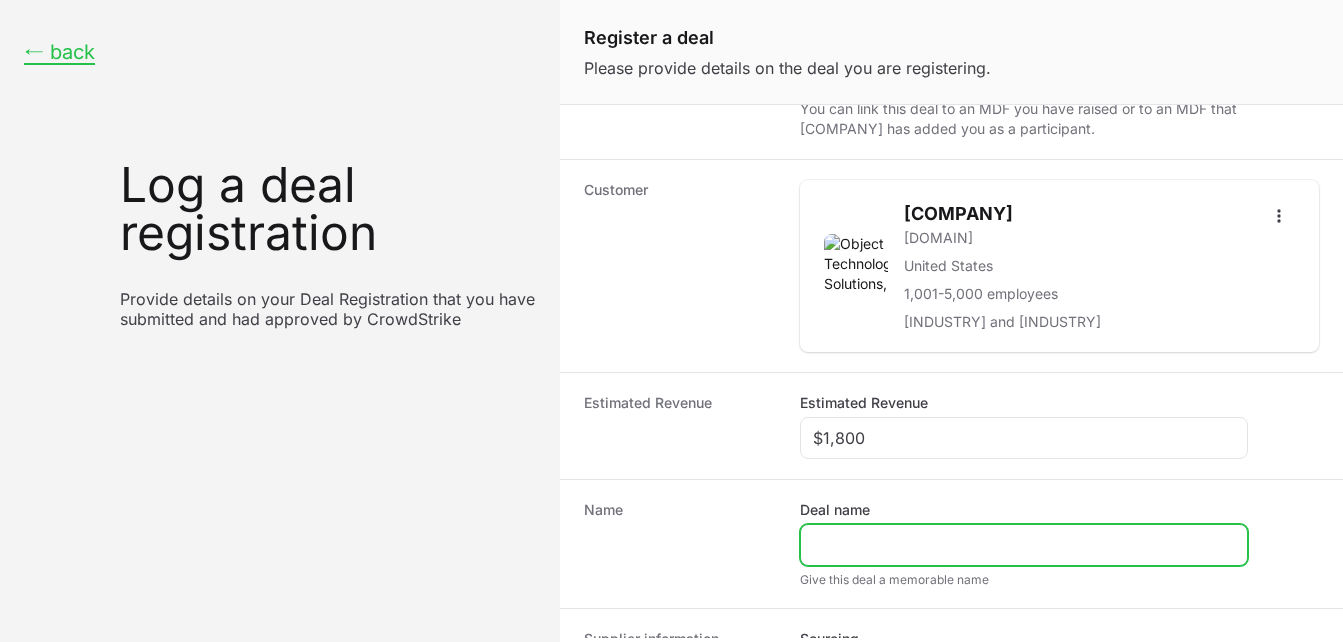 click on "Deal name" 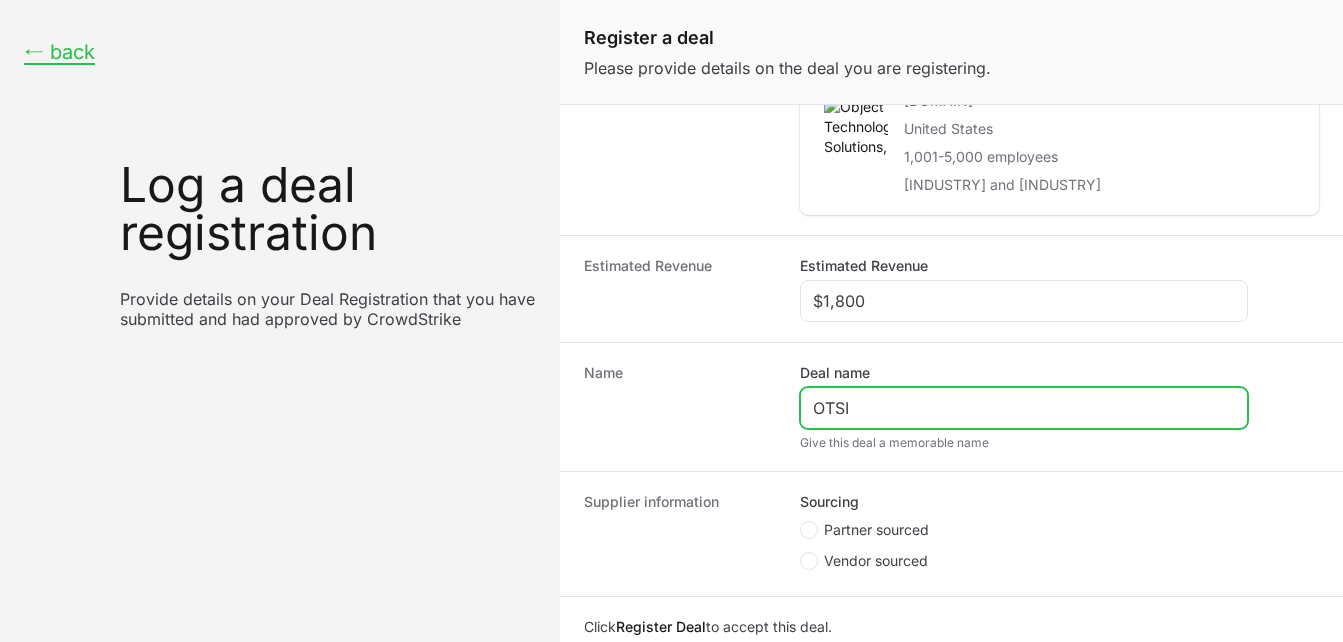 scroll, scrollTop: 520, scrollLeft: 0, axis: vertical 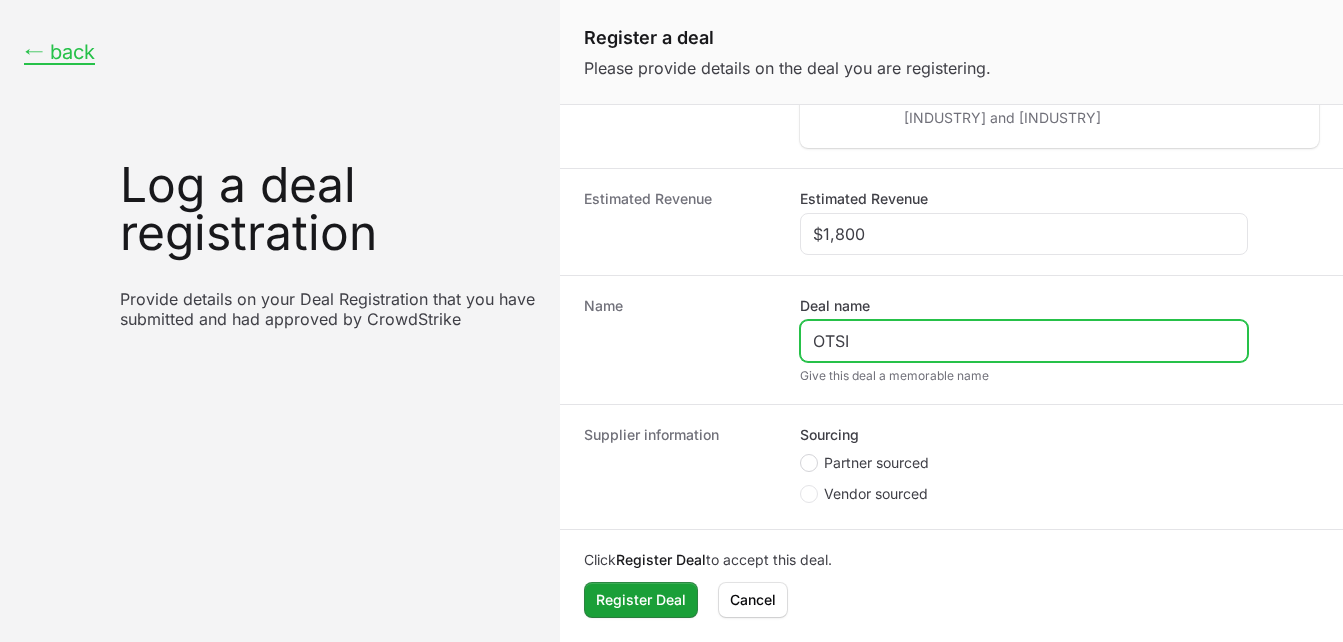 type on "OTSI" 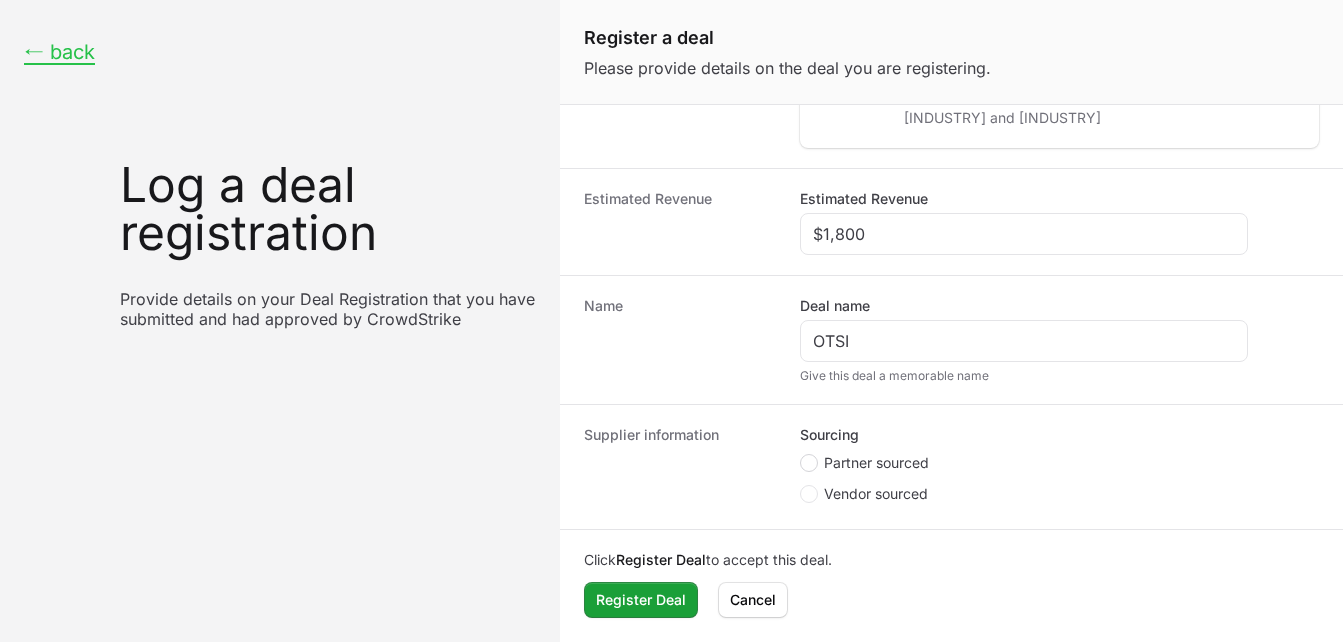 click 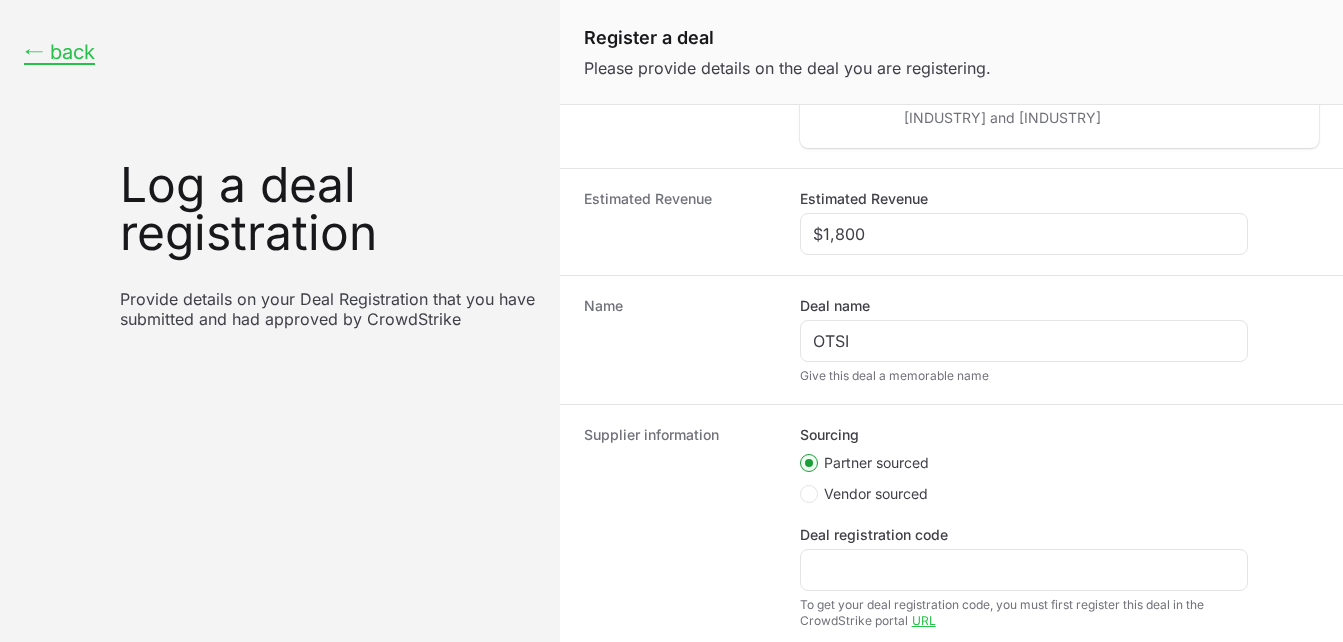 scroll, scrollTop: 365, scrollLeft: 0, axis: vertical 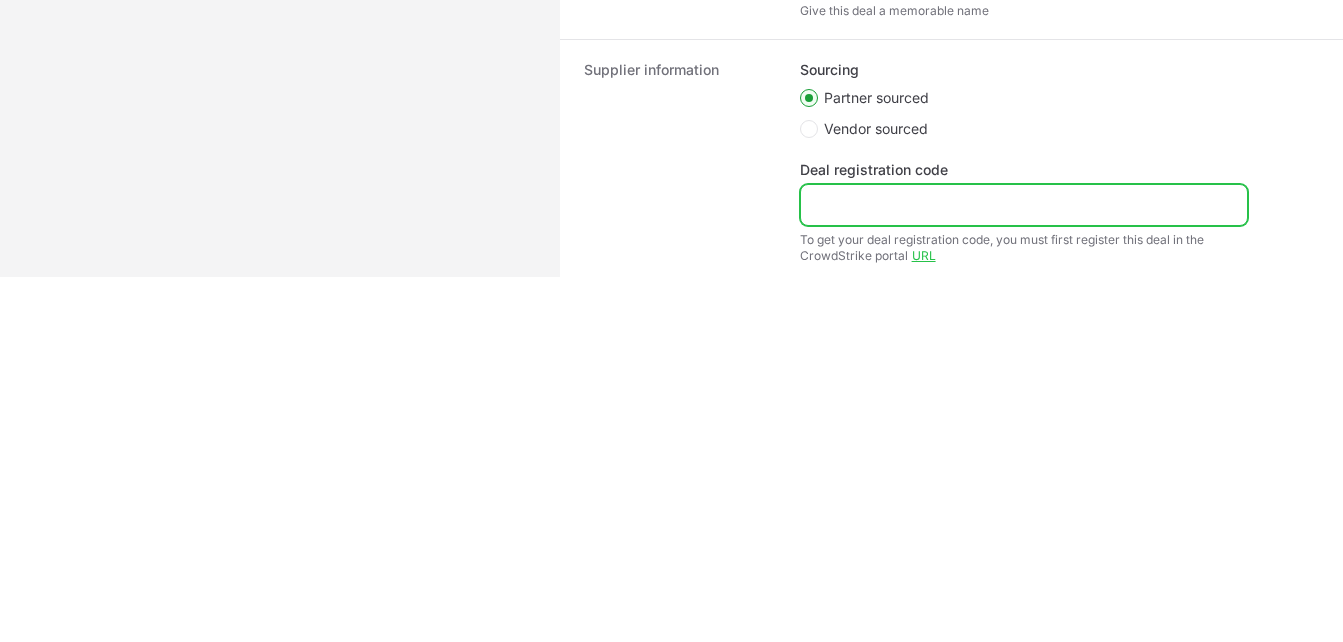 click on "Deal registration code" 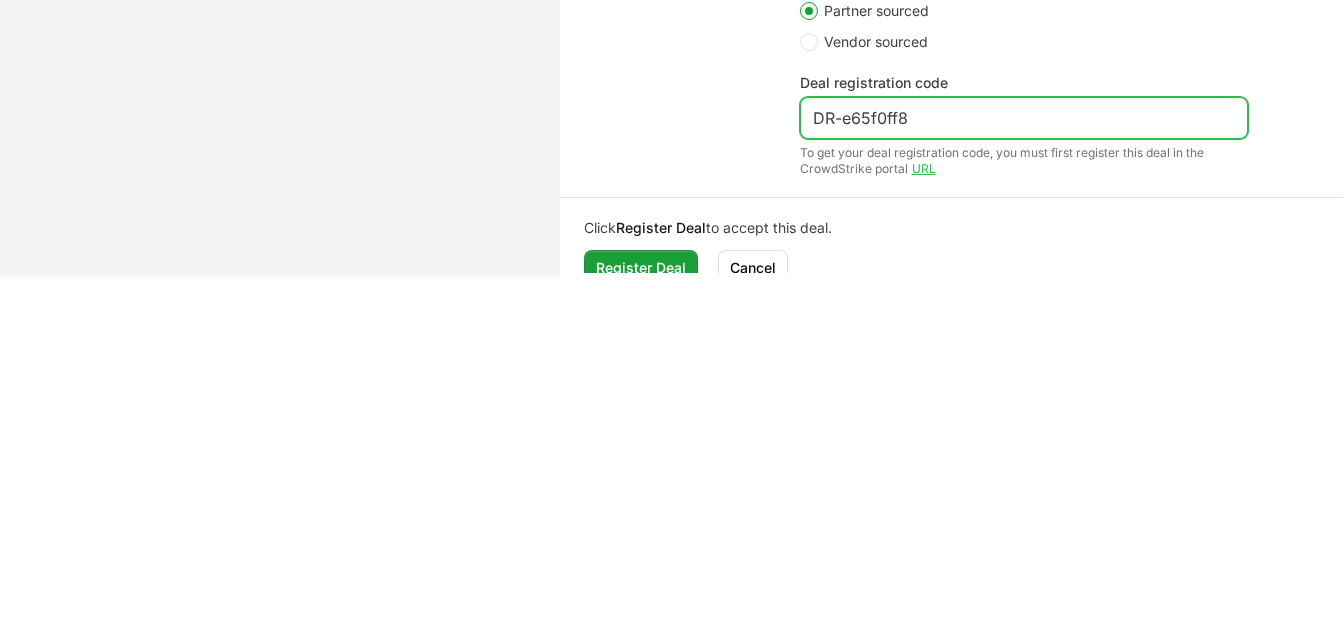 scroll, scrollTop: 611, scrollLeft: 0, axis: vertical 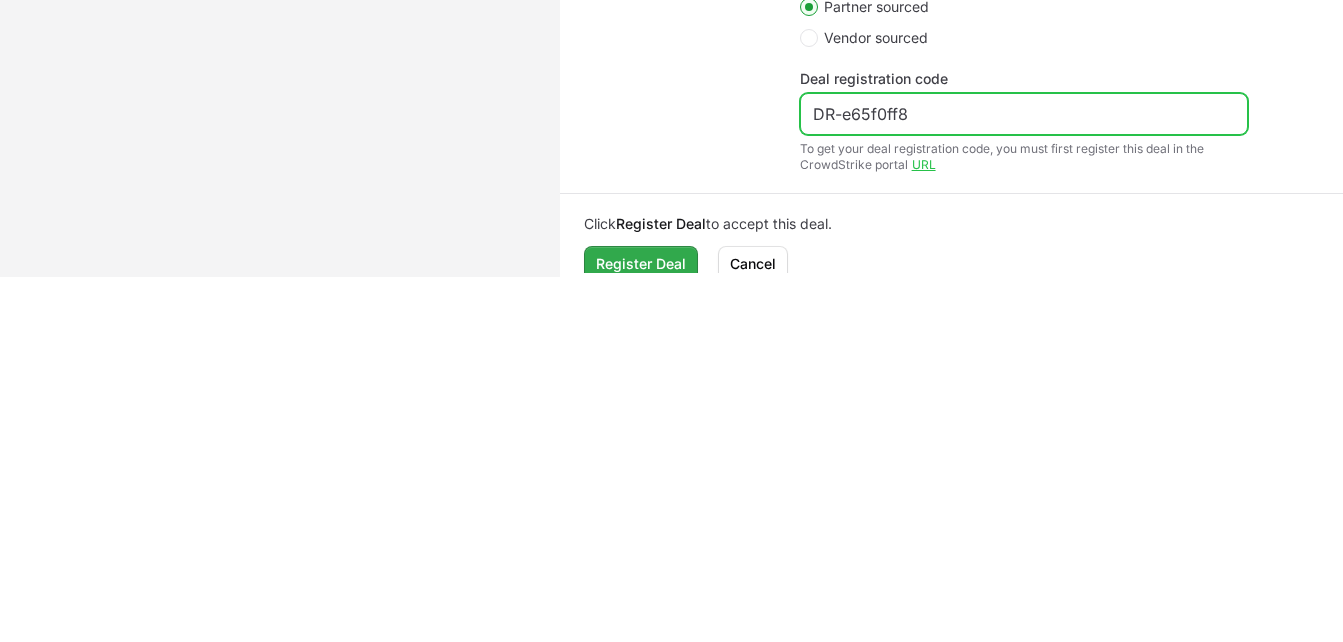 type on "DR-e65f0ff8" 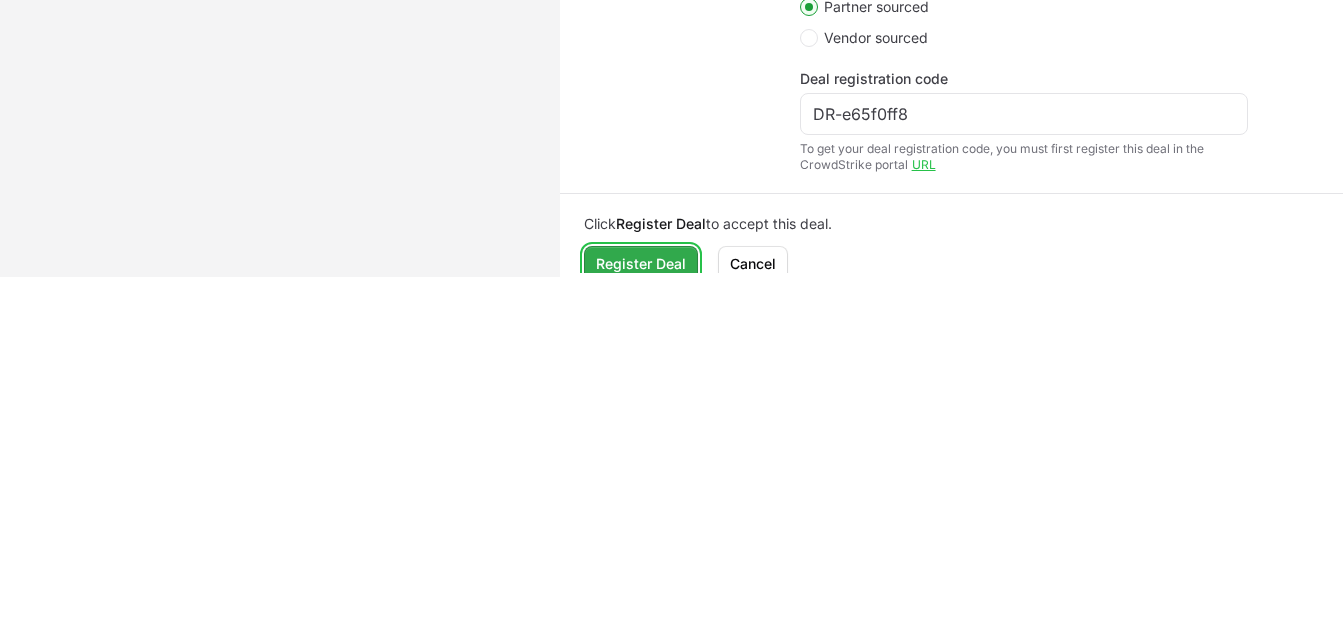 click on "Register Deal" 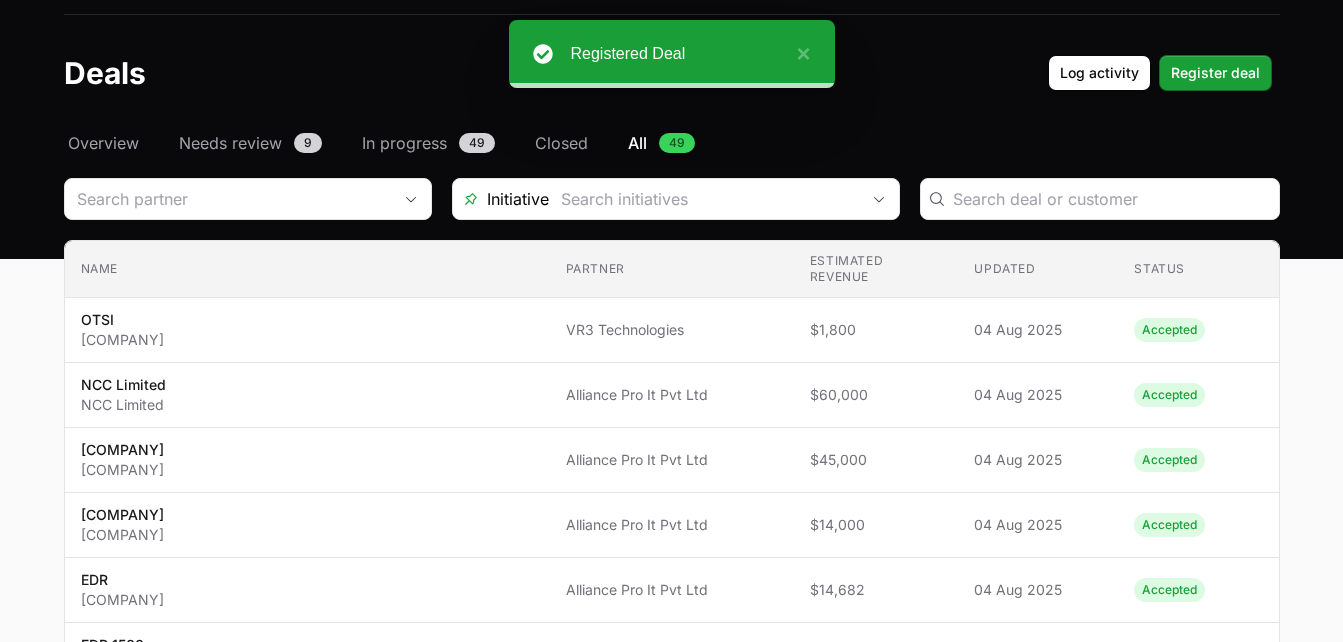 scroll, scrollTop: 0, scrollLeft: 0, axis: both 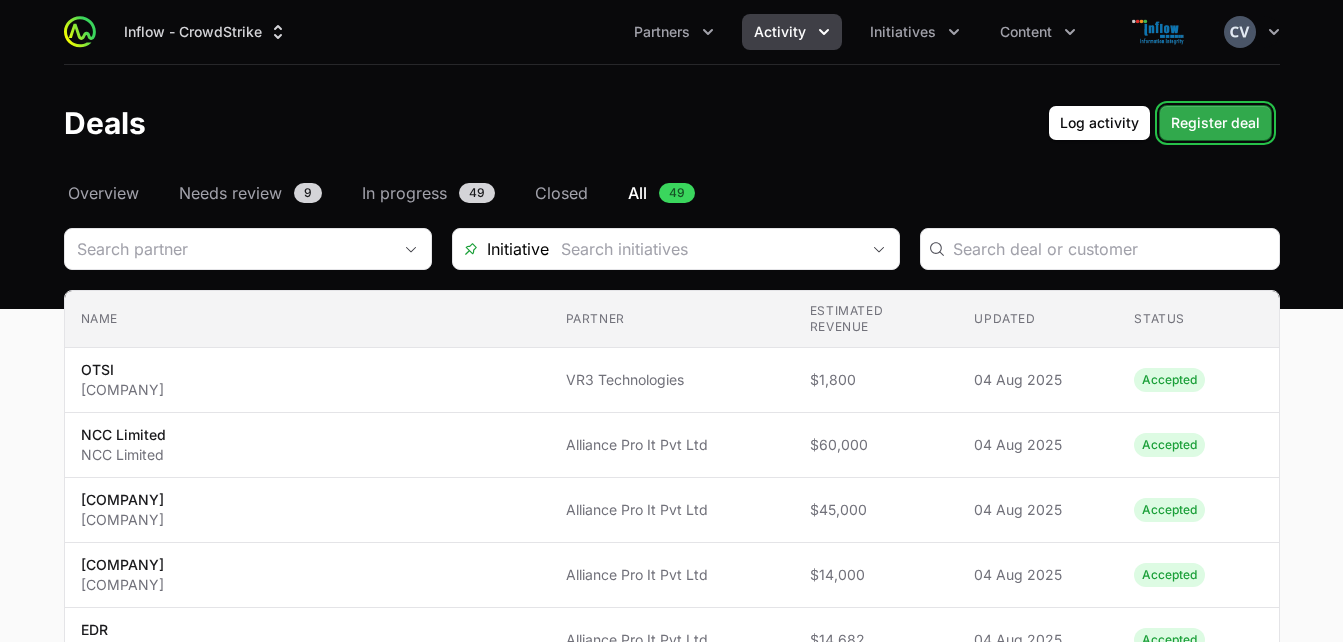 click on "Register deal" 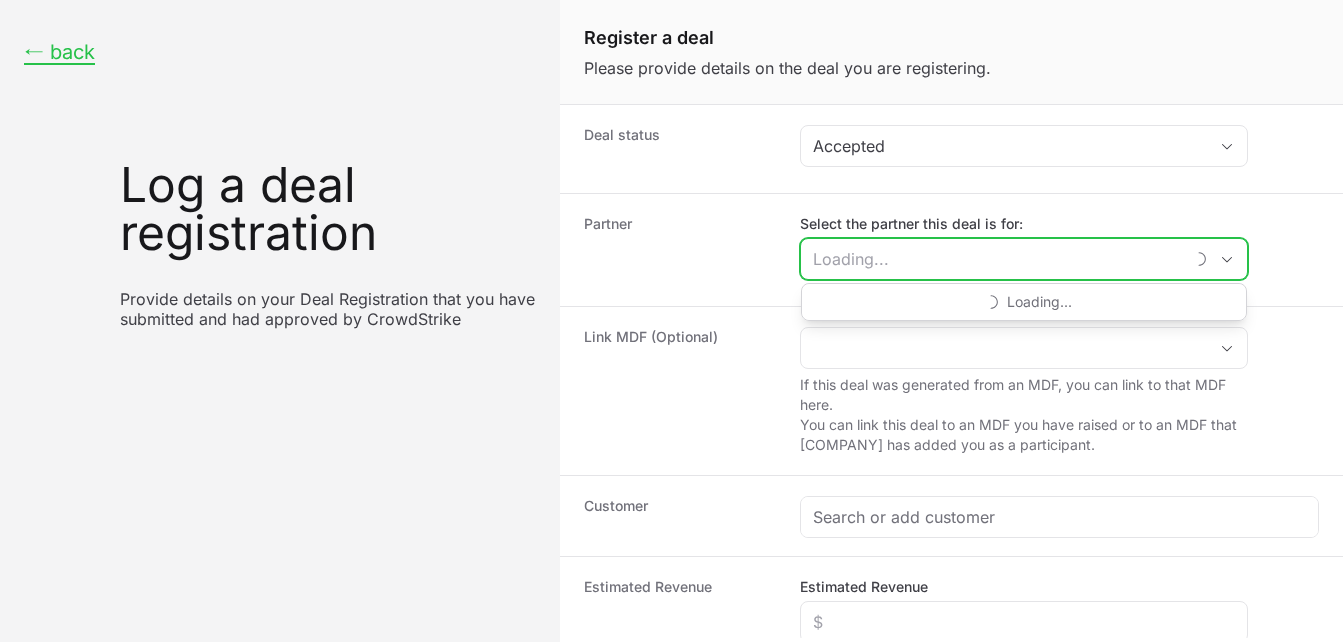 click on "Select the partner this deal is for:" 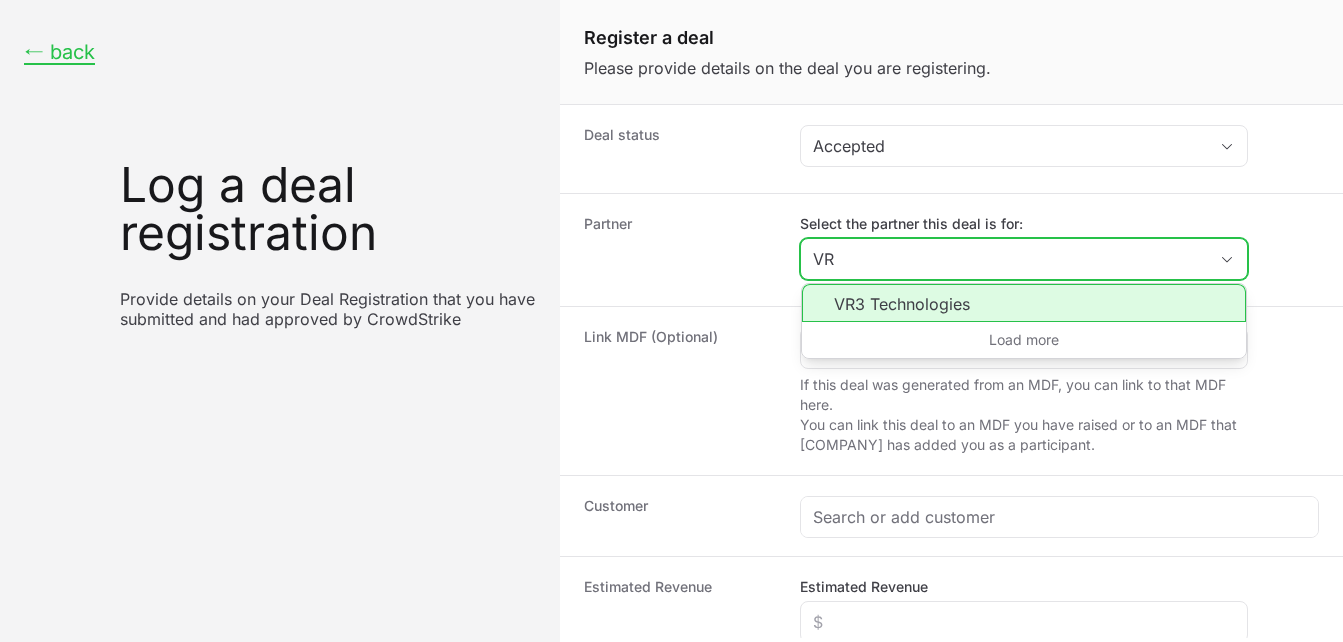 click on "VR3 Technologies" 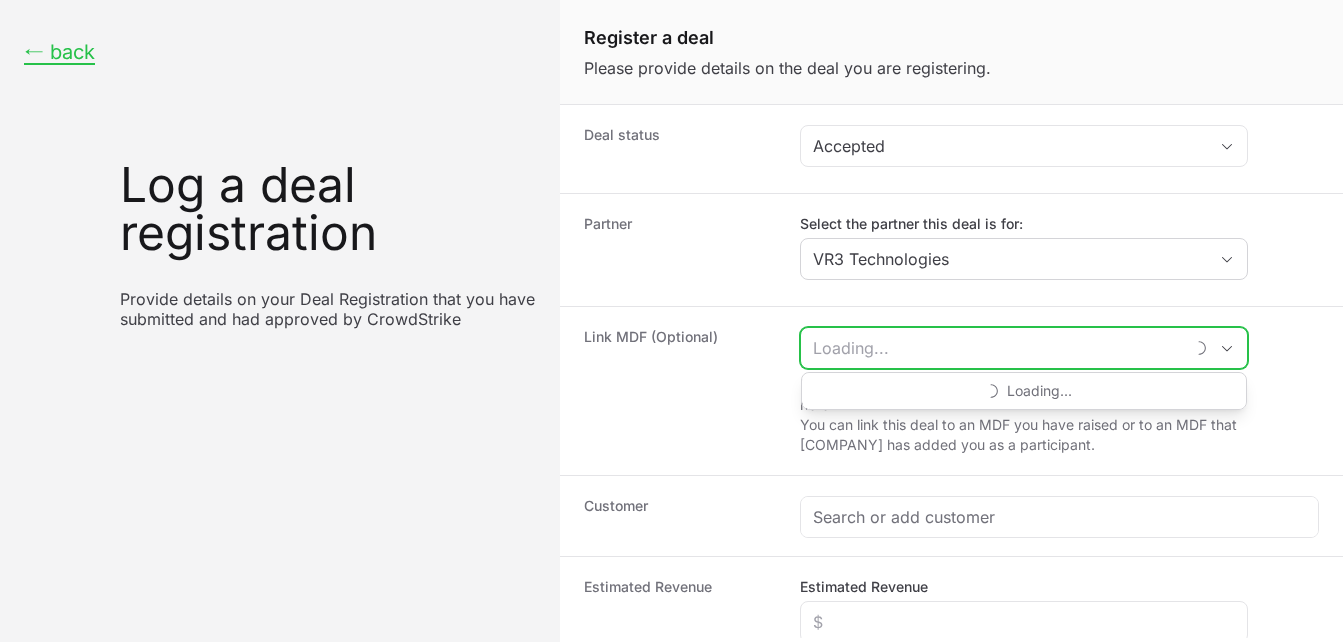 click 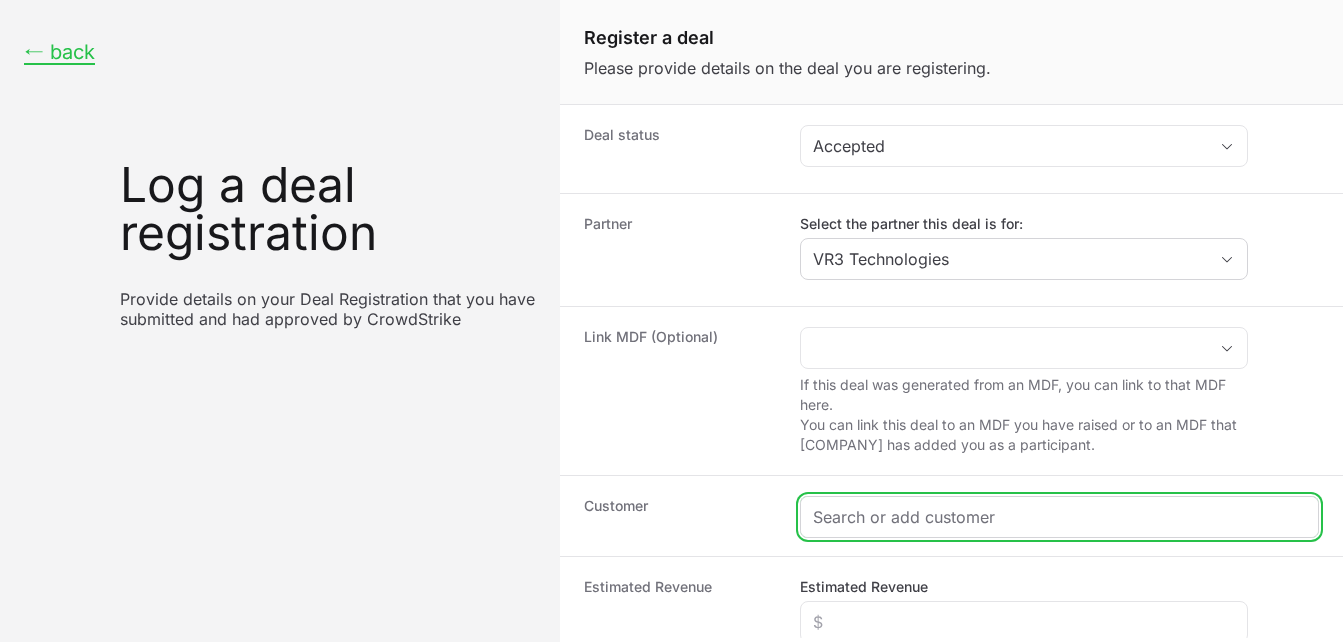 click 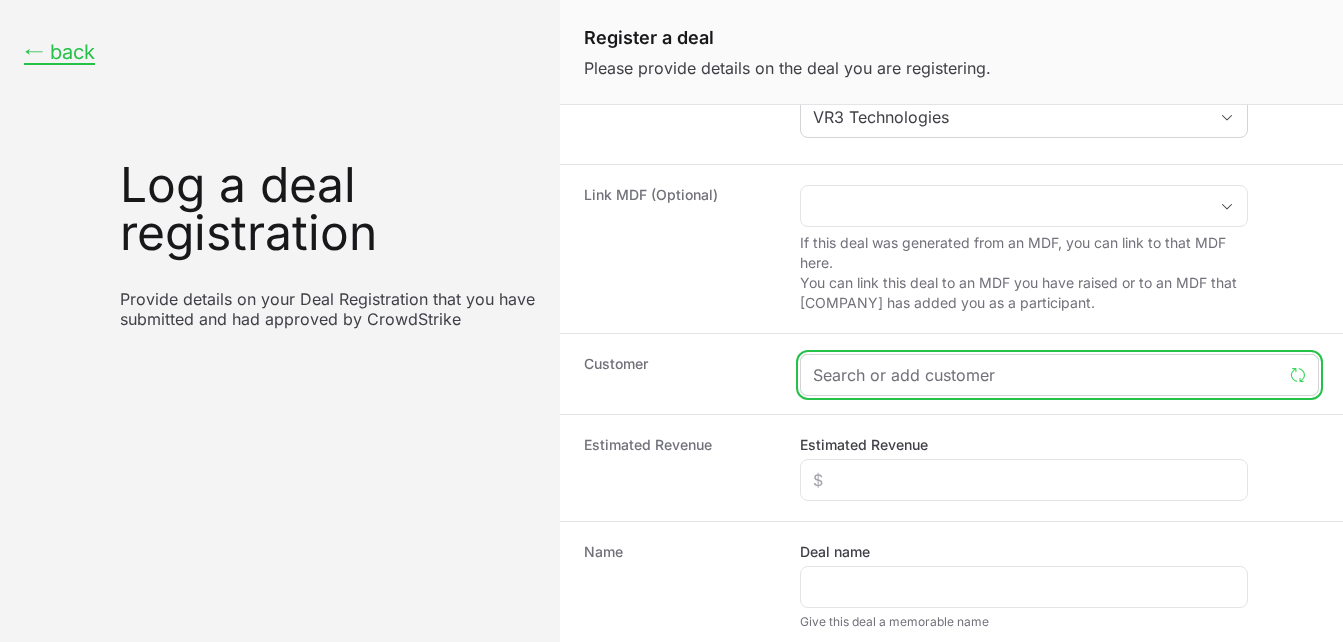 scroll, scrollTop: 148, scrollLeft: 0, axis: vertical 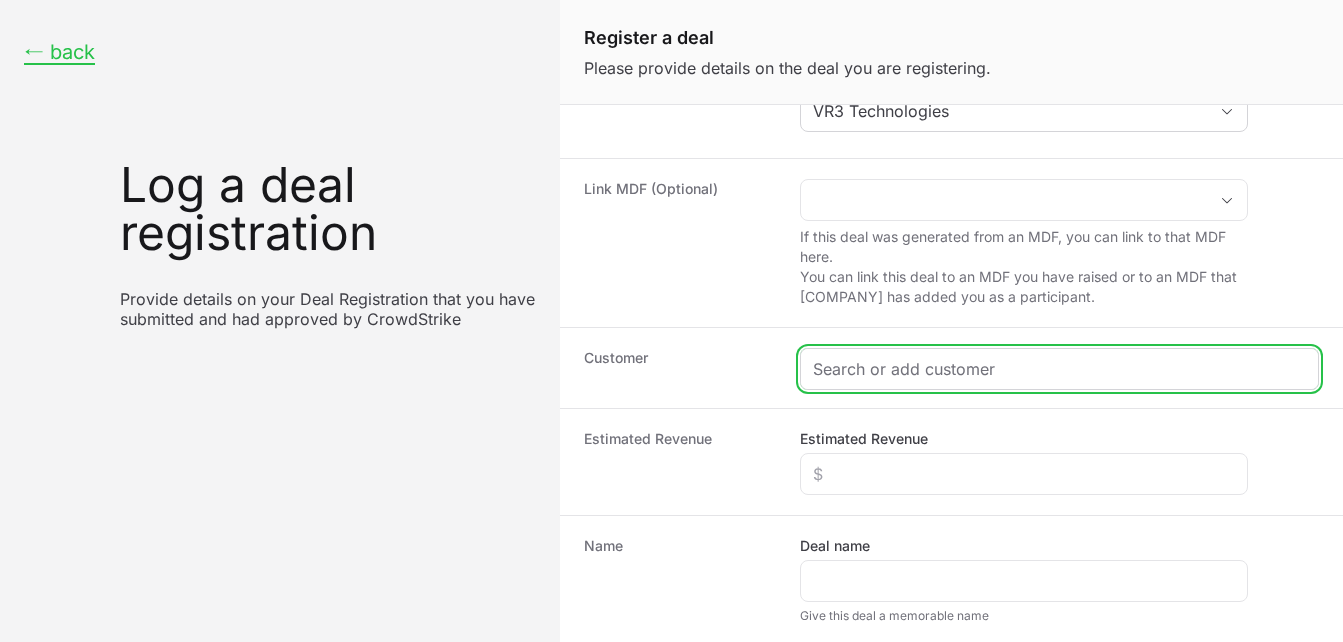 click 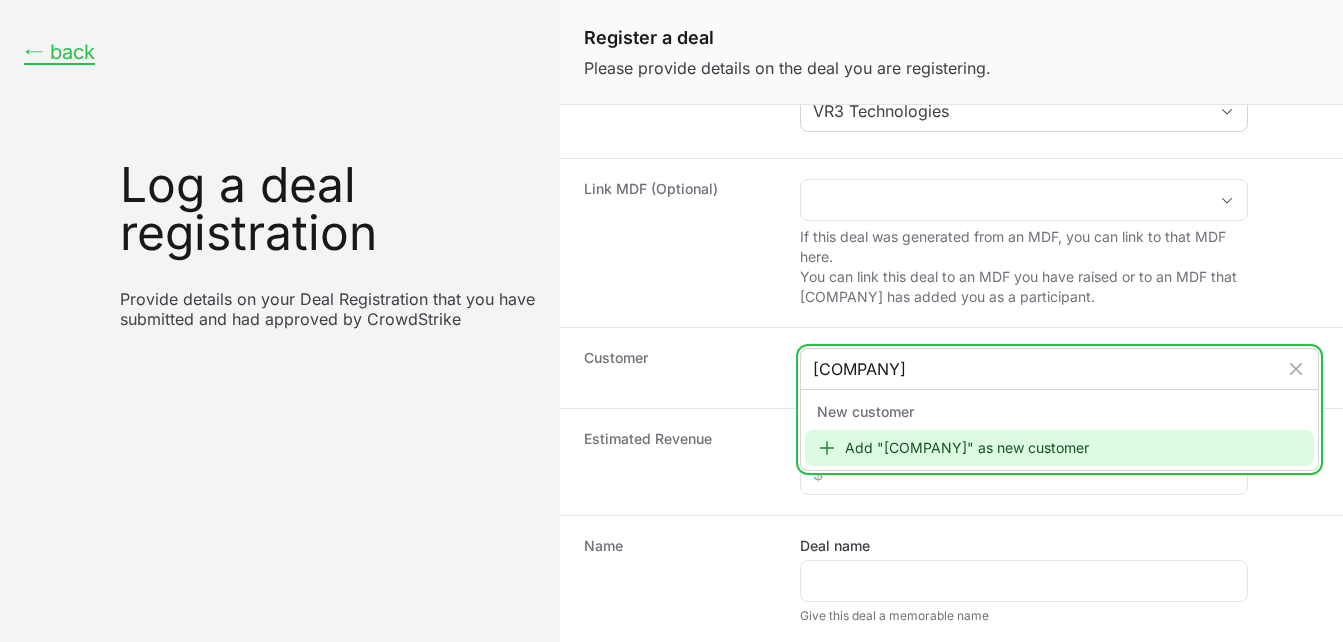 type on "[COMPANY]" 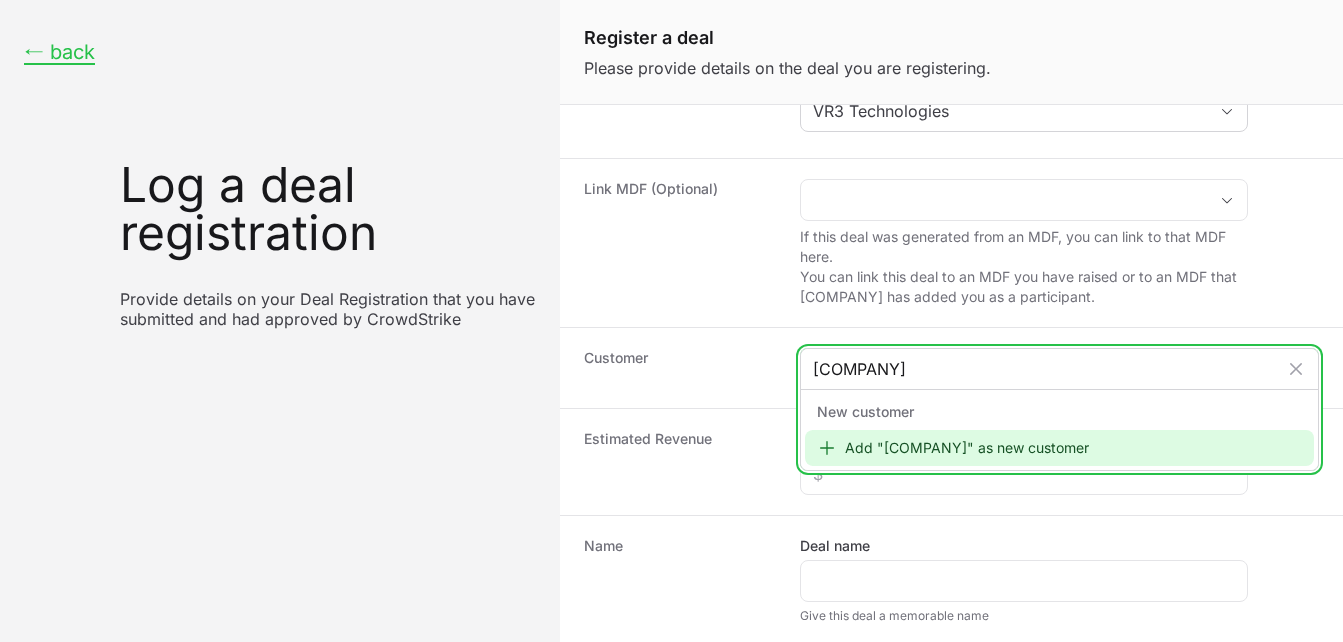 click on "Add "[COMPANY]" as new customer" 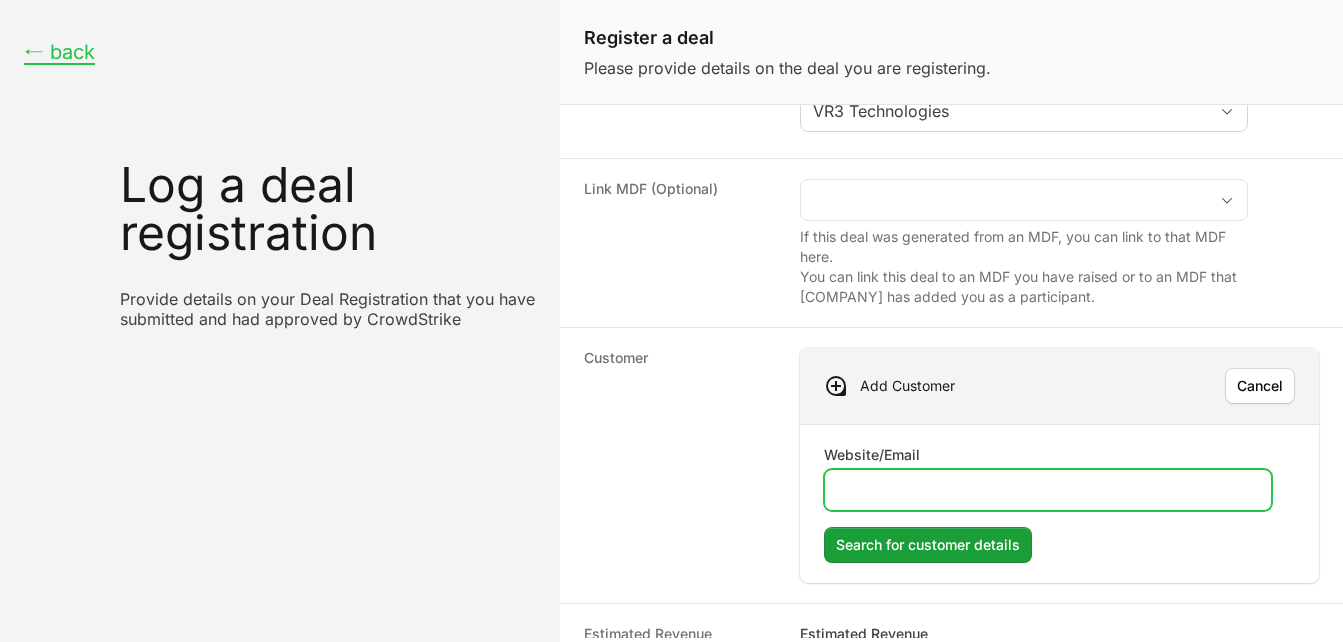 click on "Website/Email" 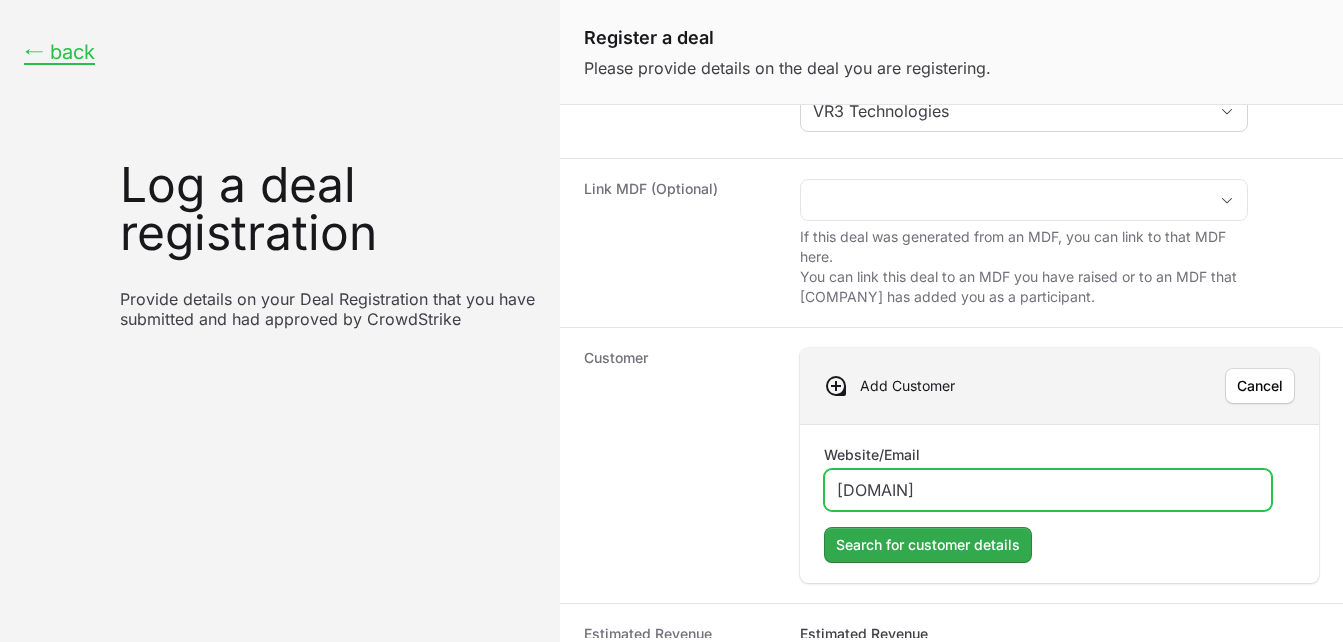 type on "[DOMAIN]" 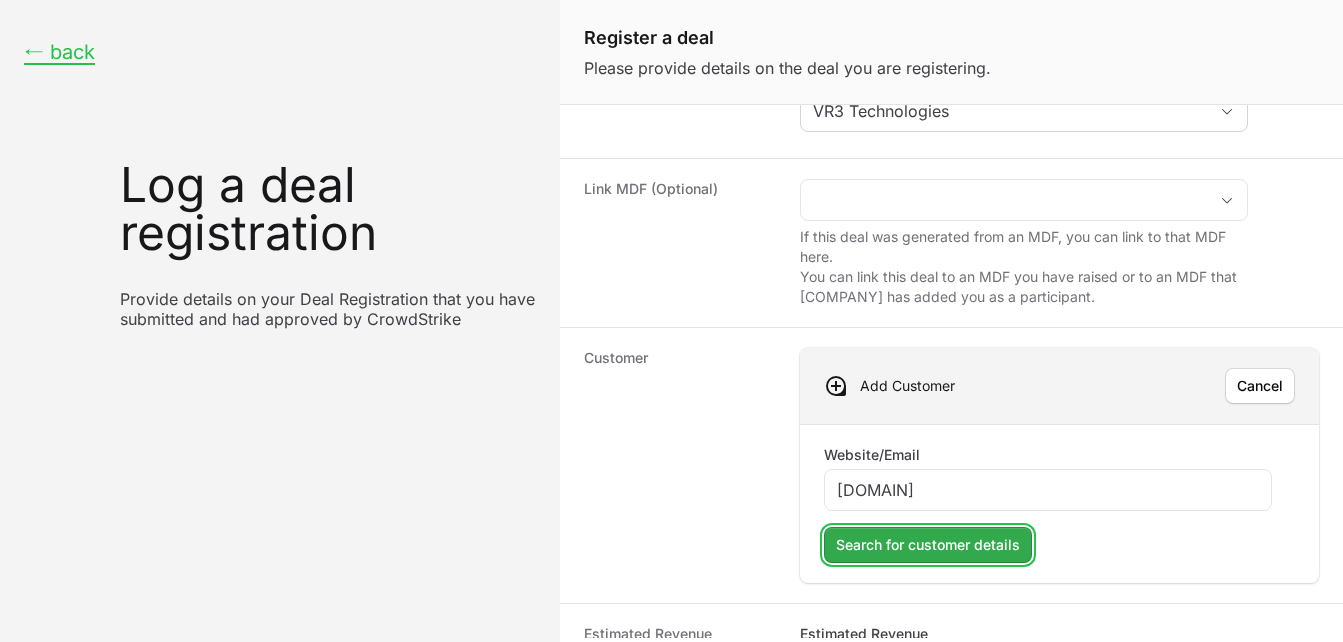 click on "Search for customer details" 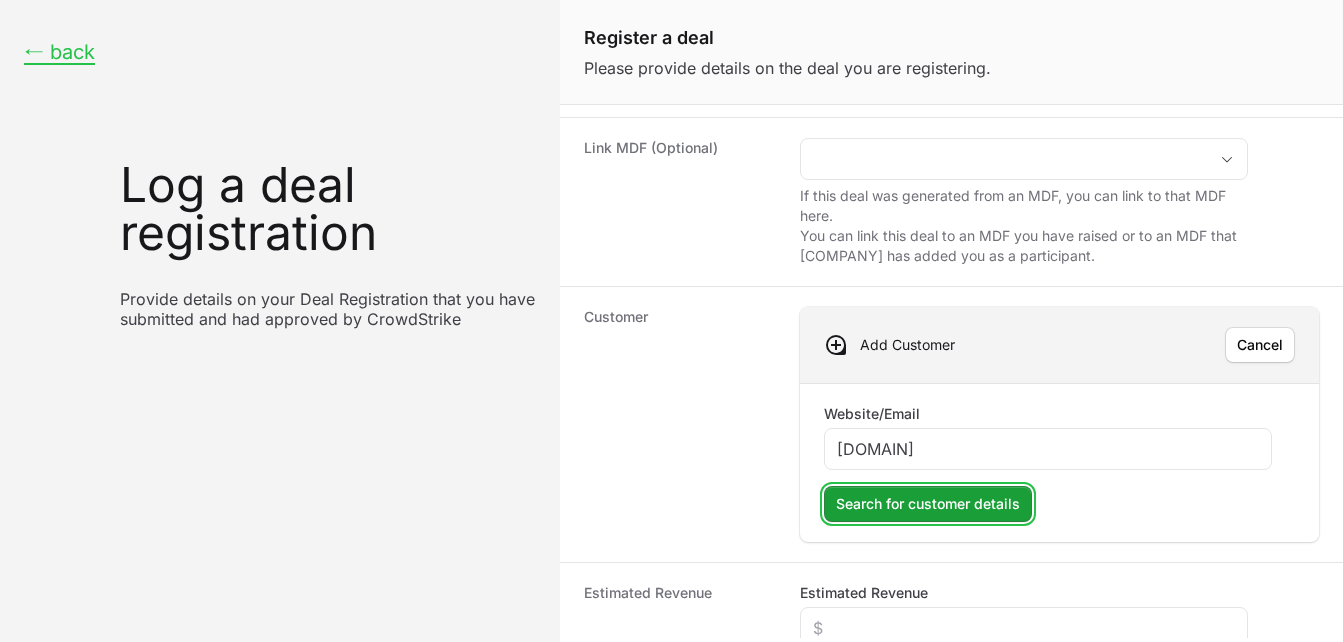 scroll, scrollTop: 216, scrollLeft: 0, axis: vertical 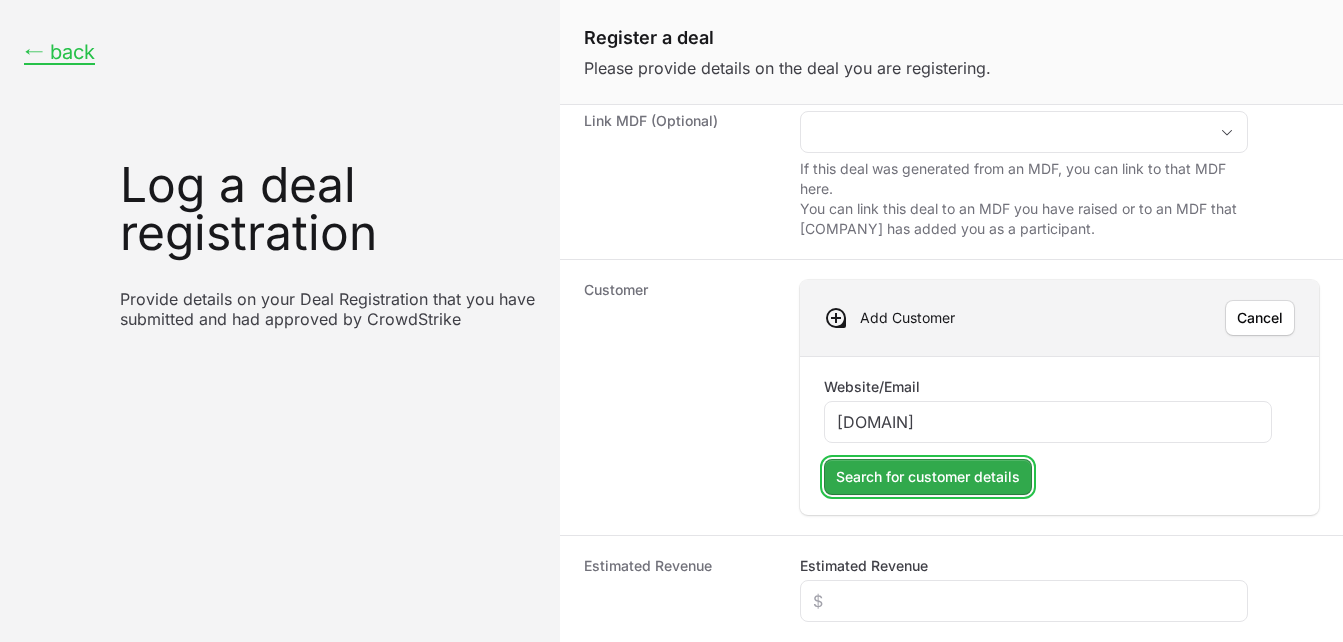 click on "Search for customer details" 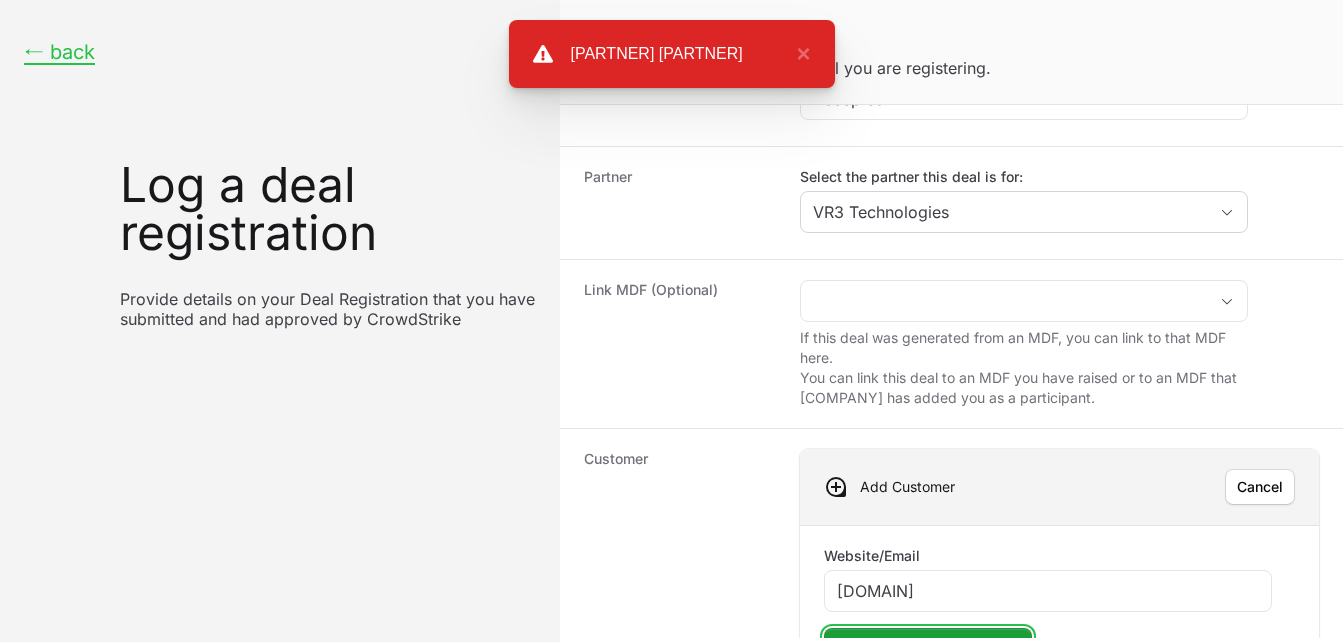 scroll, scrollTop: 0, scrollLeft: 0, axis: both 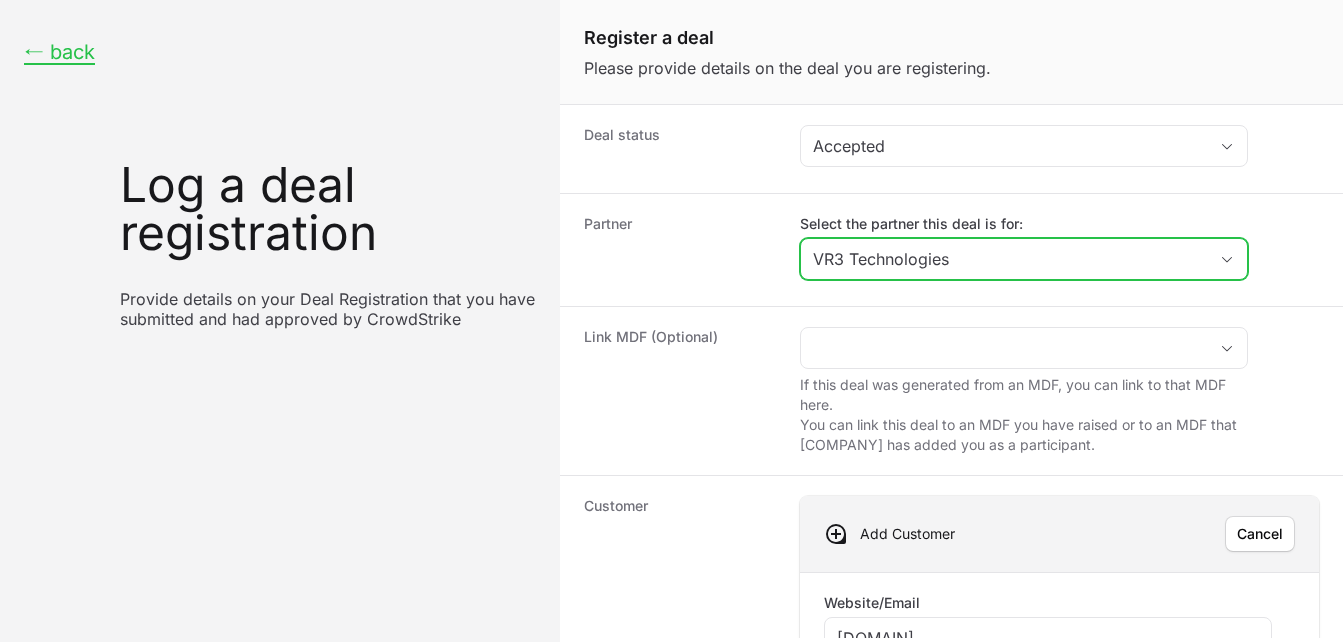 click 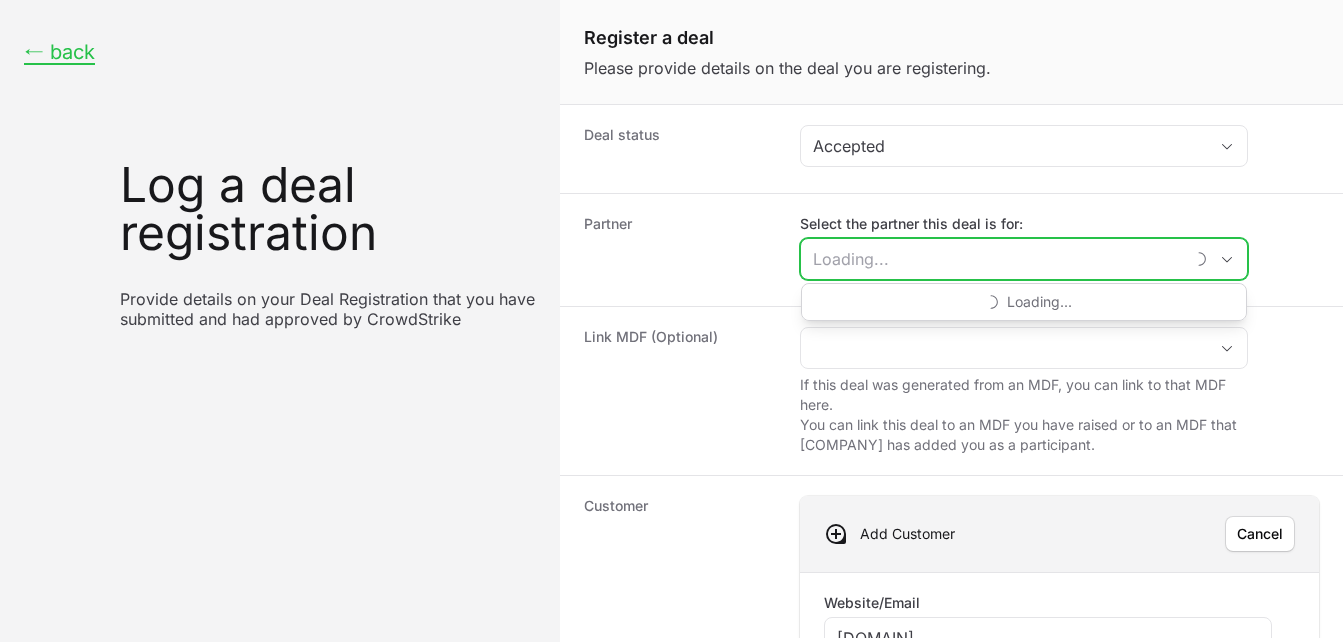 click on "Select the partner this deal is for:" 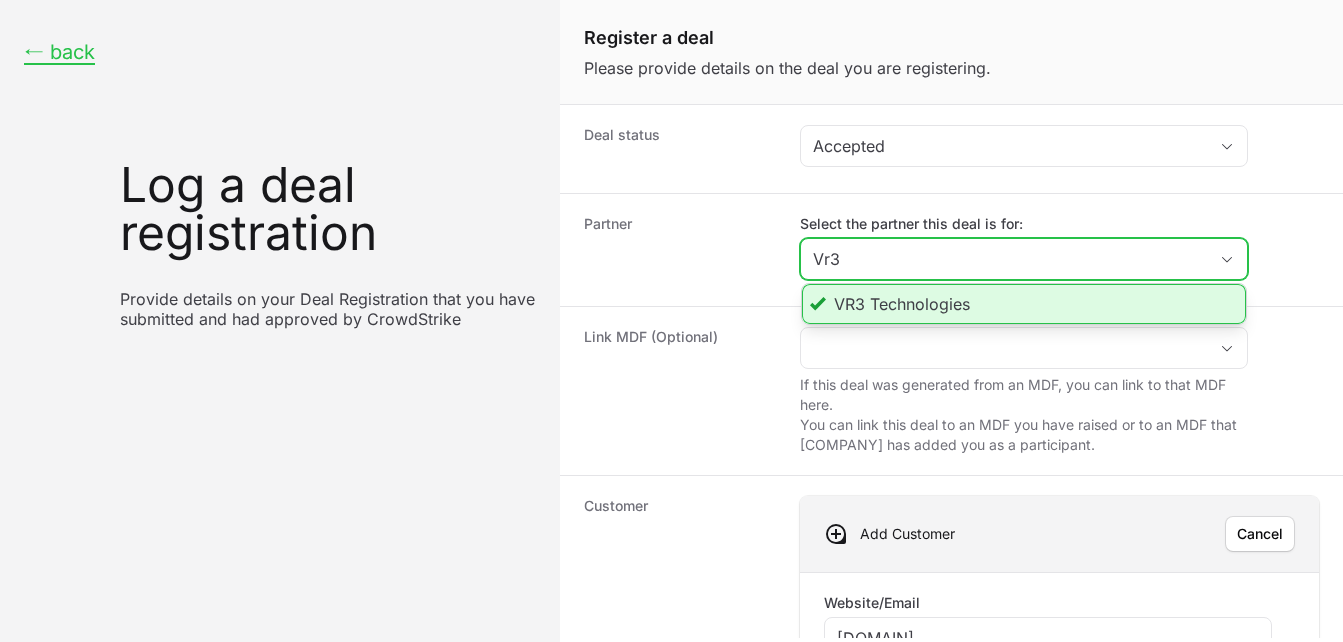 type on "Vr3" 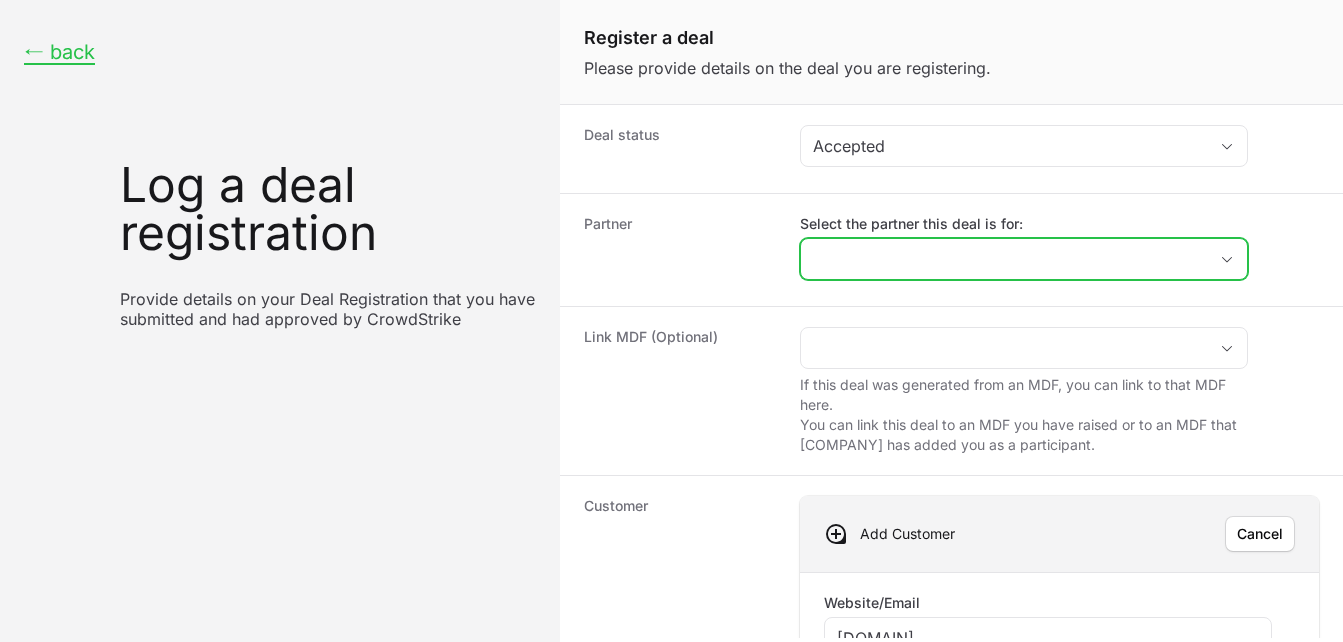 click 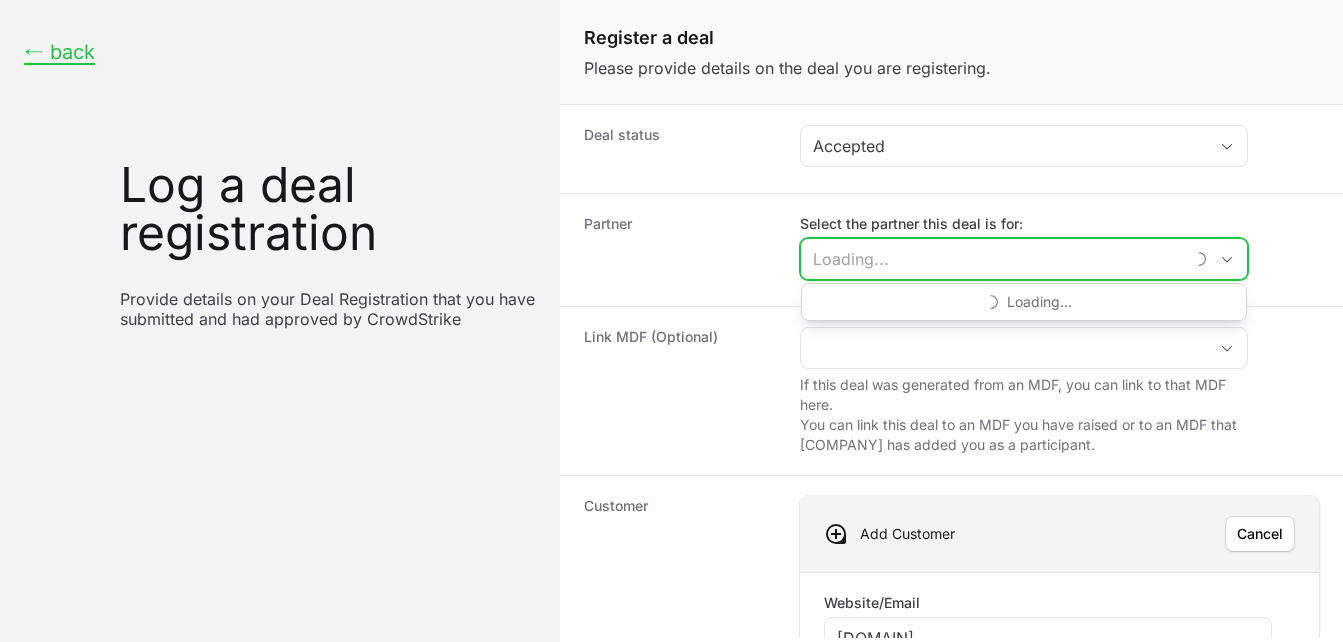 click on "Select the partner this deal is for:" 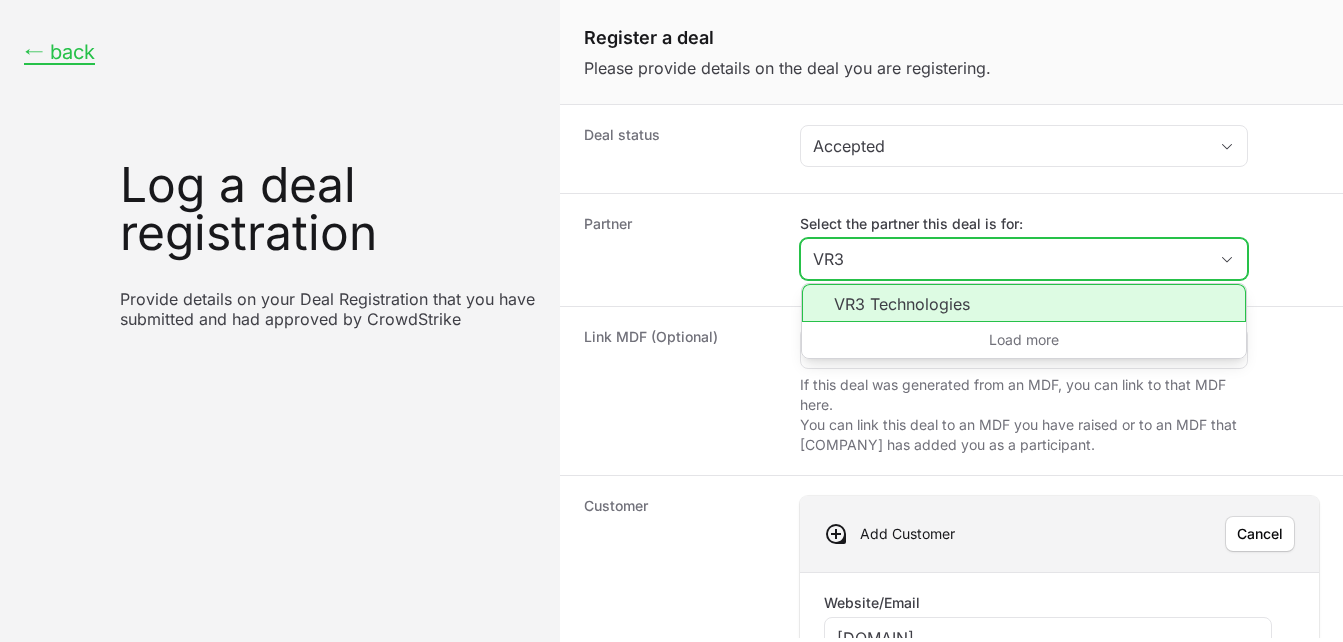 click on "VR3 Technologies" 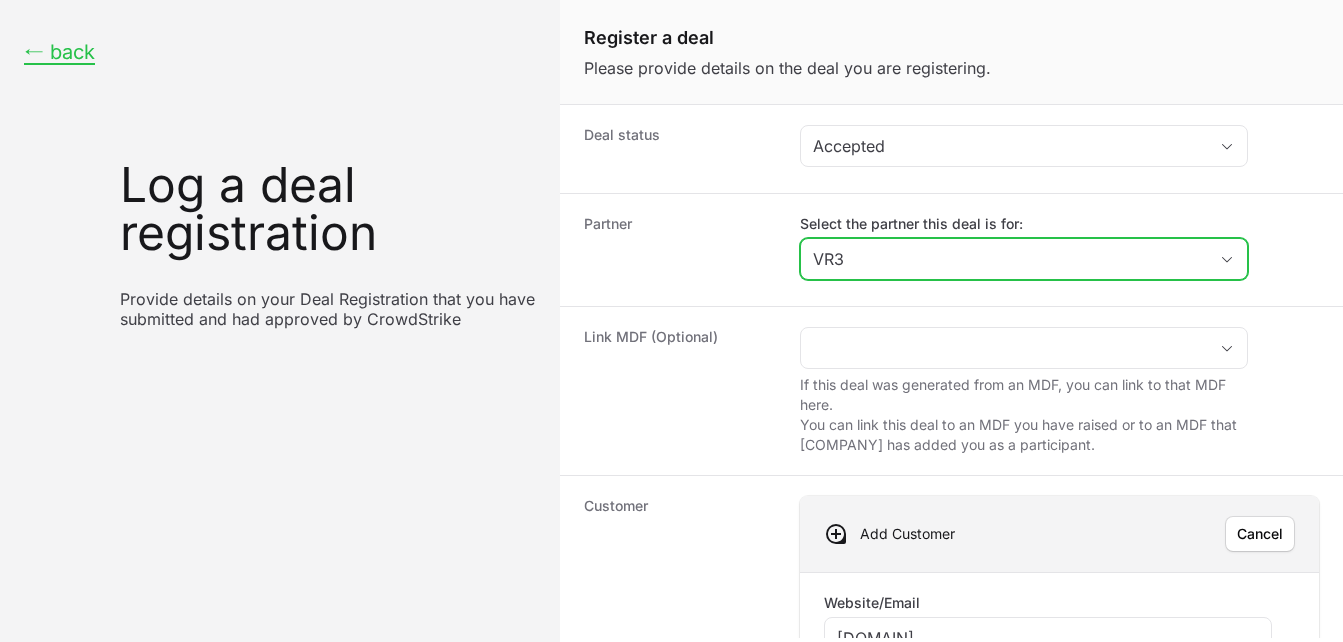type on "VR3 Technologies" 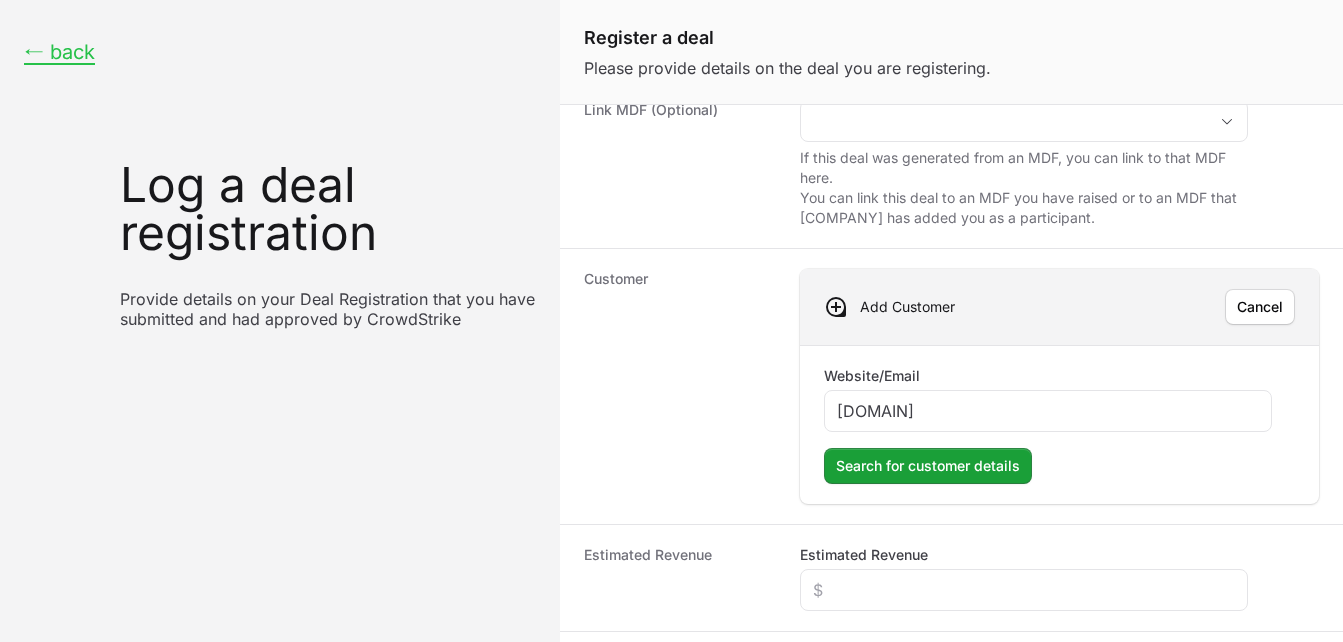scroll, scrollTop: 232, scrollLeft: 0, axis: vertical 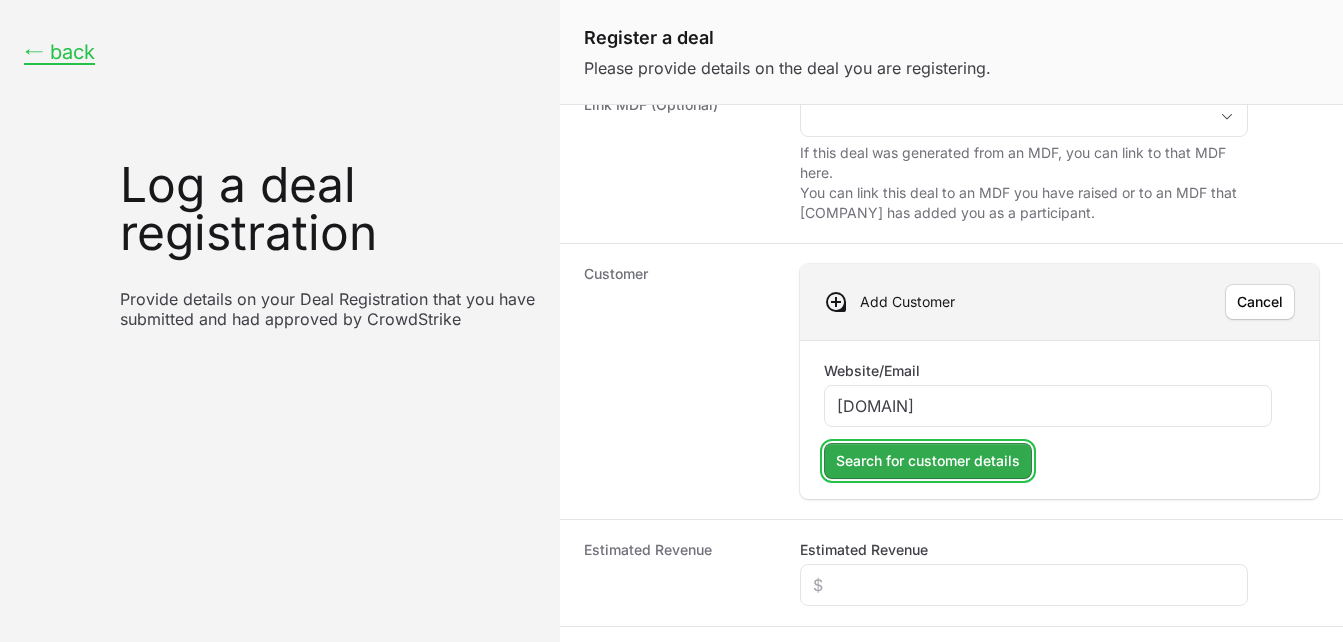 click on "Search for customer details" 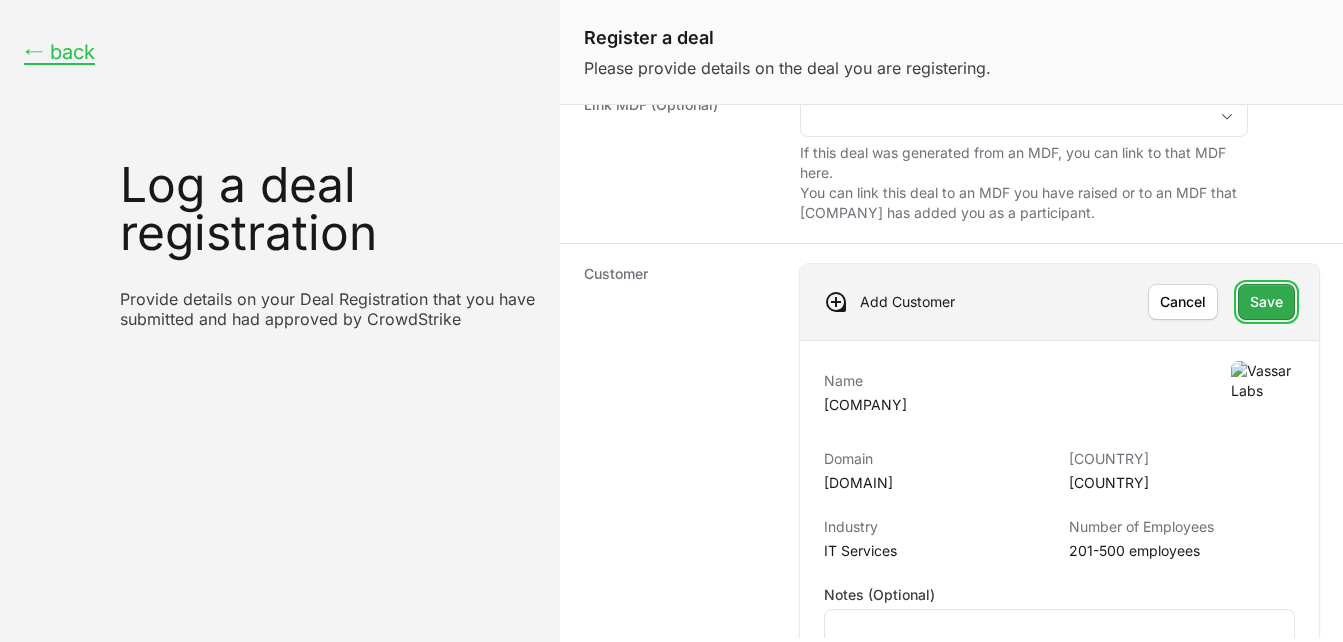 click on "Save" 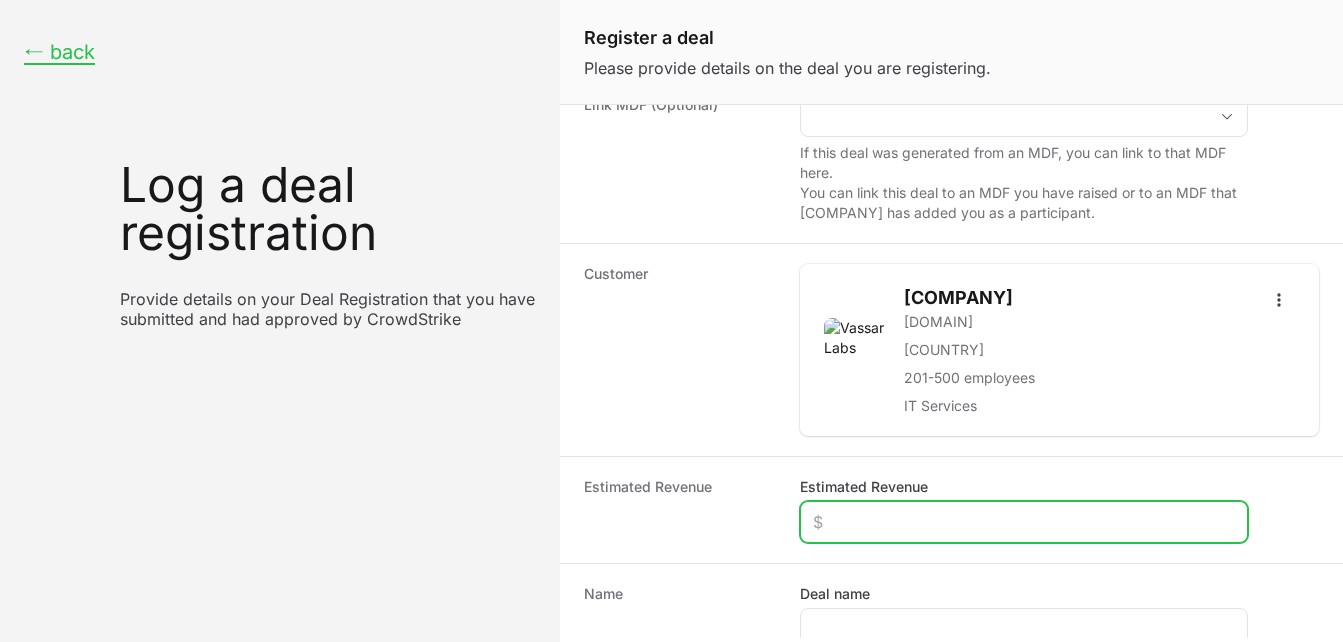 click on "Estimated Revenue" 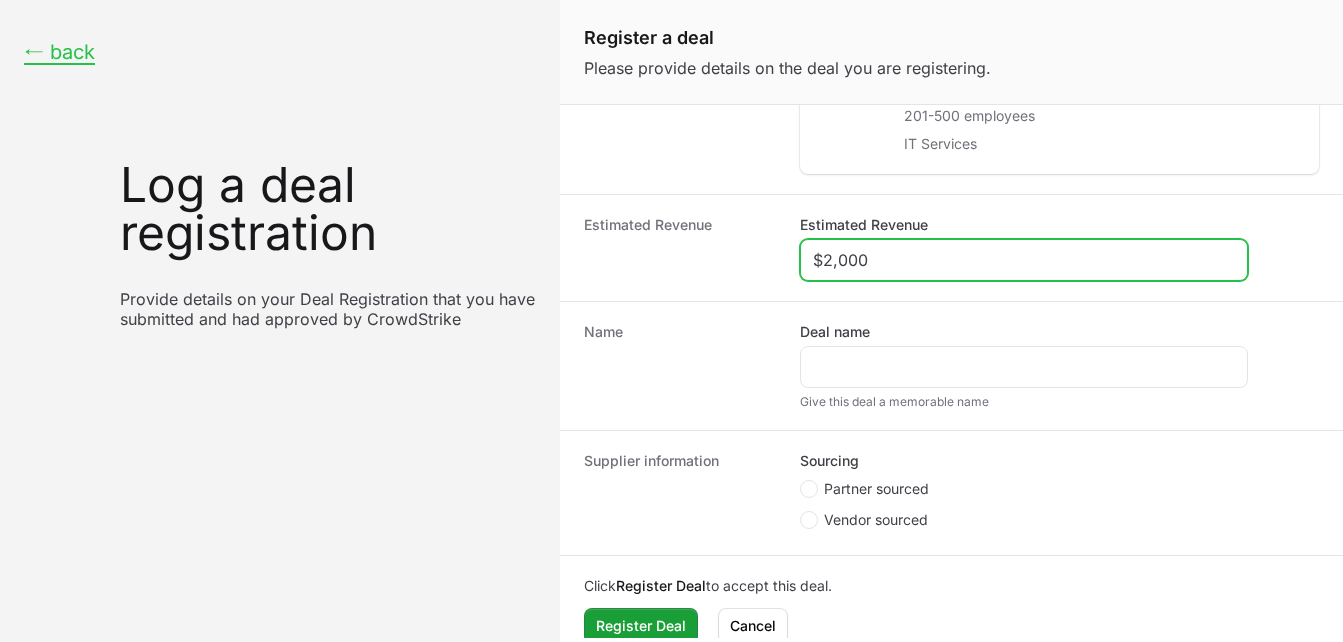 scroll, scrollTop: 496, scrollLeft: 0, axis: vertical 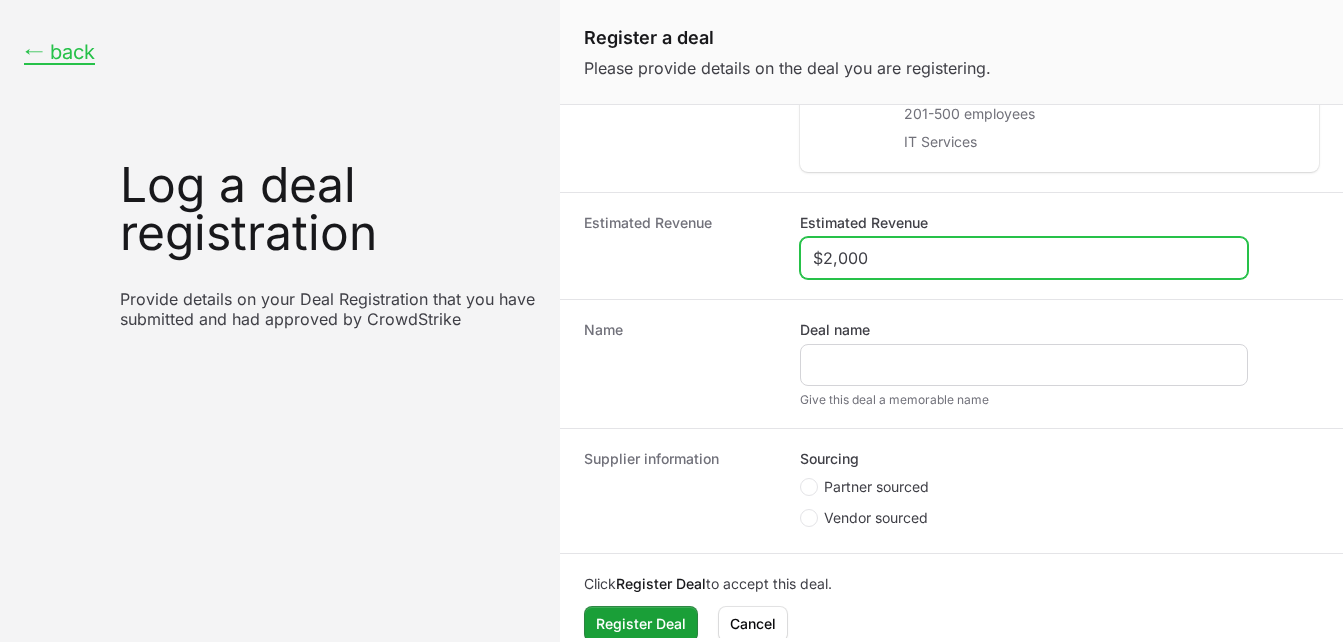 type on "$2,000" 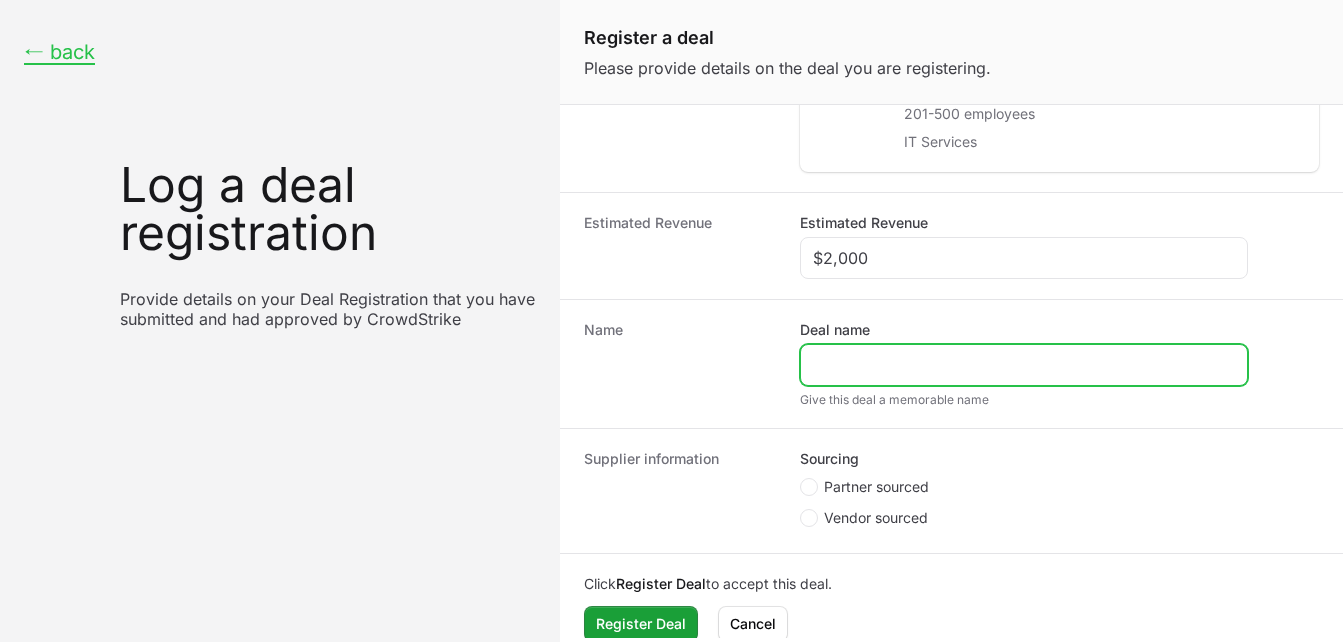 click on "Deal name" 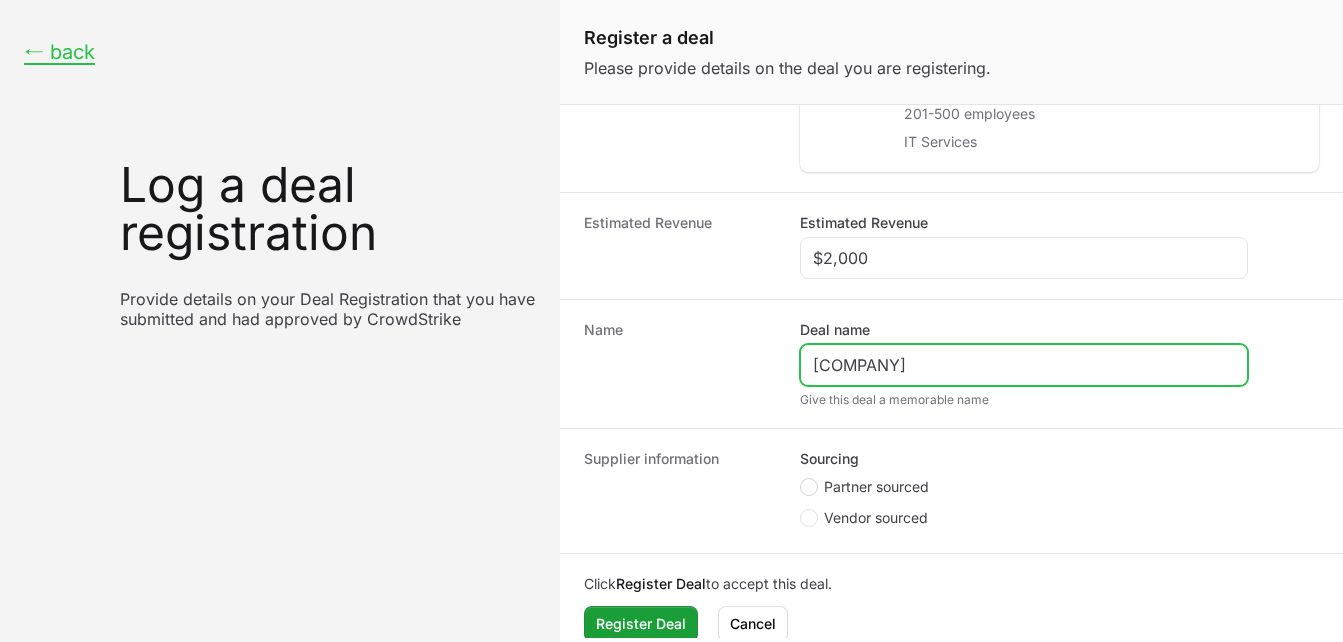 type on "[COMPANY]" 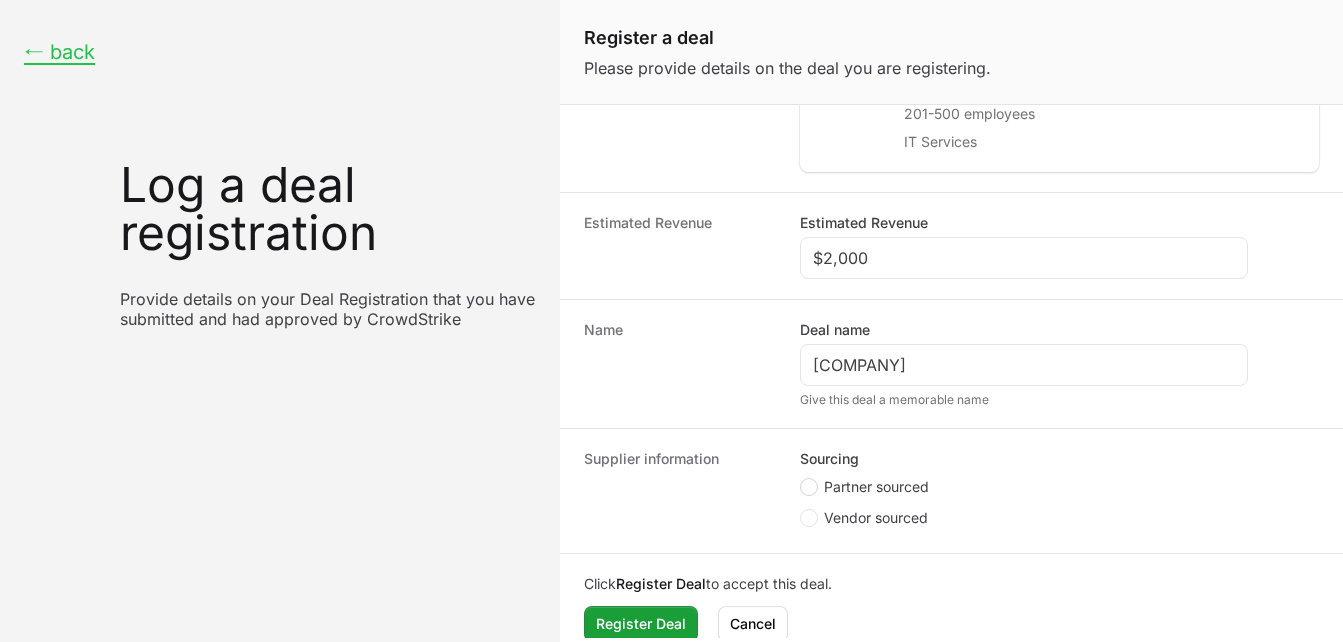 click 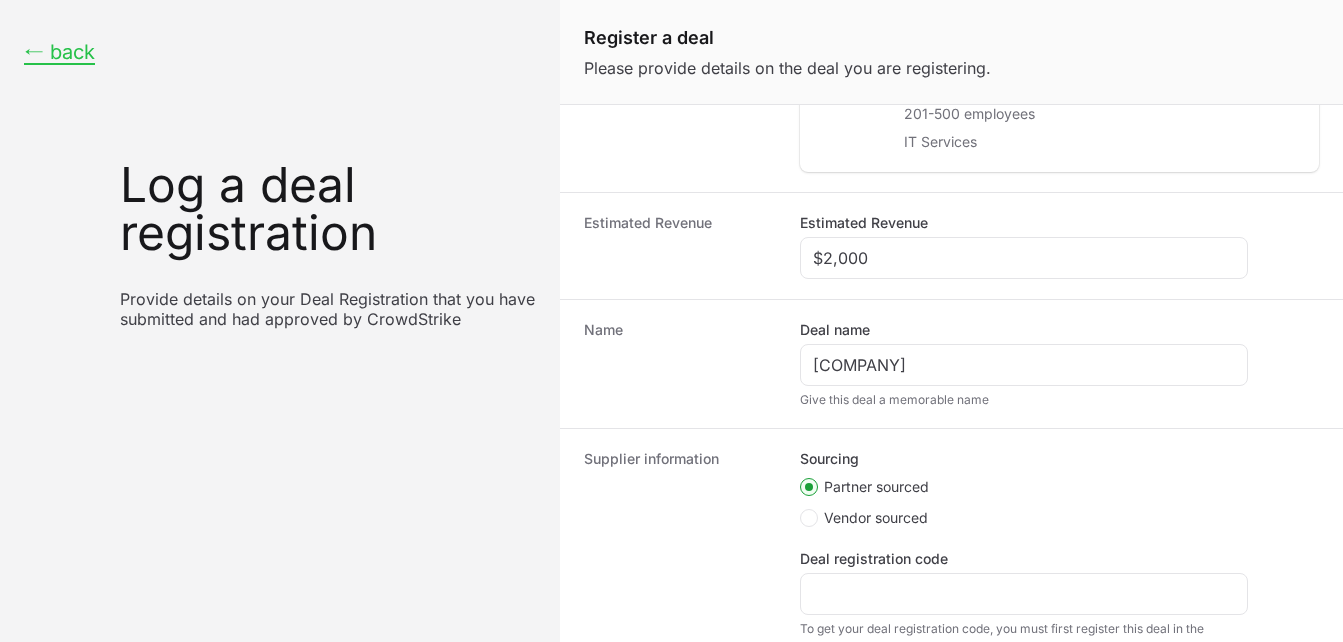 scroll, scrollTop: 365, scrollLeft: 0, axis: vertical 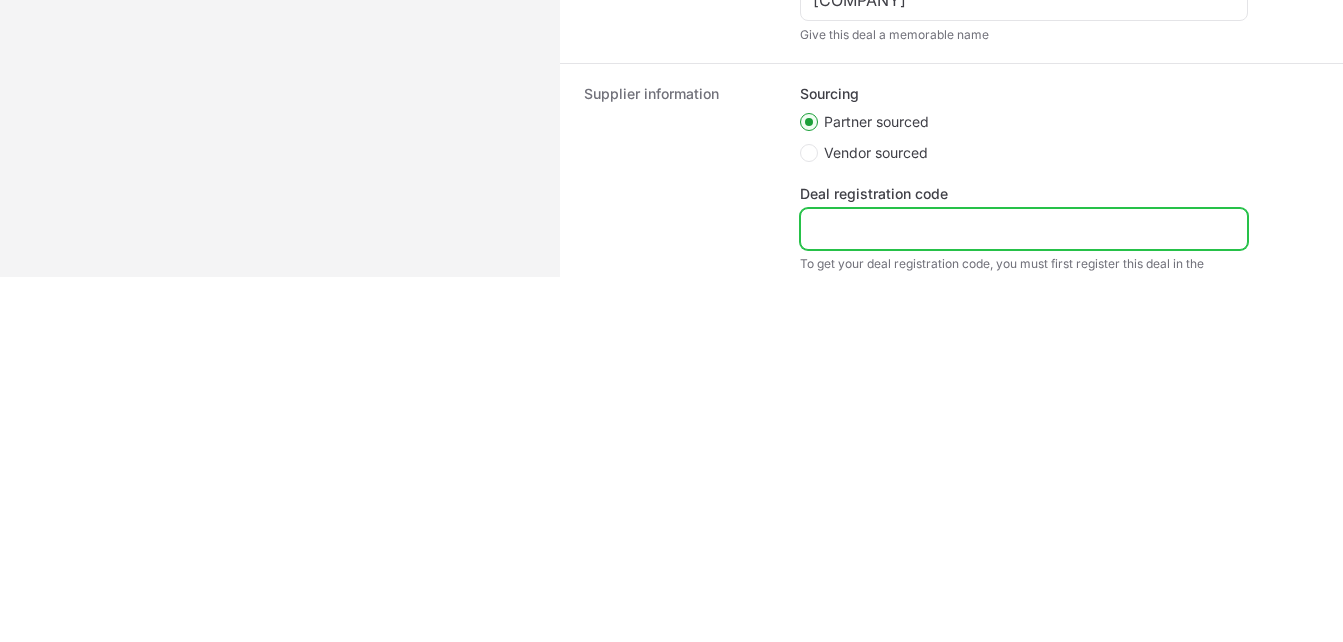 click on "Deal registration code" 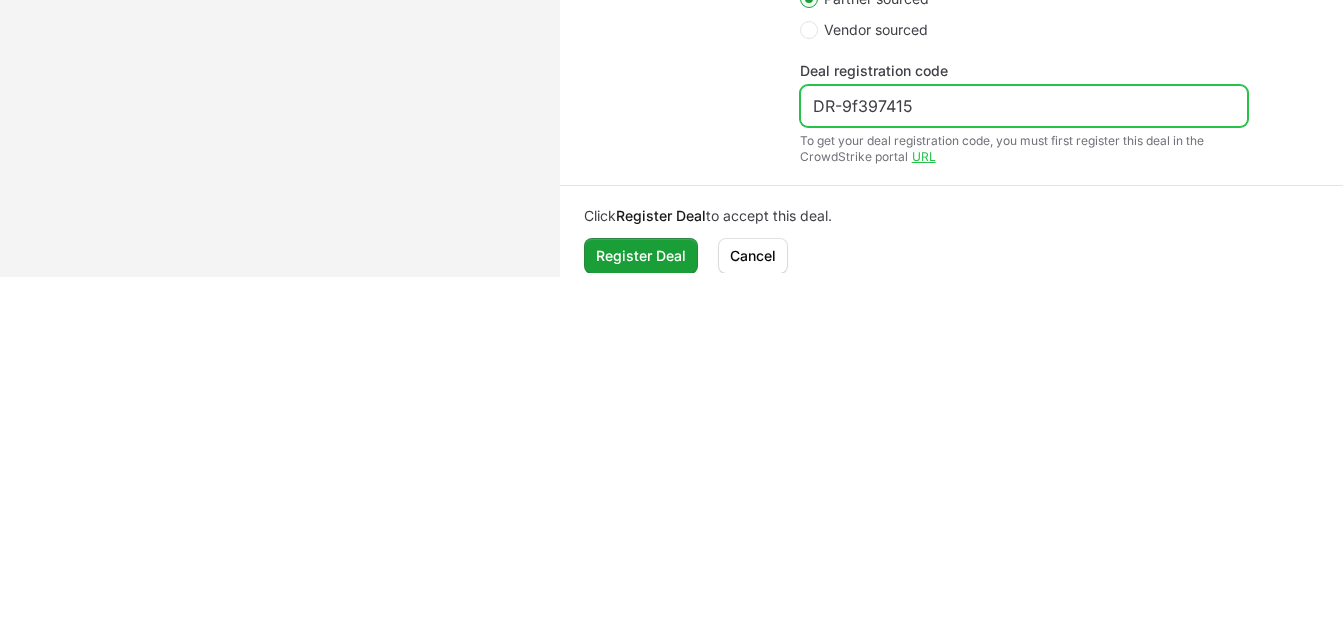 scroll, scrollTop: 628, scrollLeft: 0, axis: vertical 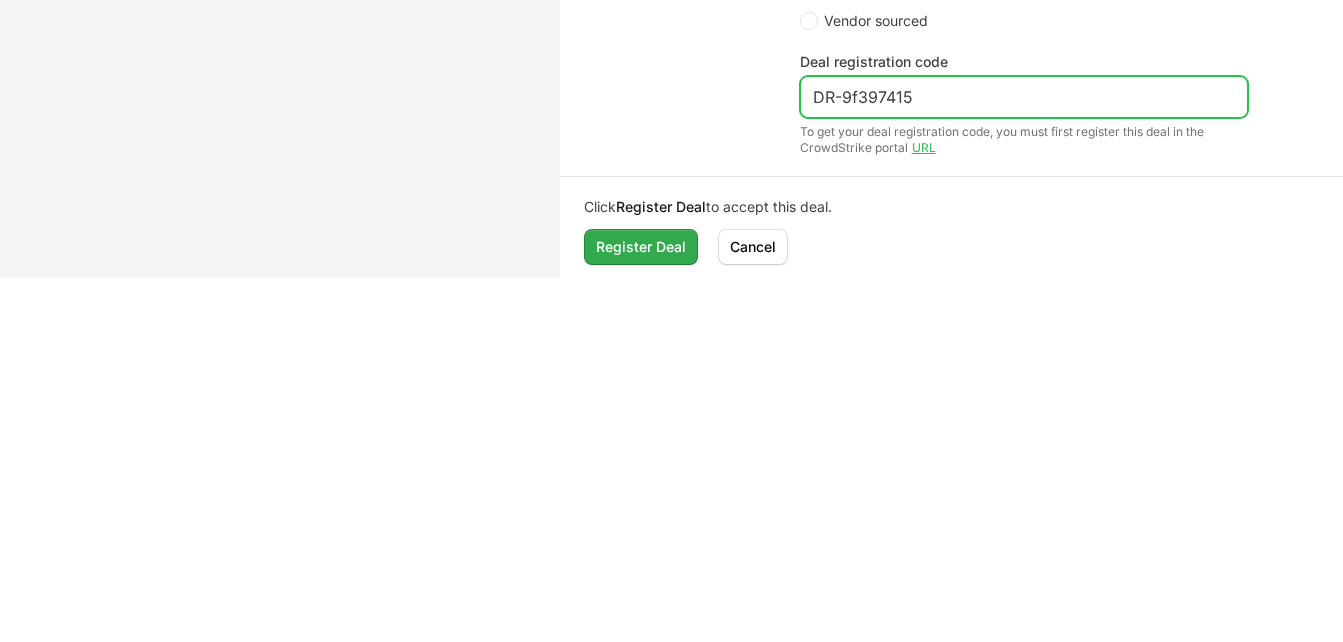 type on "DR-9f397415" 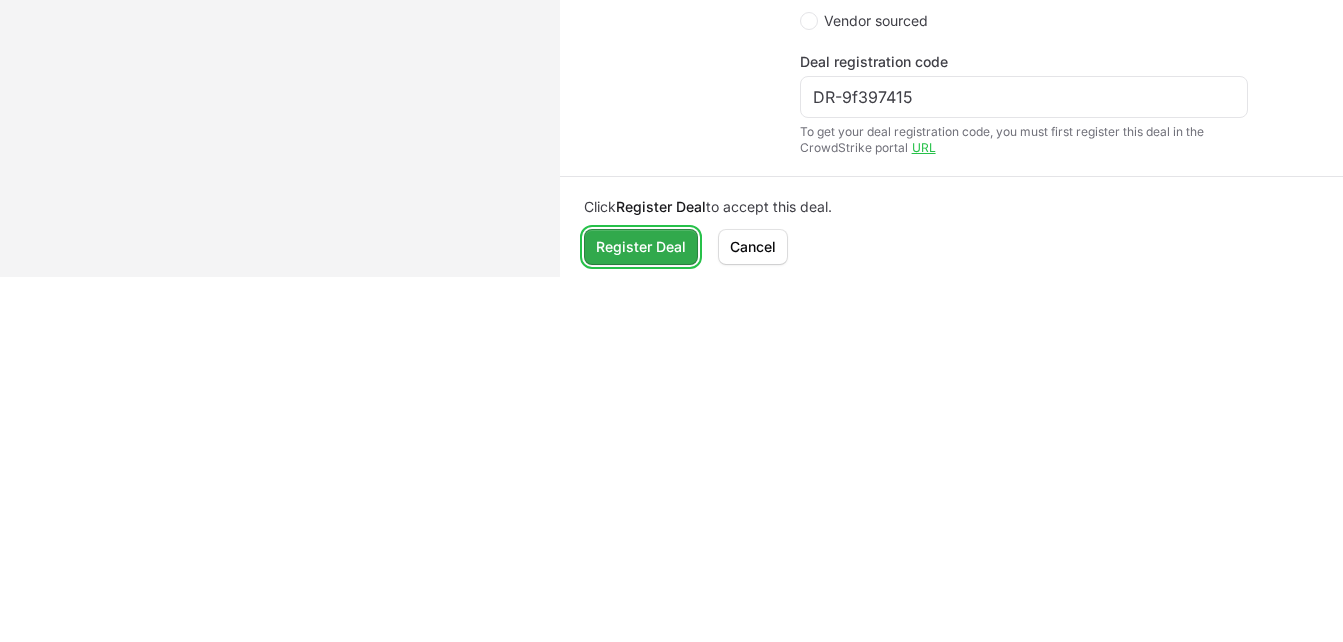 click on "Register Deal" 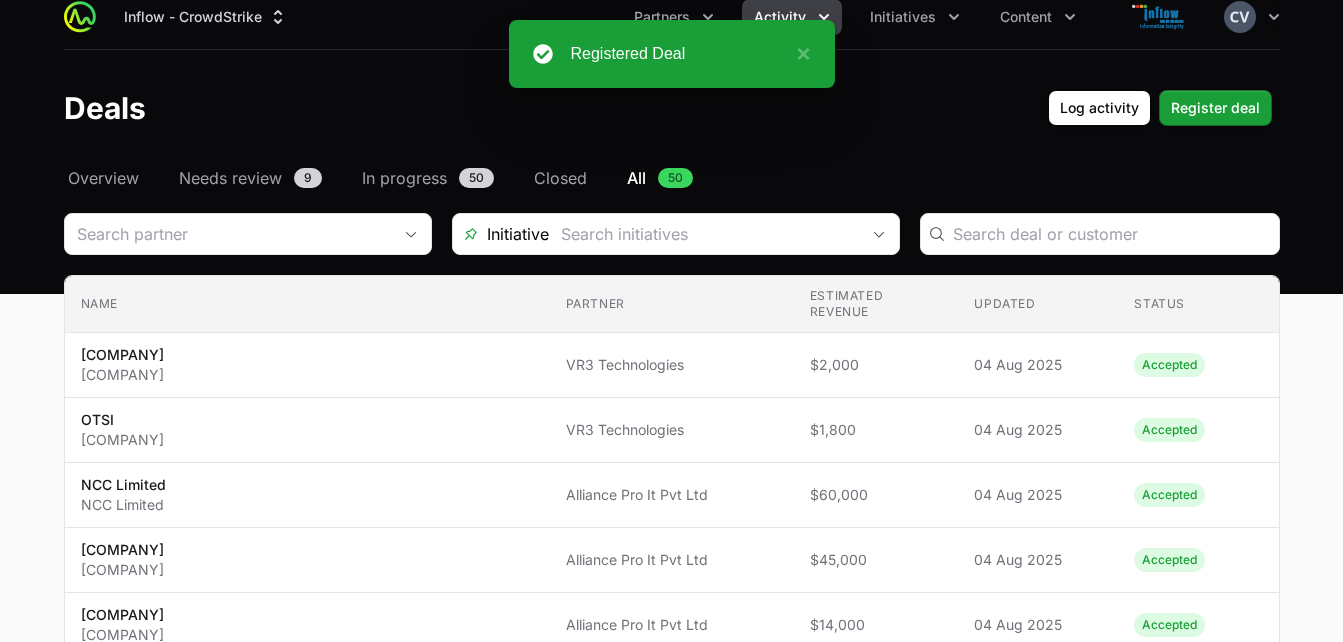 scroll, scrollTop: 0, scrollLeft: 0, axis: both 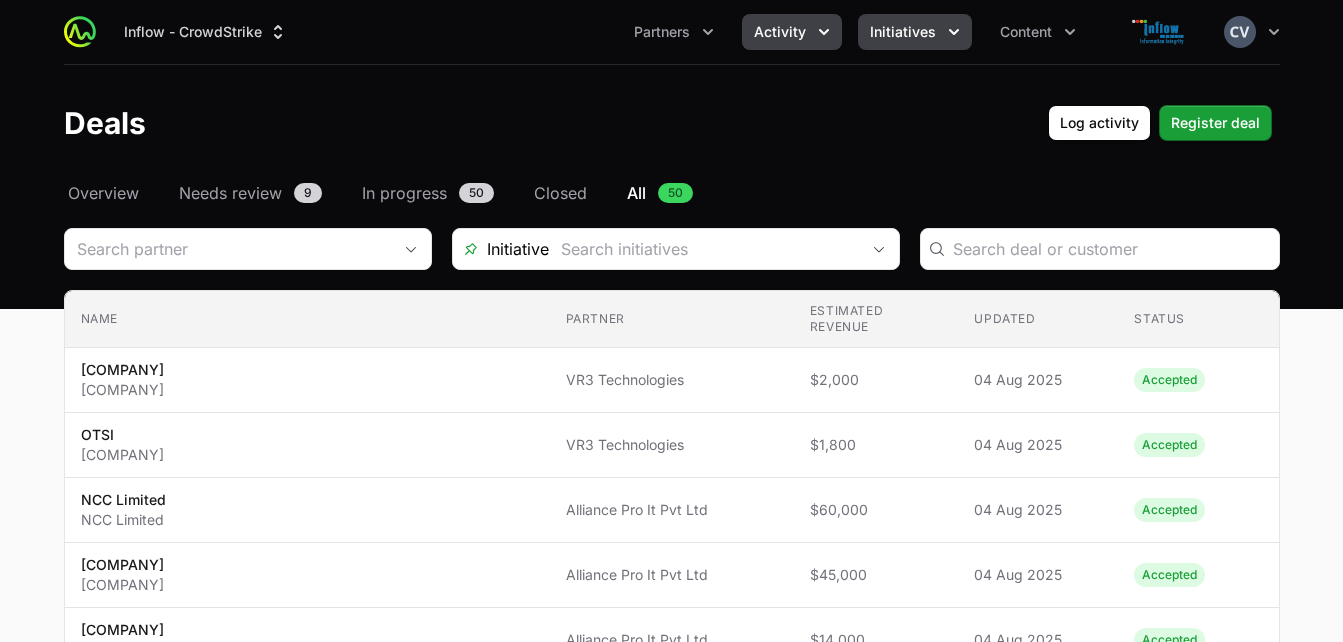 click 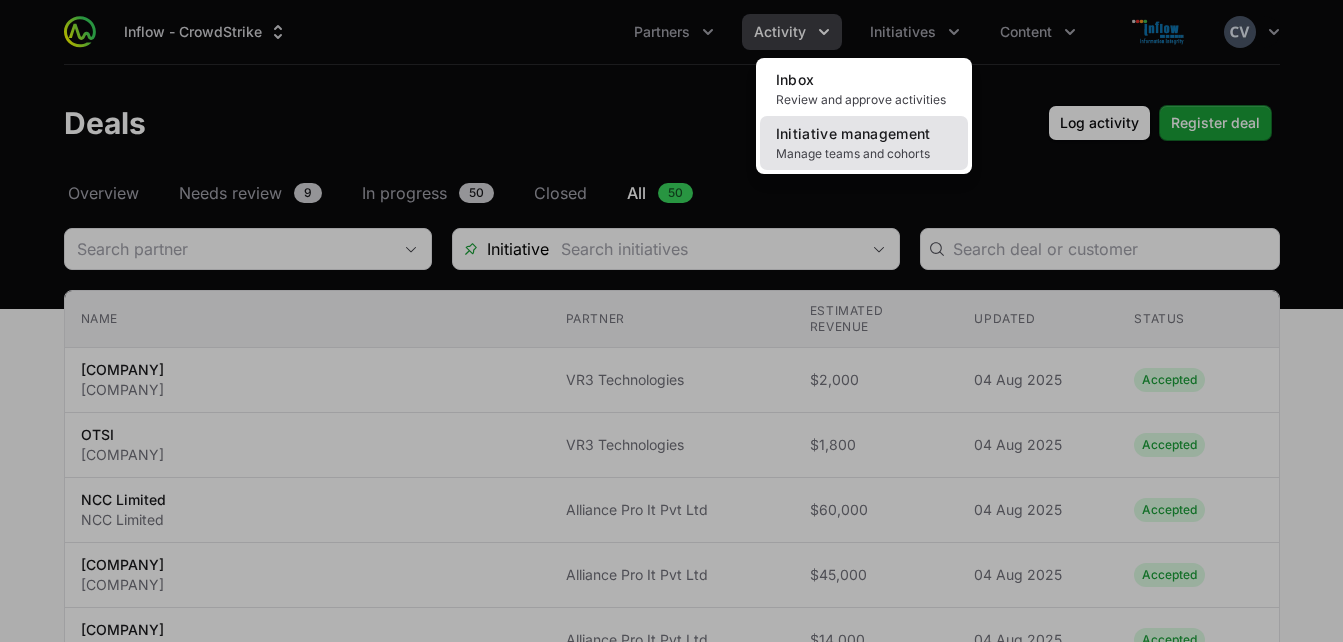 click on "Initiative management" 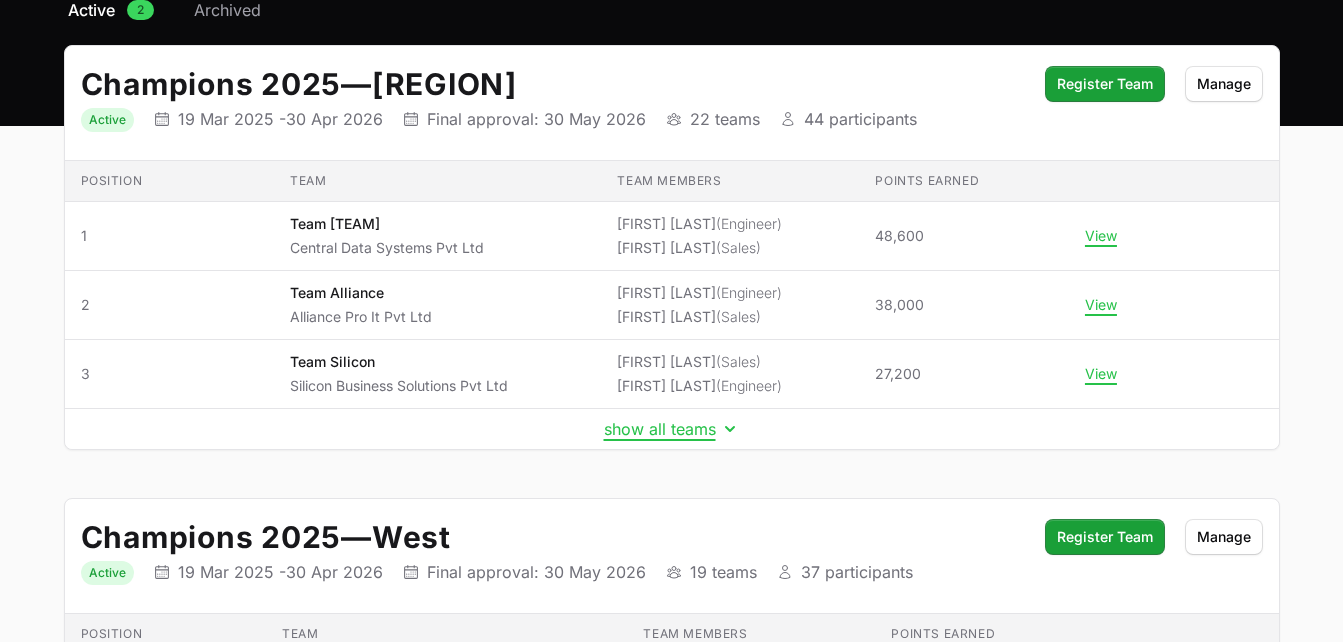scroll, scrollTop: 185, scrollLeft: 0, axis: vertical 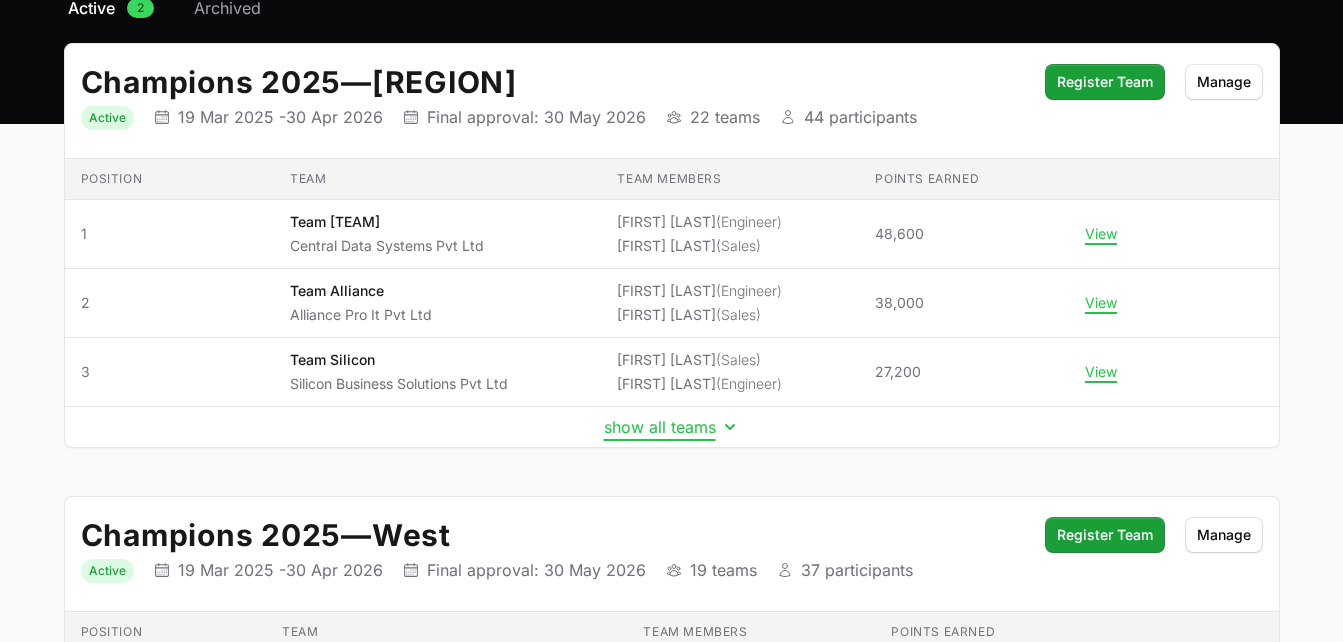 click 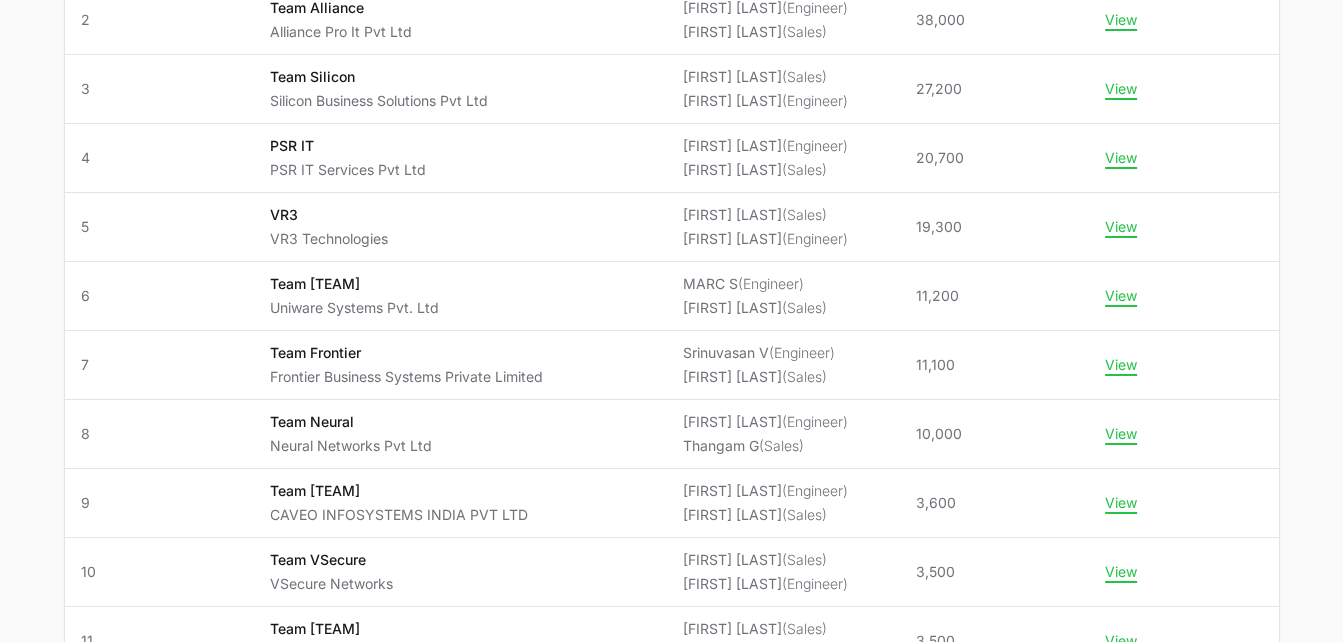 scroll, scrollTop: 459, scrollLeft: 0, axis: vertical 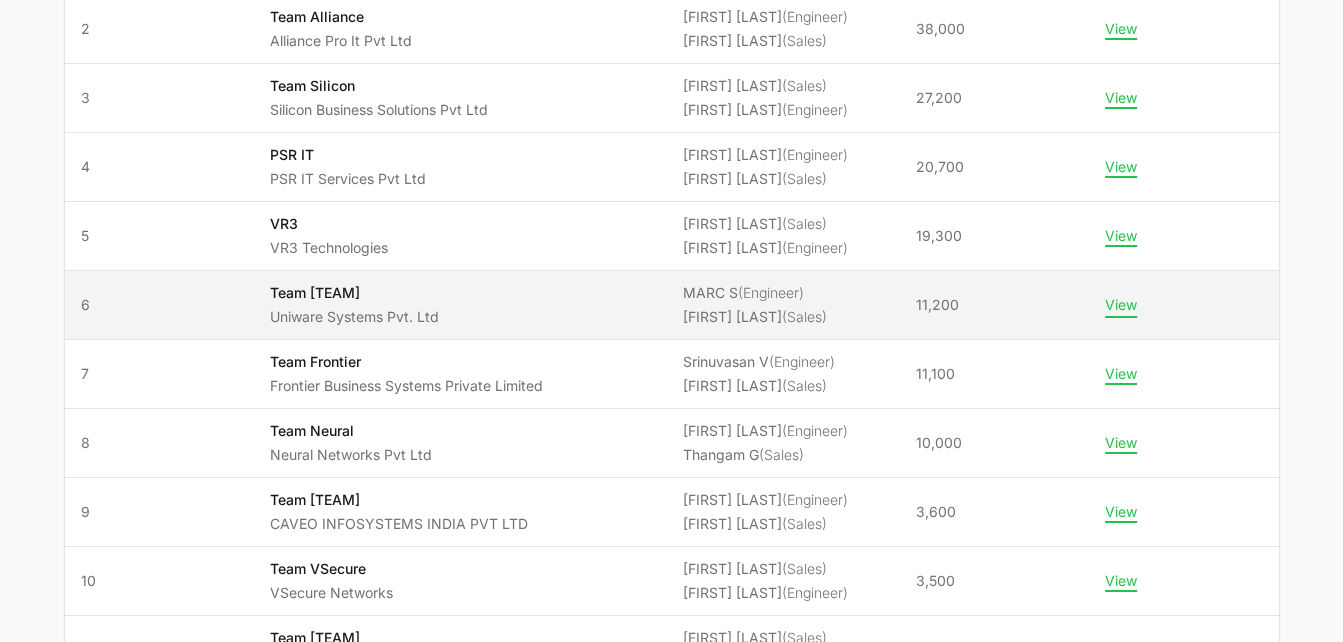 click on "View" 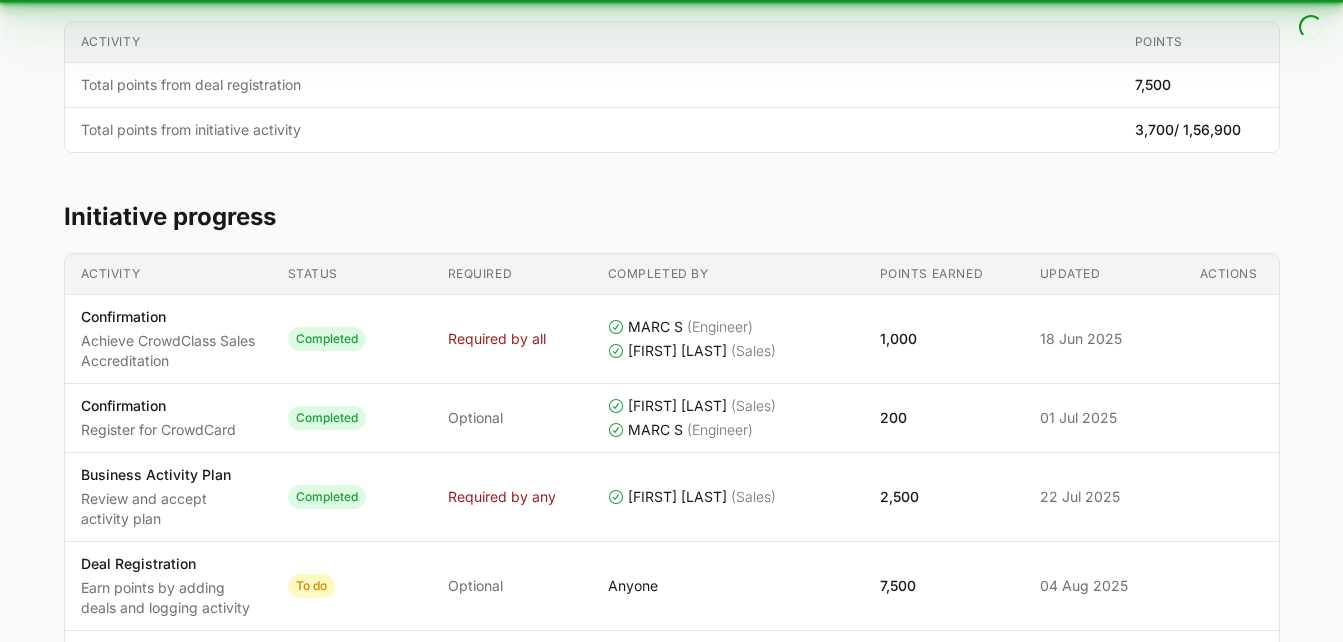 scroll, scrollTop: 0, scrollLeft: 0, axis: both 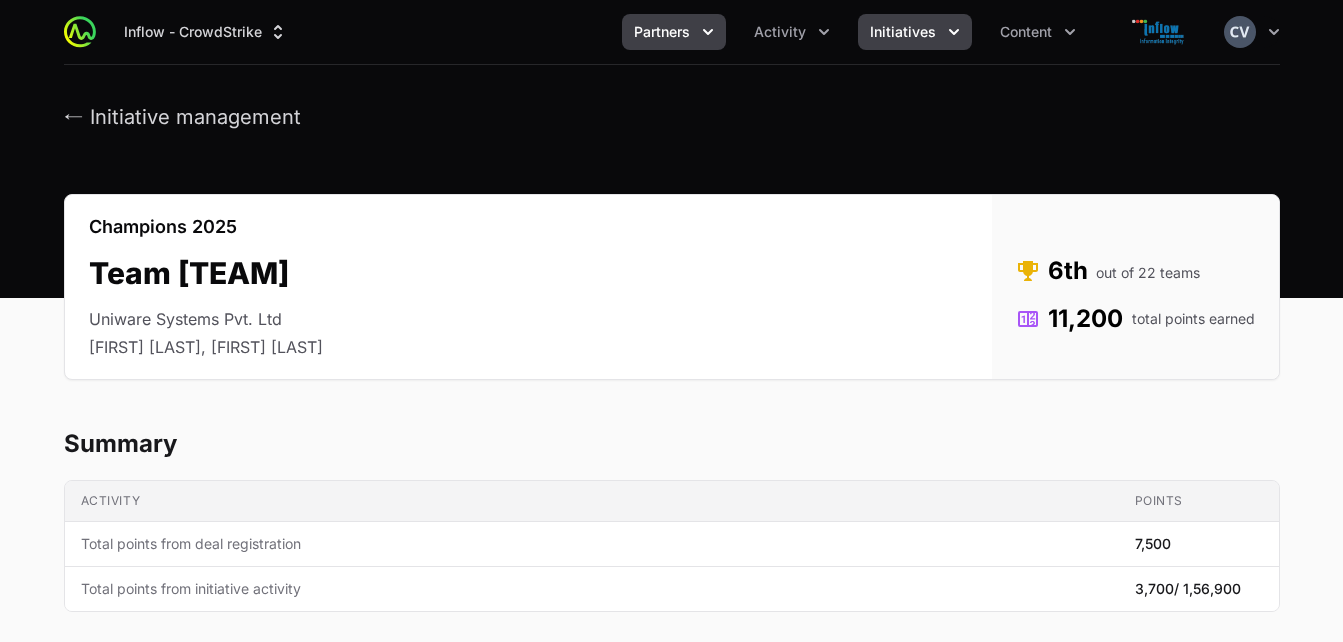 click 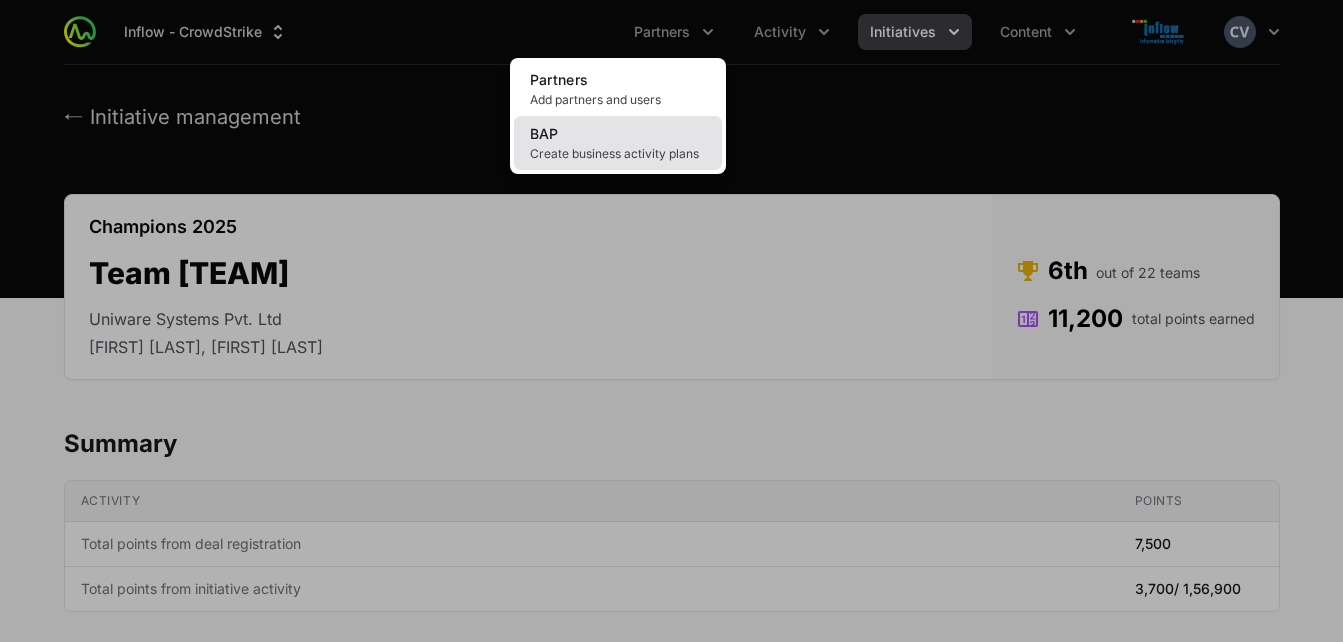 click on "Create business activity plans" 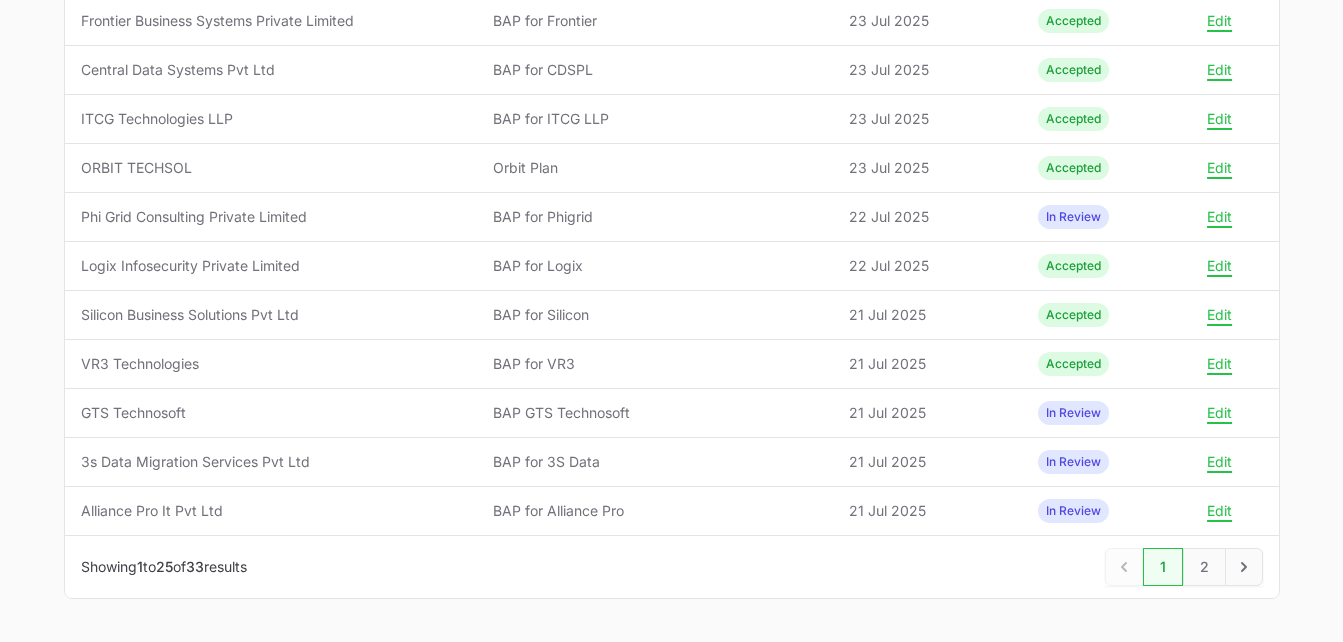scroll, scrollTop: 1037, scrollLeft: 0, axis: vertical 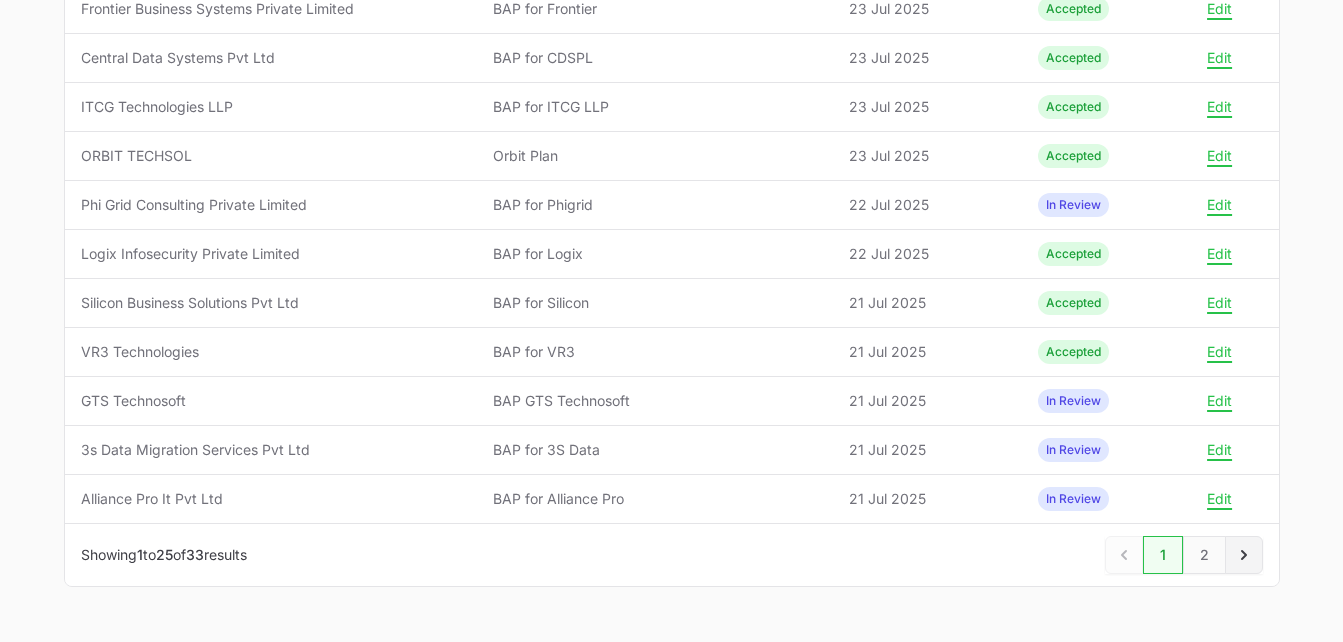 click 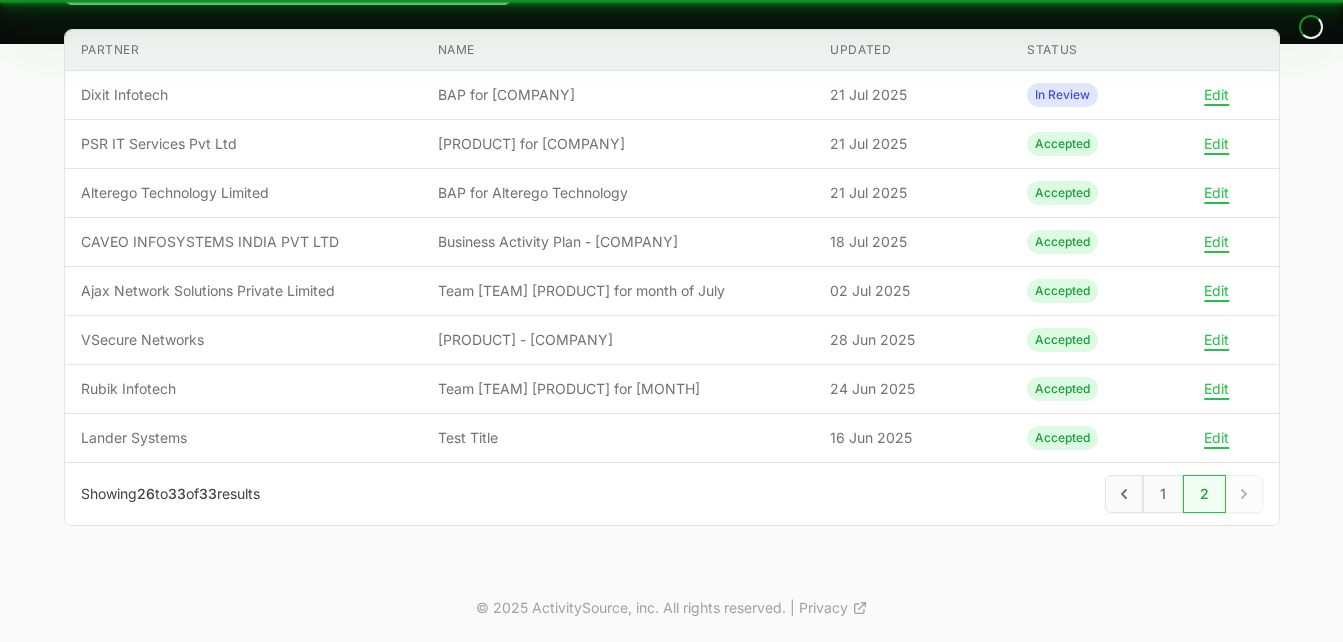 scroll, scrollTop: 0, scrollLeft: 0, axis: both 